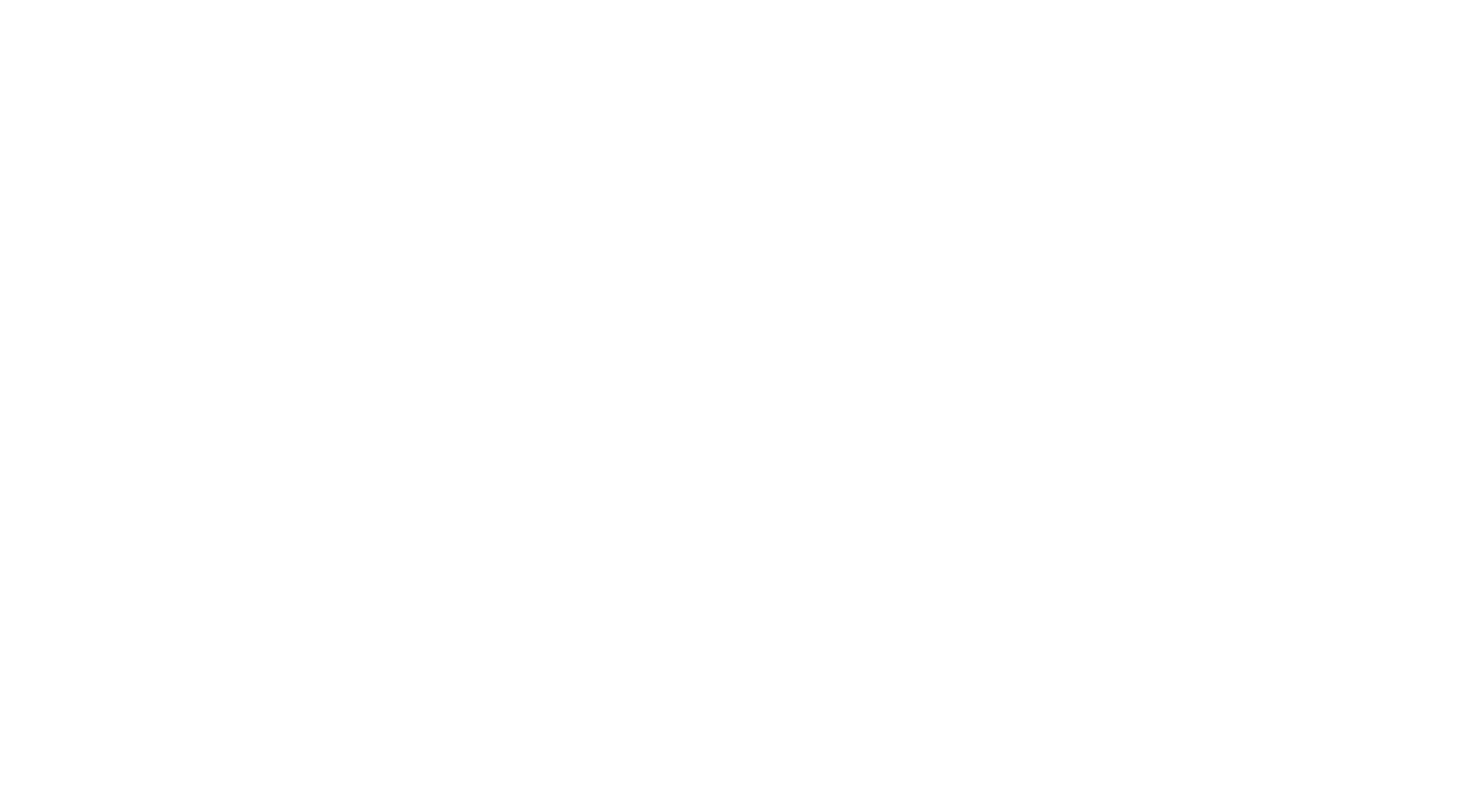 scroll, scrollTop: 0, scrollLeft: 0, axis: both 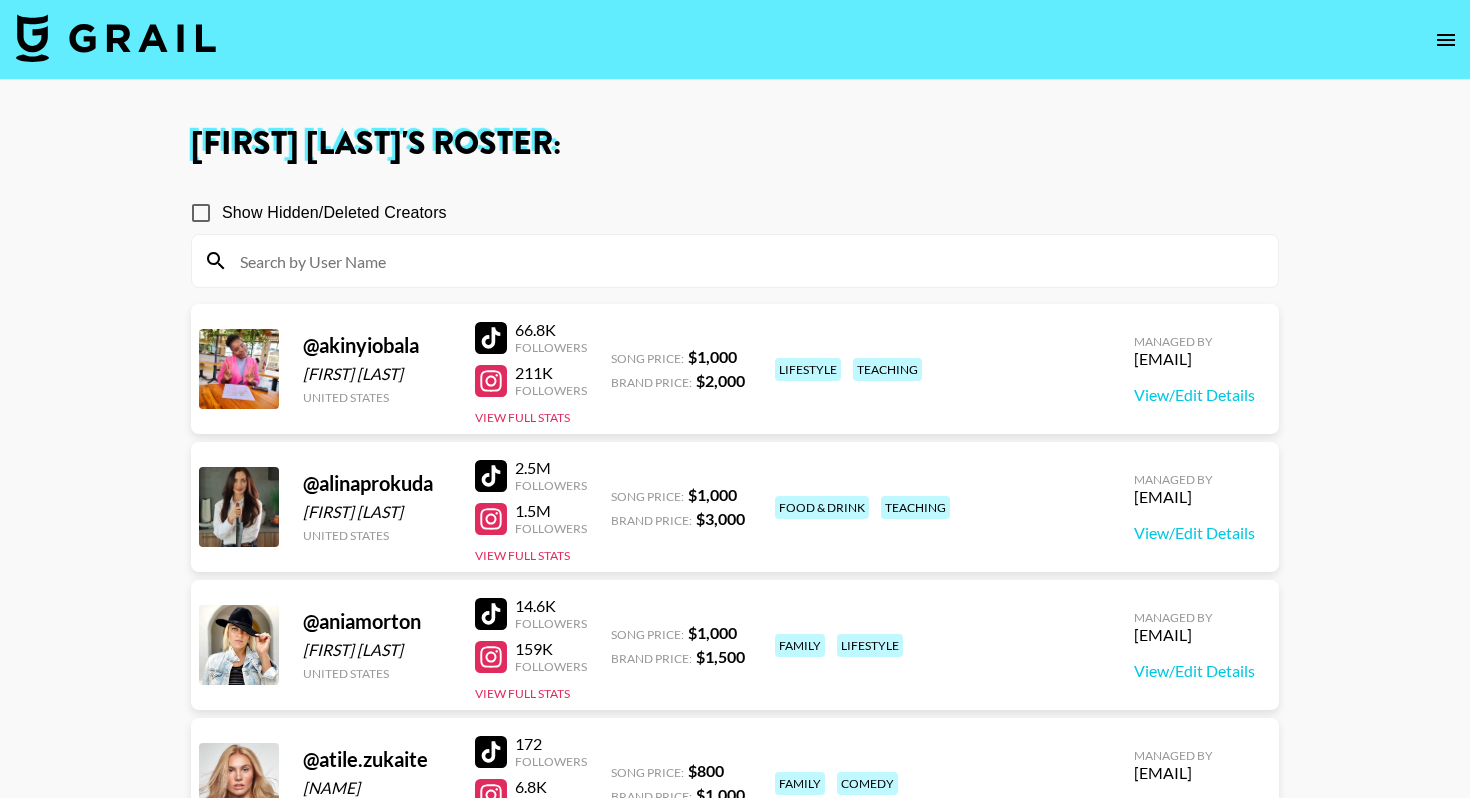 click at bounding box center (116, 38) 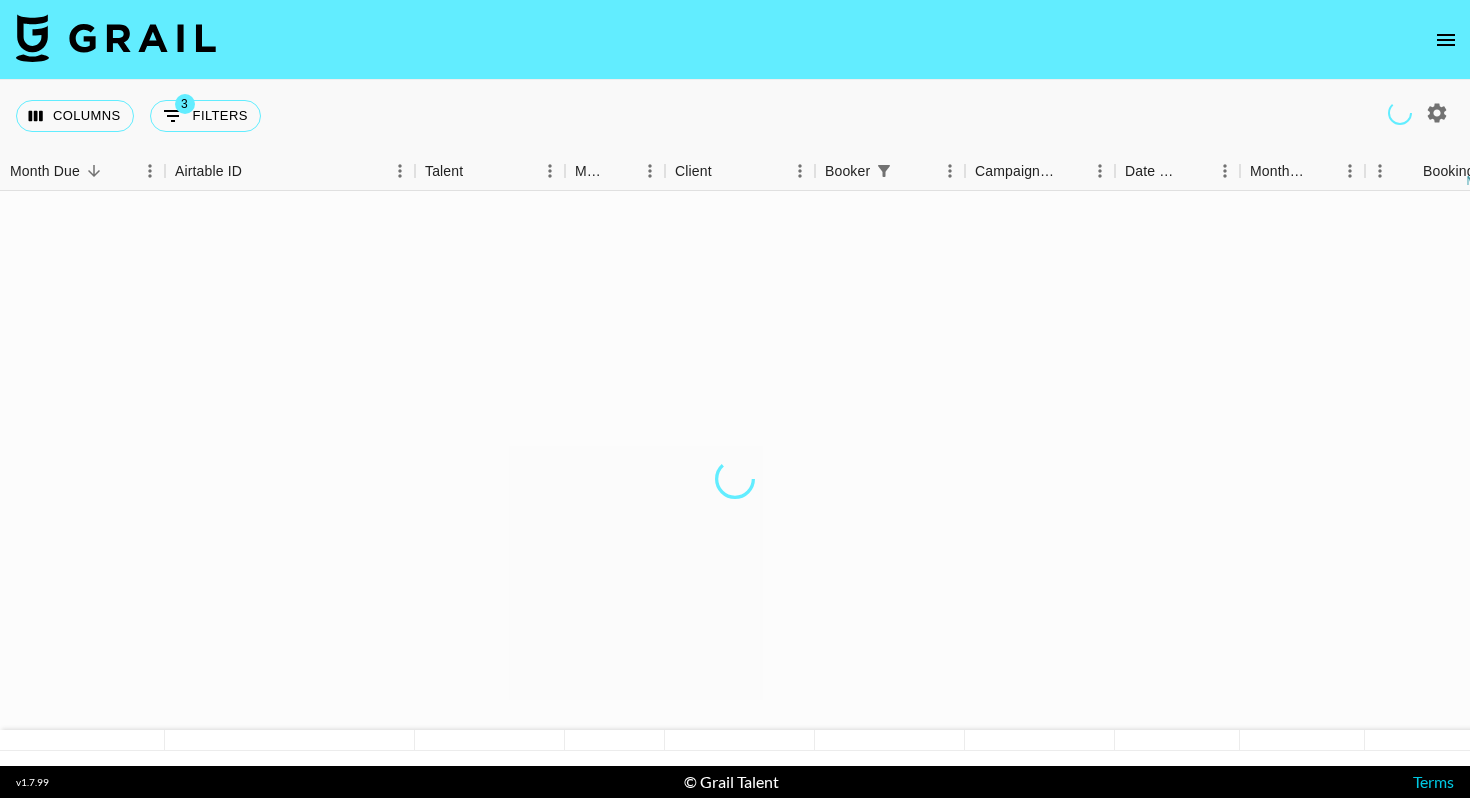 click at bounding box center [116, 38] 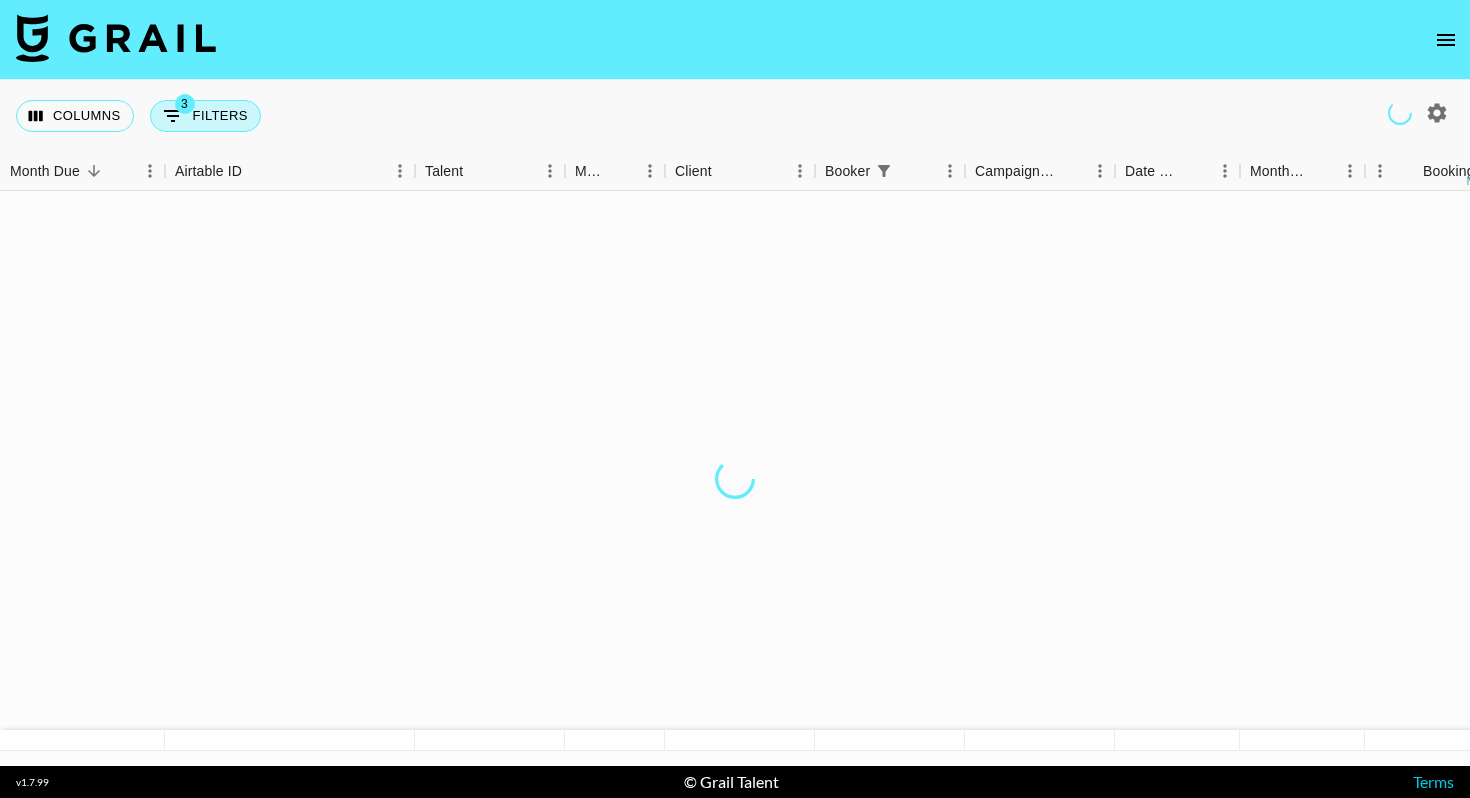 click on "3 Filters" at bounding box center (205, 116) 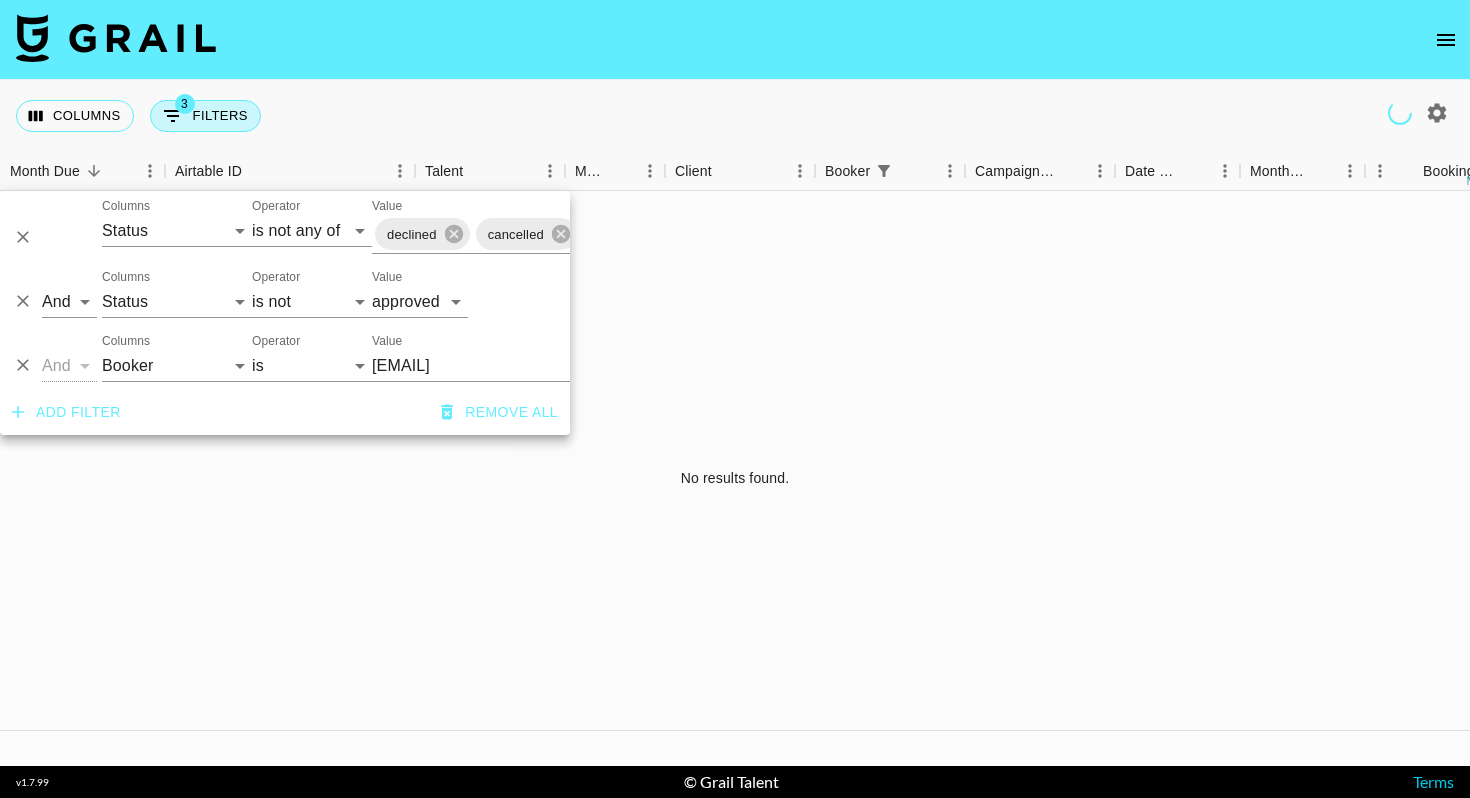 type on "[EMAIL]" 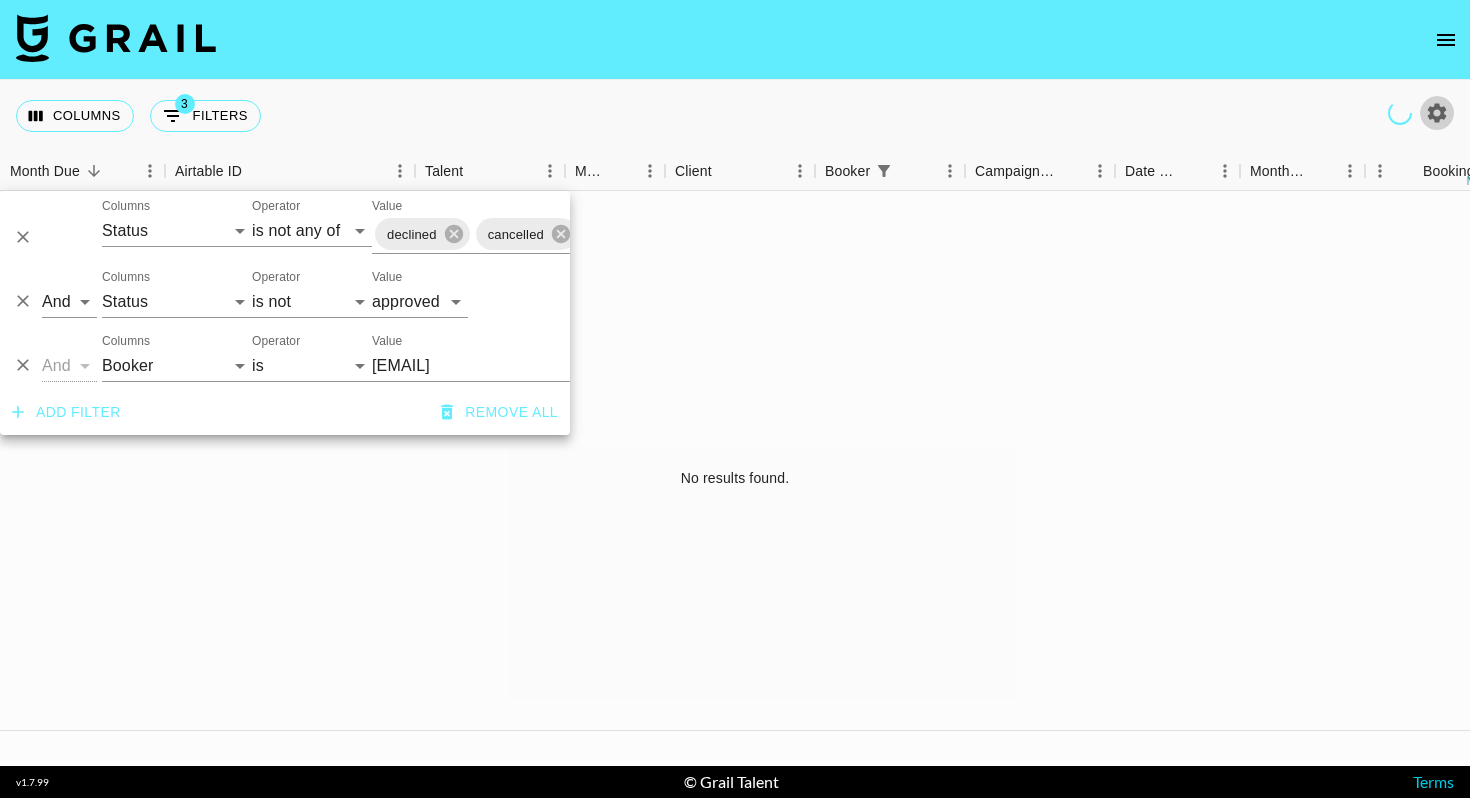 click 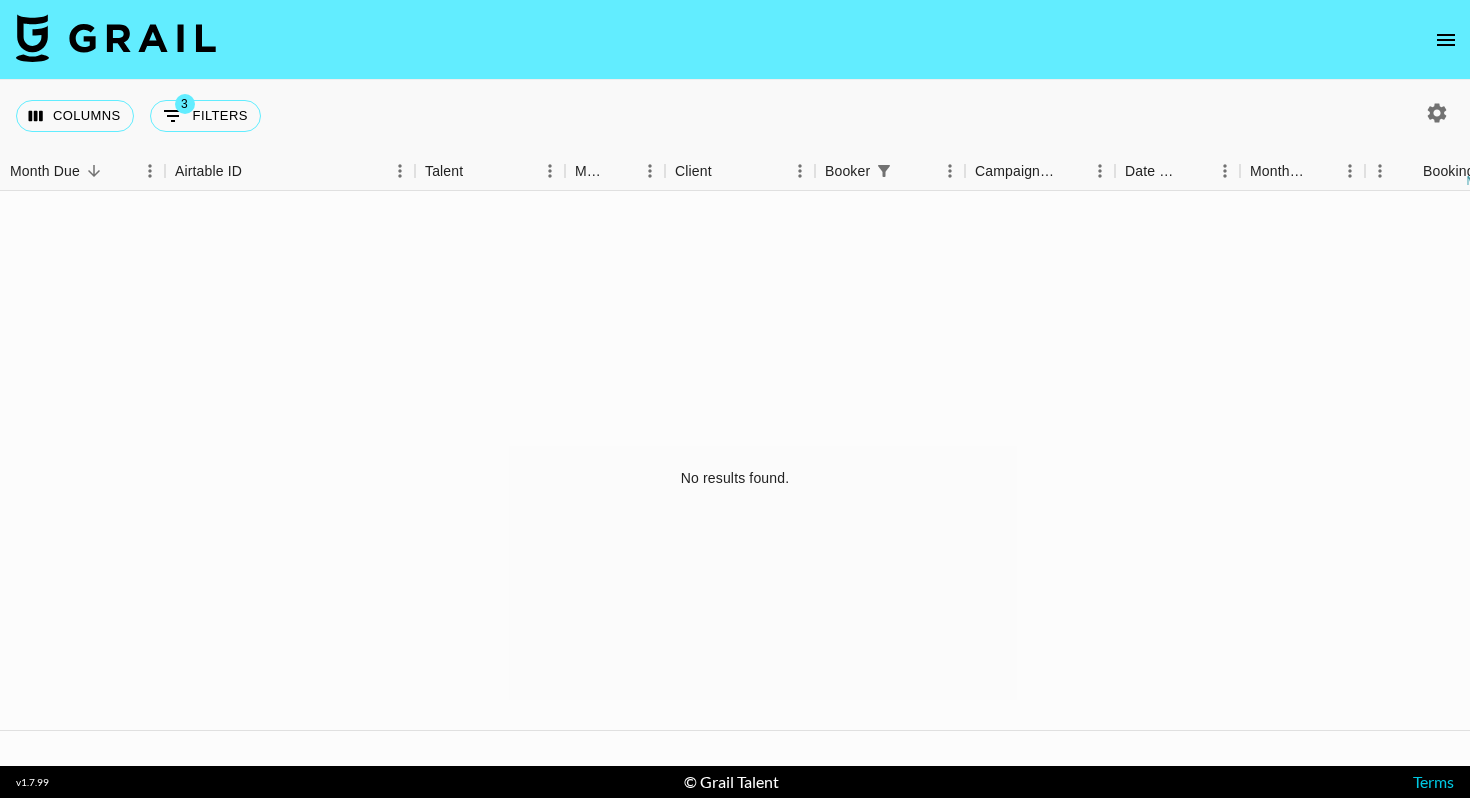 click 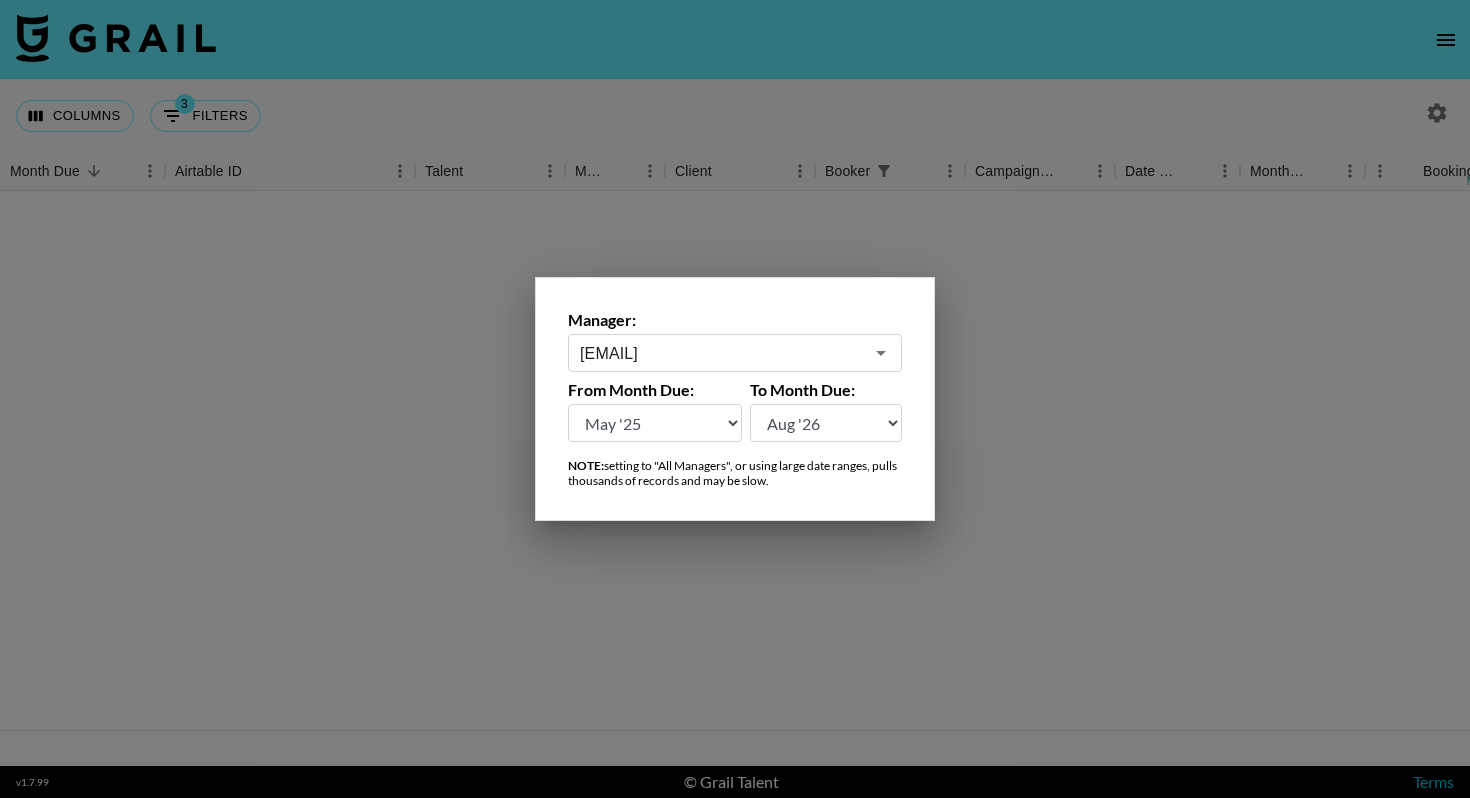 click at bounding box center [735, 399] 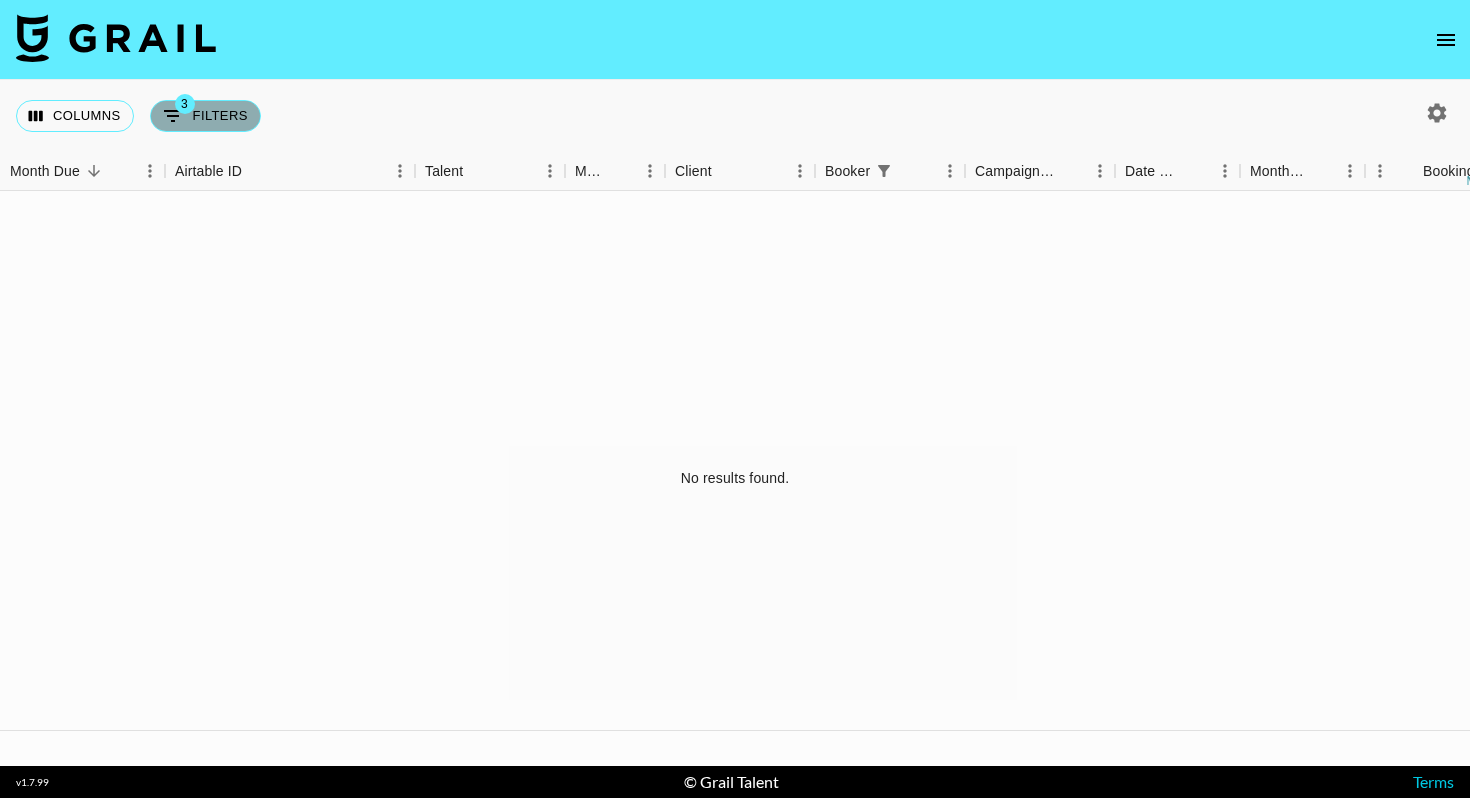 click on "3 Filters" at bounding box center (205, 116) 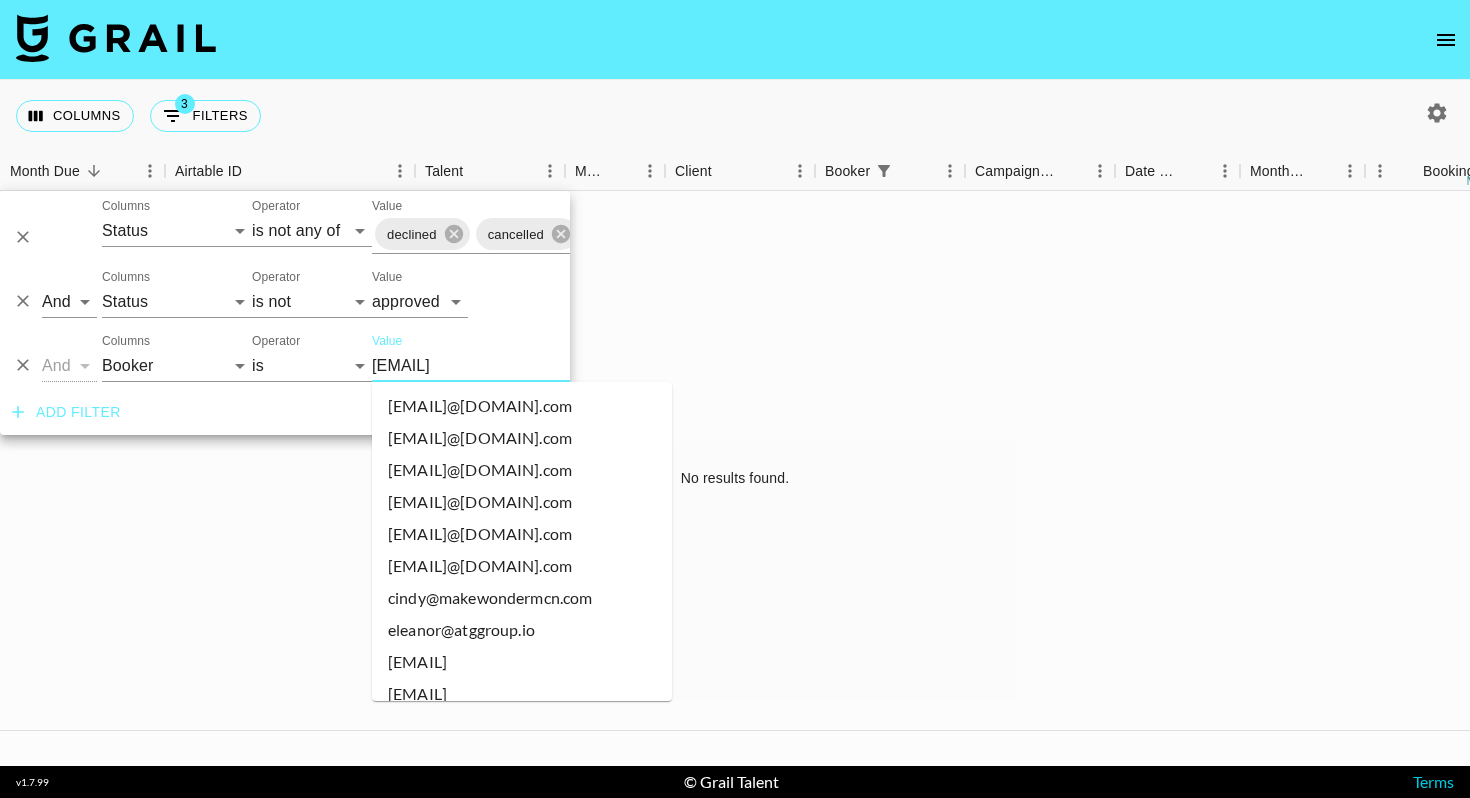 click on "[EMAIL]" at bounding box center [494, 365] 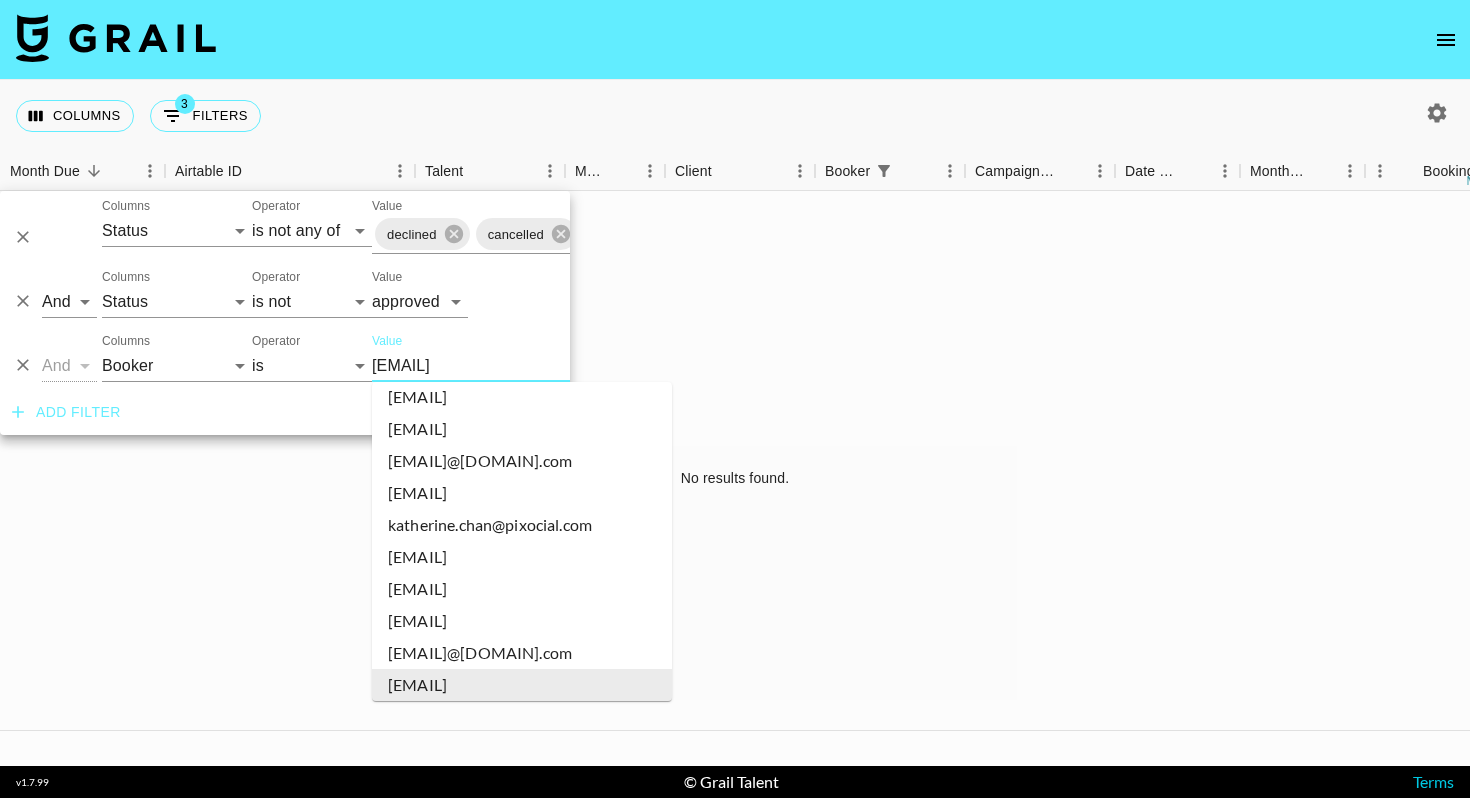 click on "[EMAIL]" at bounding box center (494, 365) 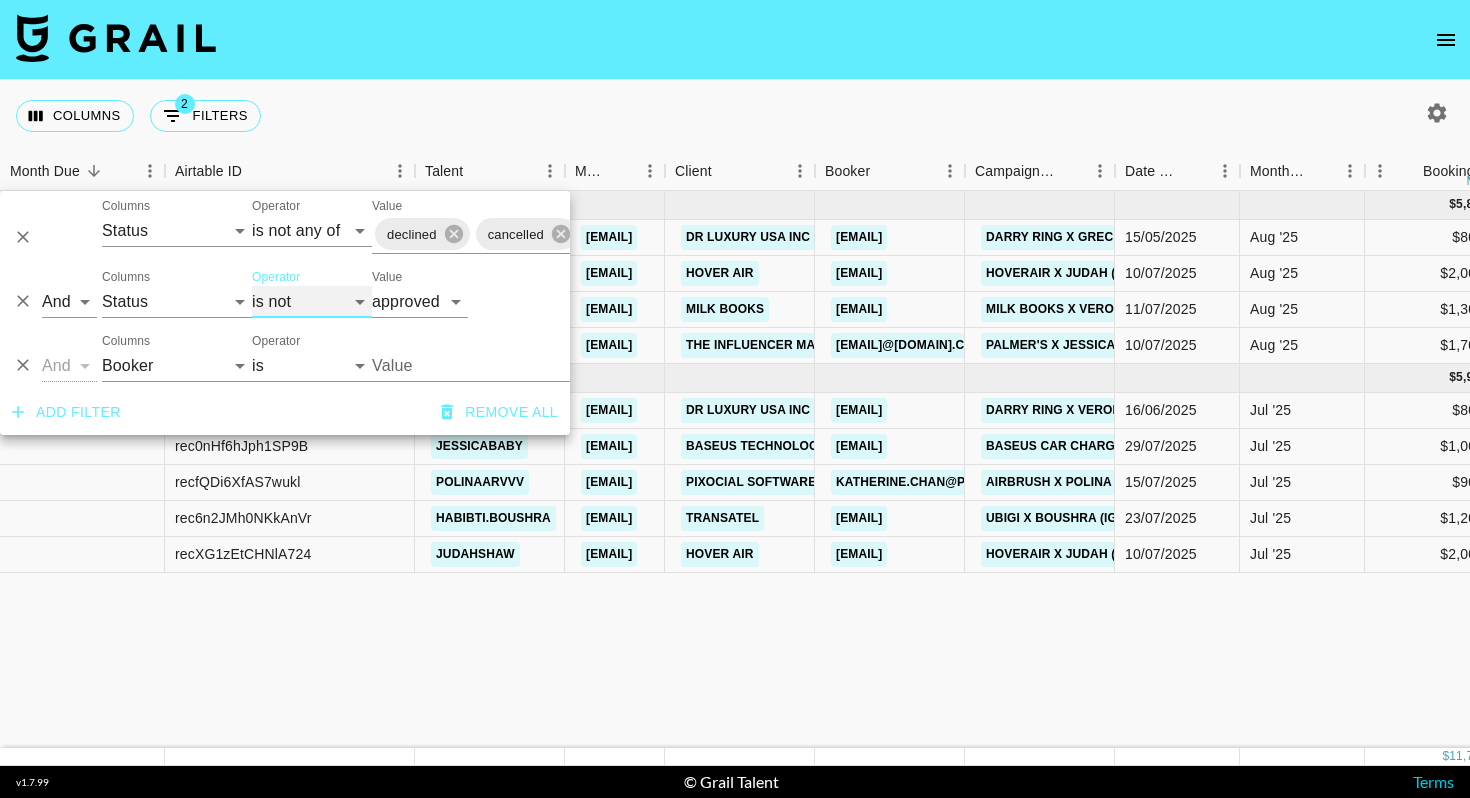 click on "is is not is any of is not any of" at bounding box center [312, 302] 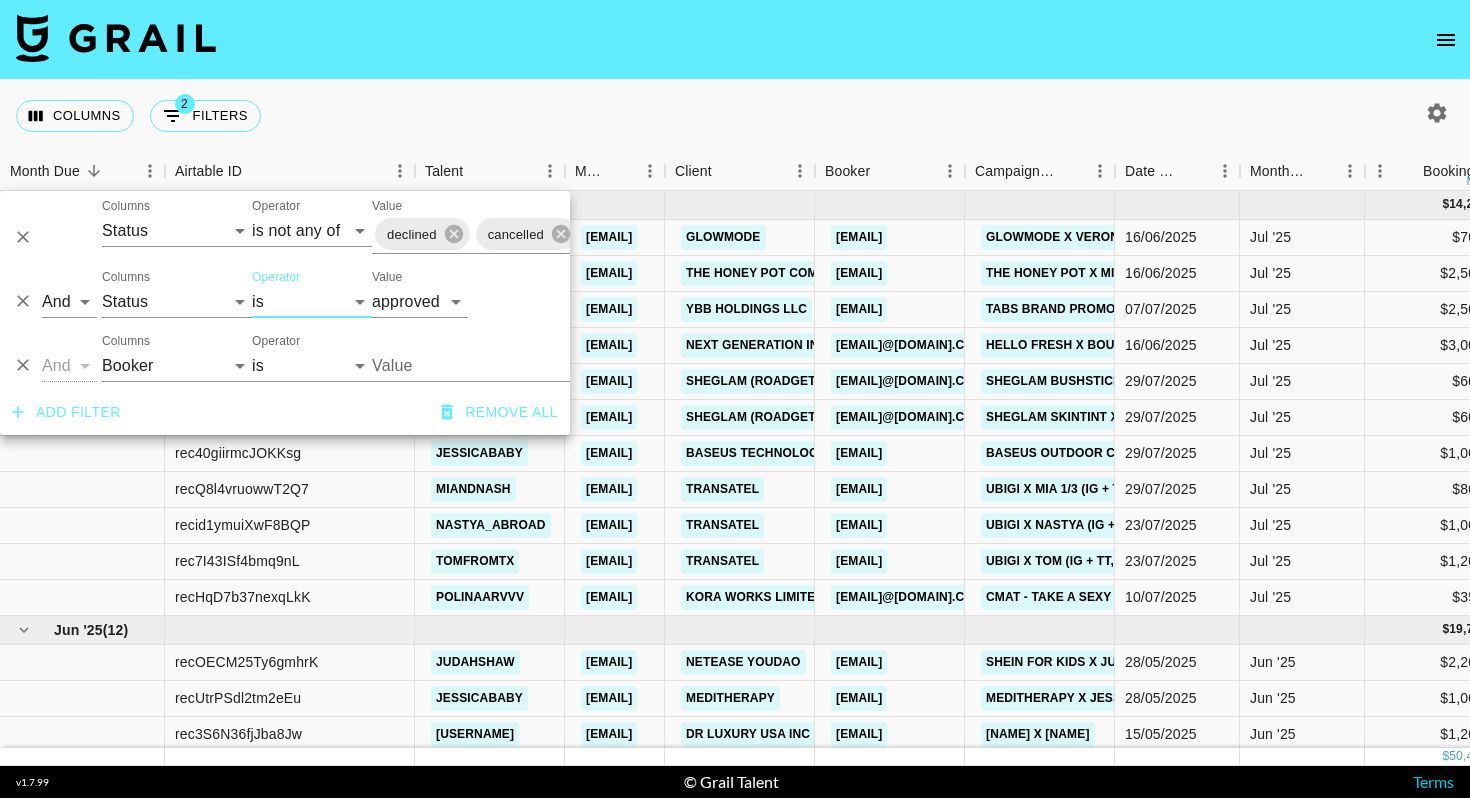 click on "Columns 2 Filters + Booking" at bounding box center (735, 116) 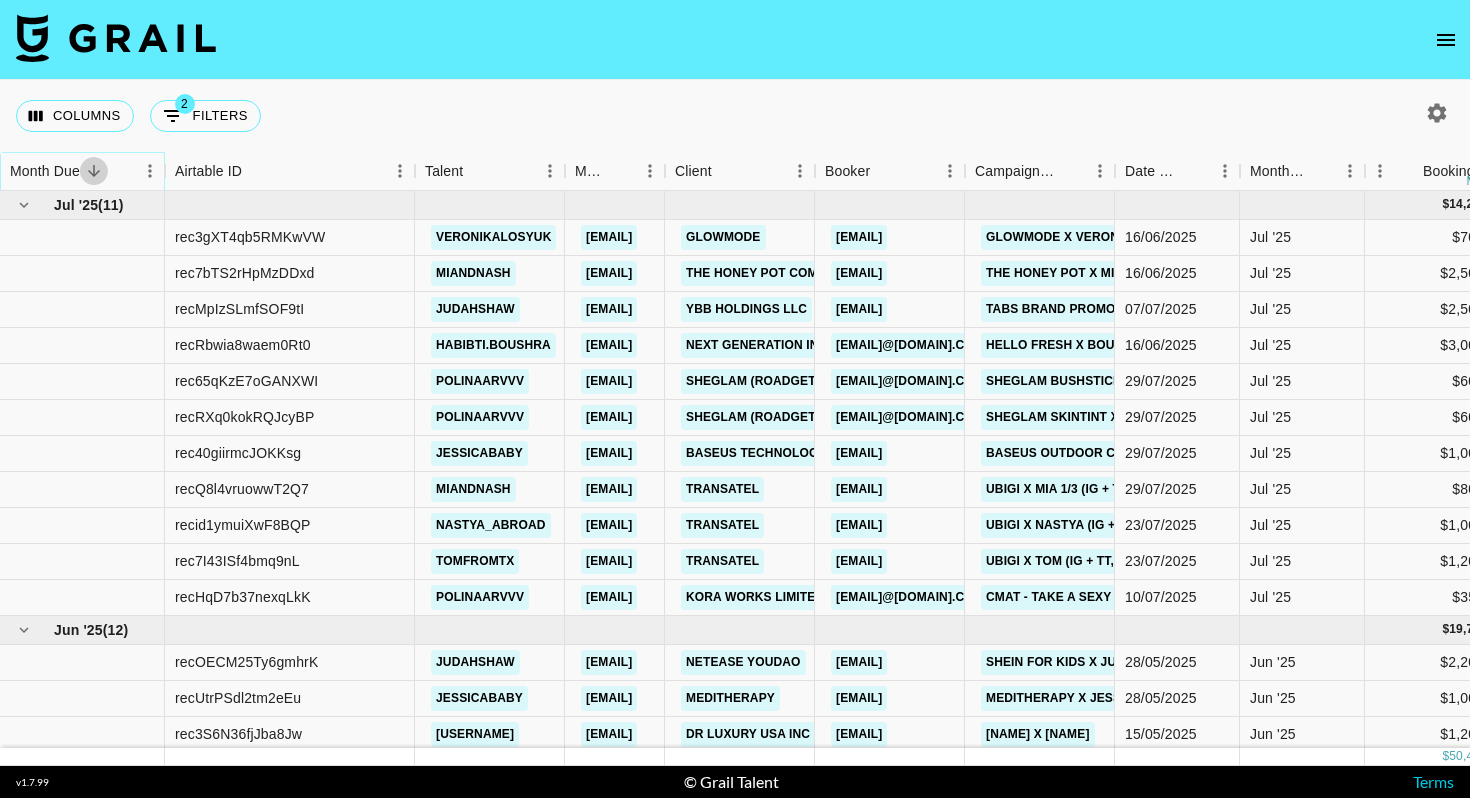 click 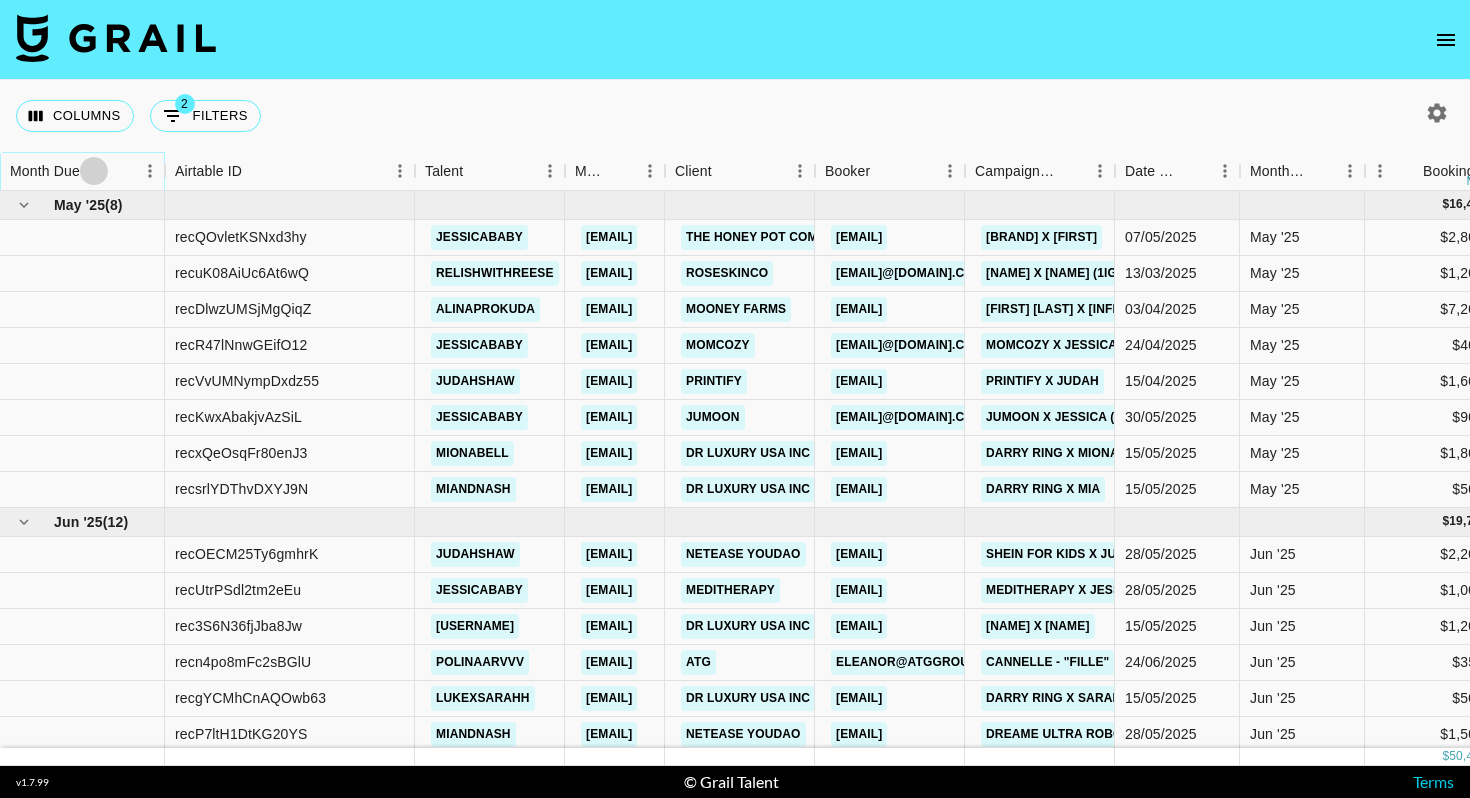 click 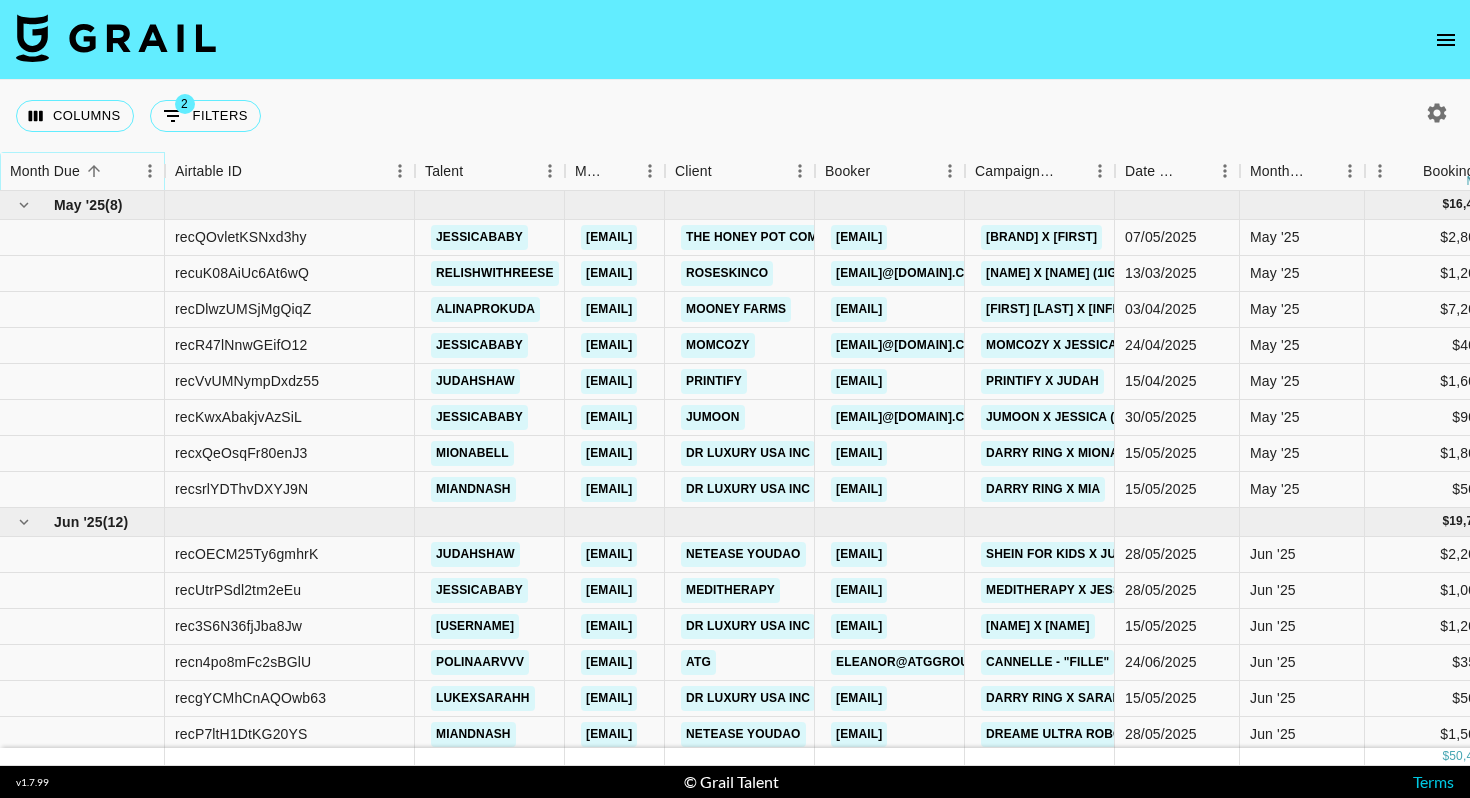 click 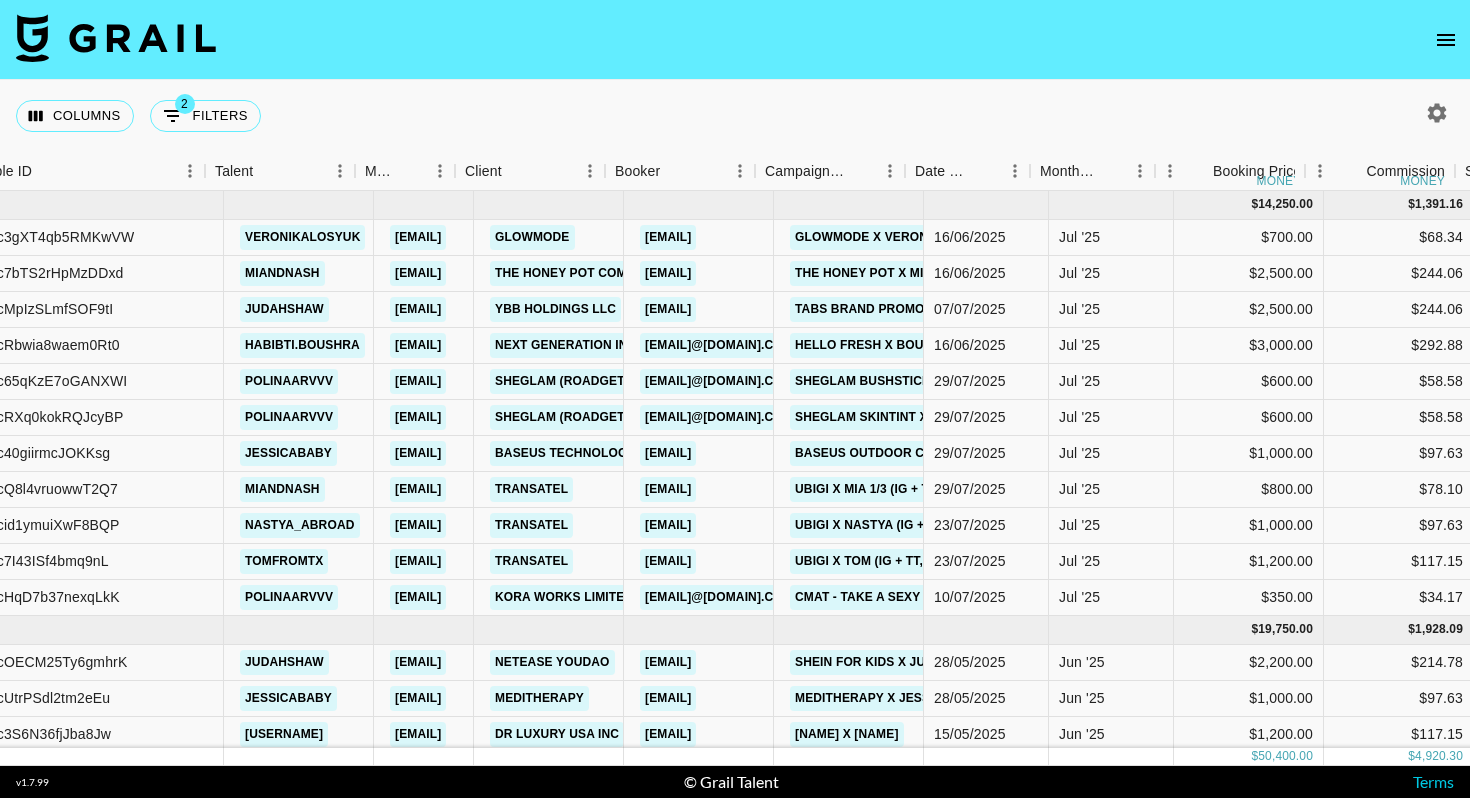 scroll, scrollTop: 0, scrollLeft: 210, axis: horizontal 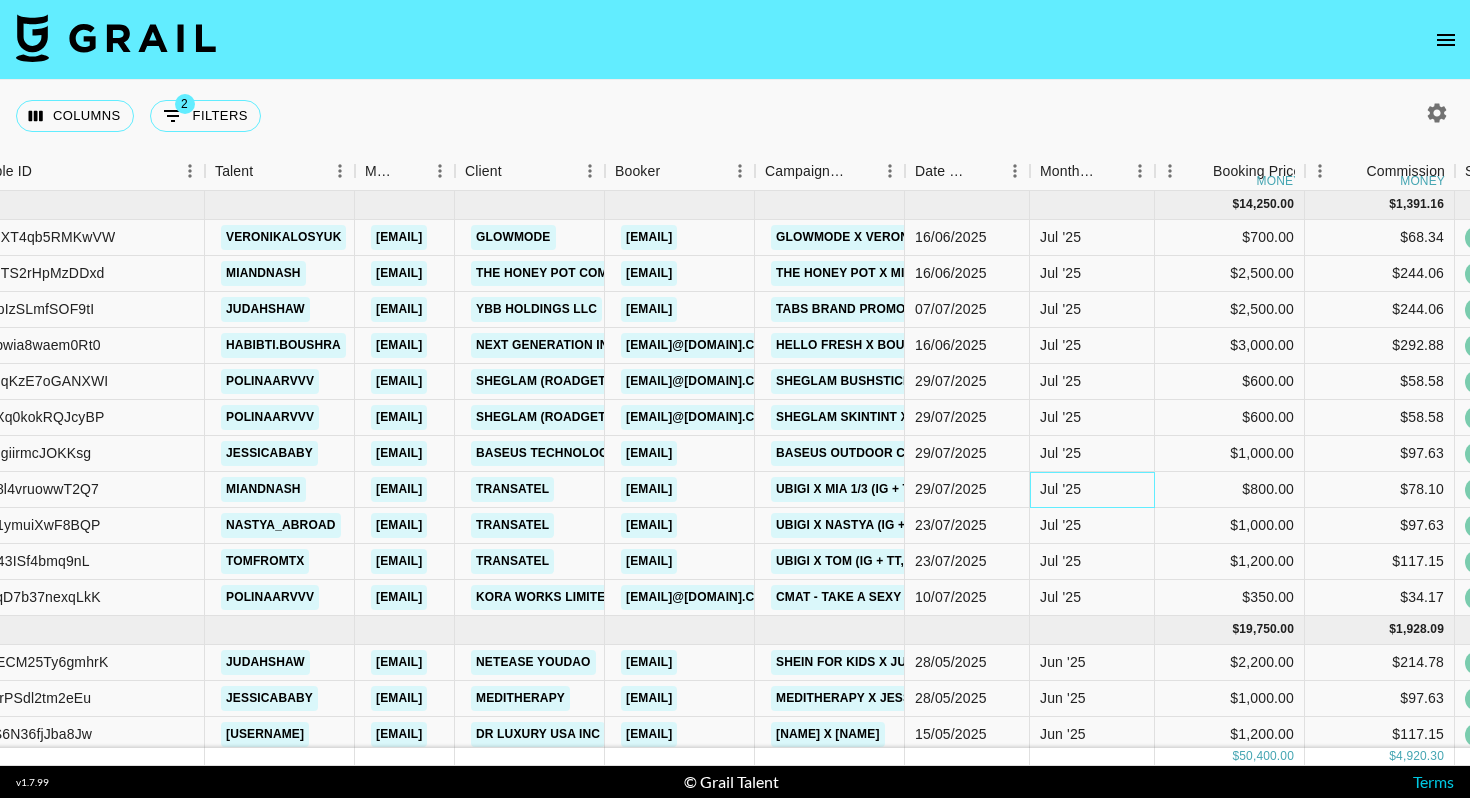 click on "Jul '25" at bounding box center [1060, 489] 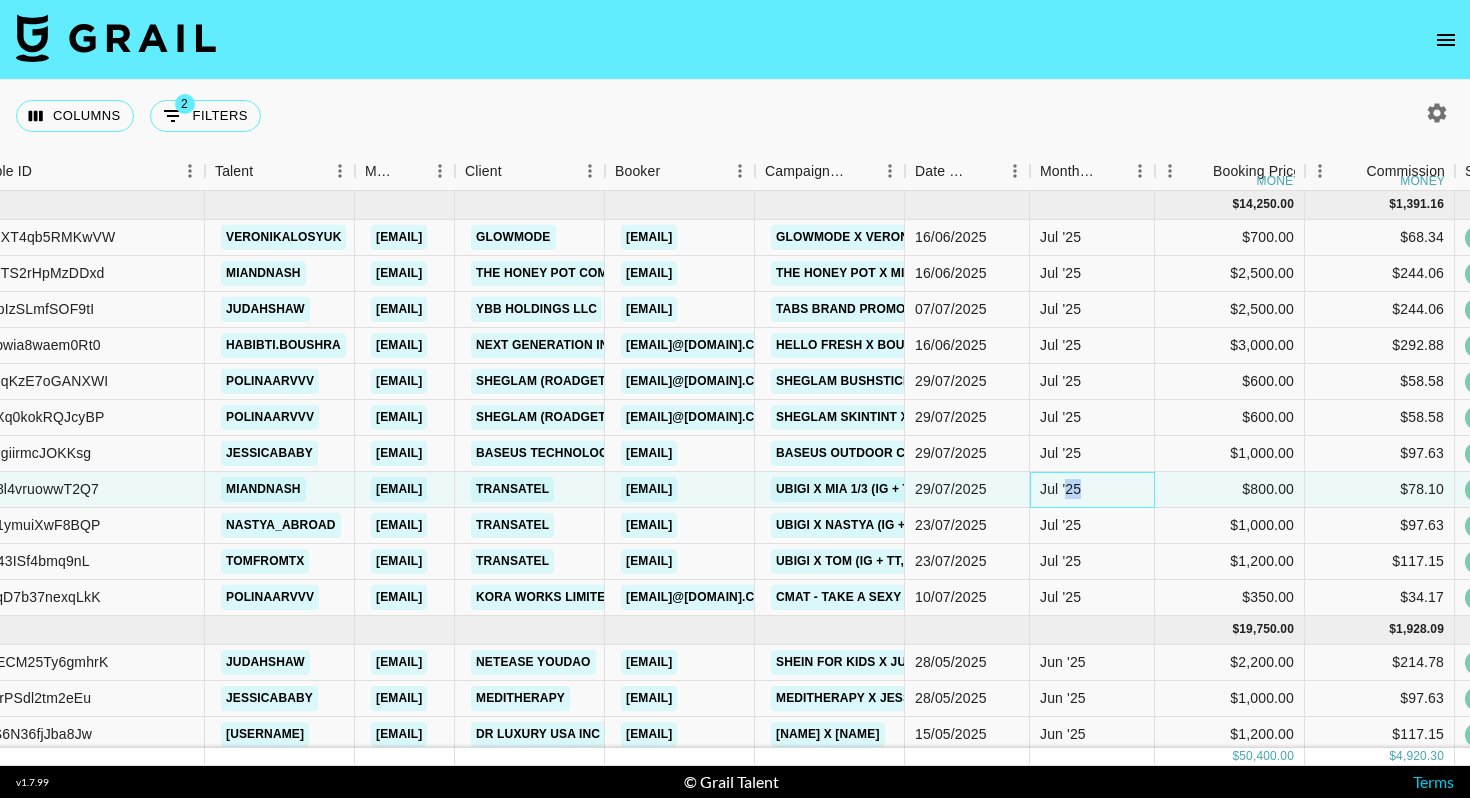 click on "Jul '25" at bounding box center [1060, 489] 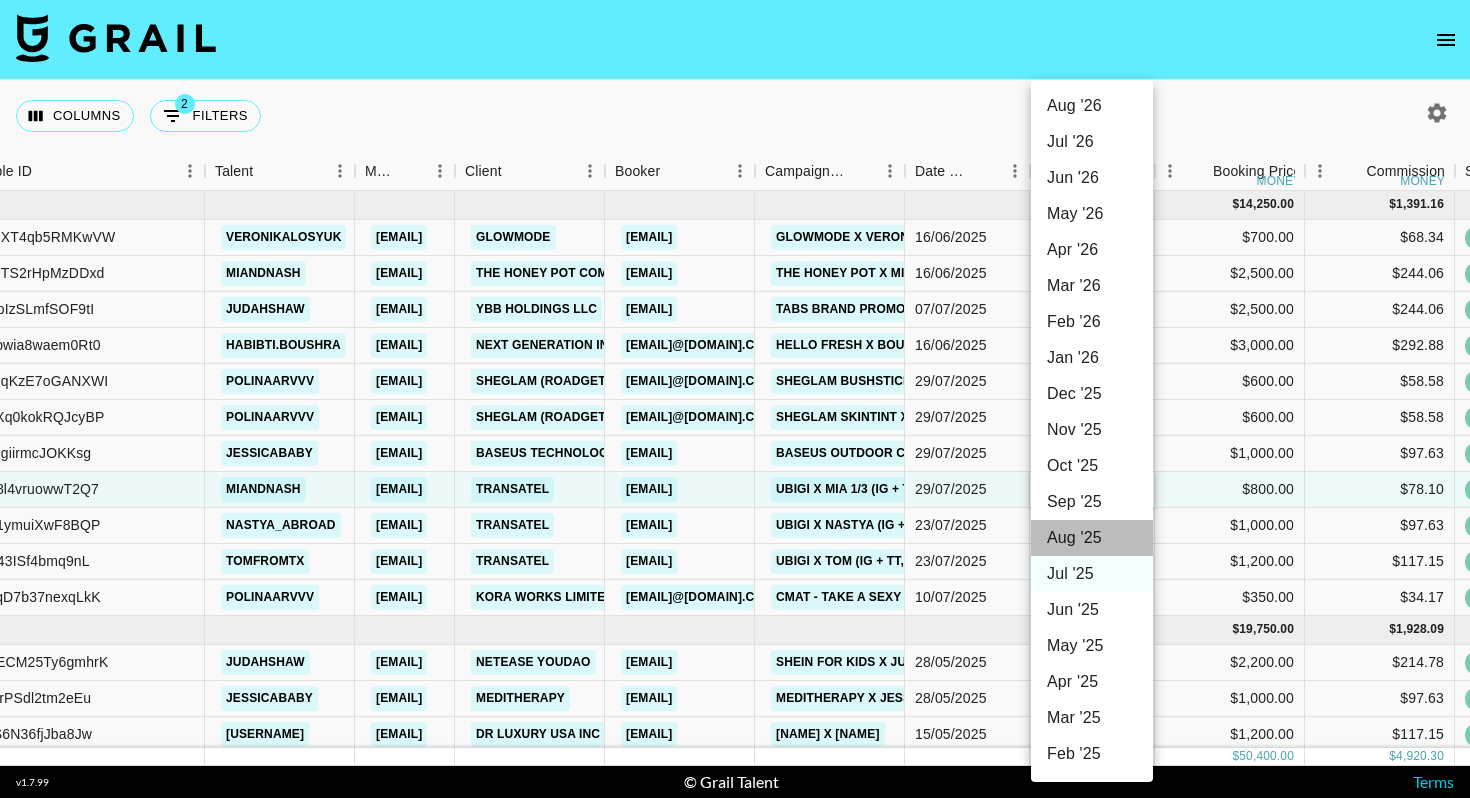 click on "Aug '25" at bounding box center (1092, 538) 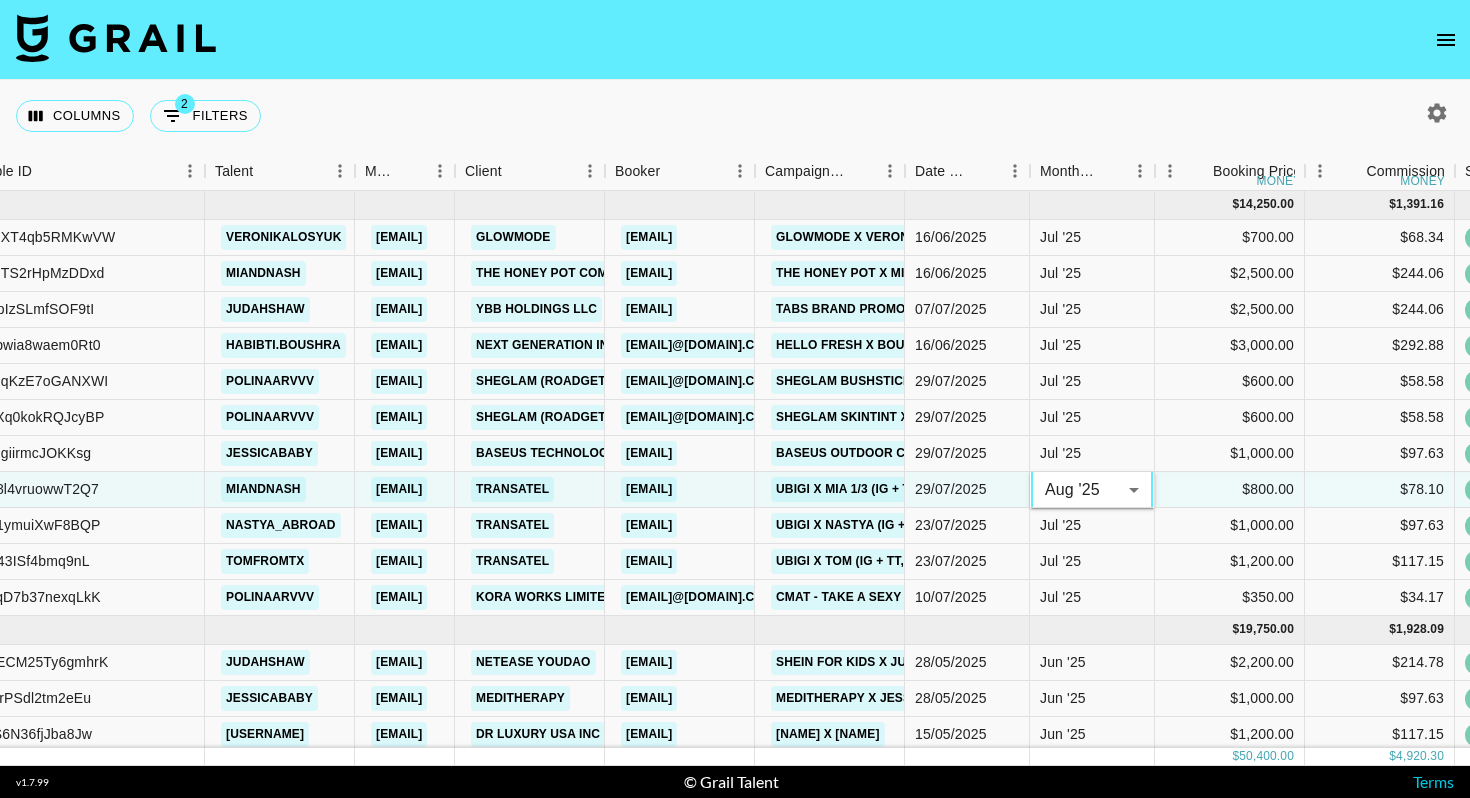 click on "Columns 2 Filters + Booking Month Due Airtable ID Talent Manager Client Booker Campaign (Type) Date Created Month Due Booking Price money Commission money Status 2 Video Link Special Booking Type PO Number Invoice Notes Contract File Payment Sent Payment Sent Date Invoice Link Actions Jul '25  ( 11 ) $ 14,250.00 $ 1,391.16 rec3gXT4qb5RMKwVW [FIRST] [LAST] [EMAIL] GLOWMODE [EMAIL] Glowmode x [FIRST] (1IG) 16/06/2025 Jul '25 $700.00 $68.34 approved https://www.instagram.com/reel/DMLLrElRWNK/?hl=en Glowmode x [FIRST].png no https://in.xero.com/4Cw7sl8NtaMe0ndDLRzZMlIMM1pHcuTjorCuRg2x rec7bTS2rHpMzDDxd [FIRST] [LAST] [EMAIL] The Honey Pot Company  [EMAIL] The Honey Pot x [FIRST] (1IG) 16/06/2025 Jul '25 $2,500.00 $244.06 approved https://www.instagram.com/reel/DL7e4aEi52w/?igsh=cjRyNm5nanJnYWdn [FIRST] Agreement THPC 2025 -.docx no https://in.xero.com/NUbWlFBXDHgzLgGNY4c4RcVSHtnZS9h98F6Hzeut recMpIzSLmfSOF9tI [FIRST] [LAST] [EMAIL] no no" at bounding box center (735, 399) 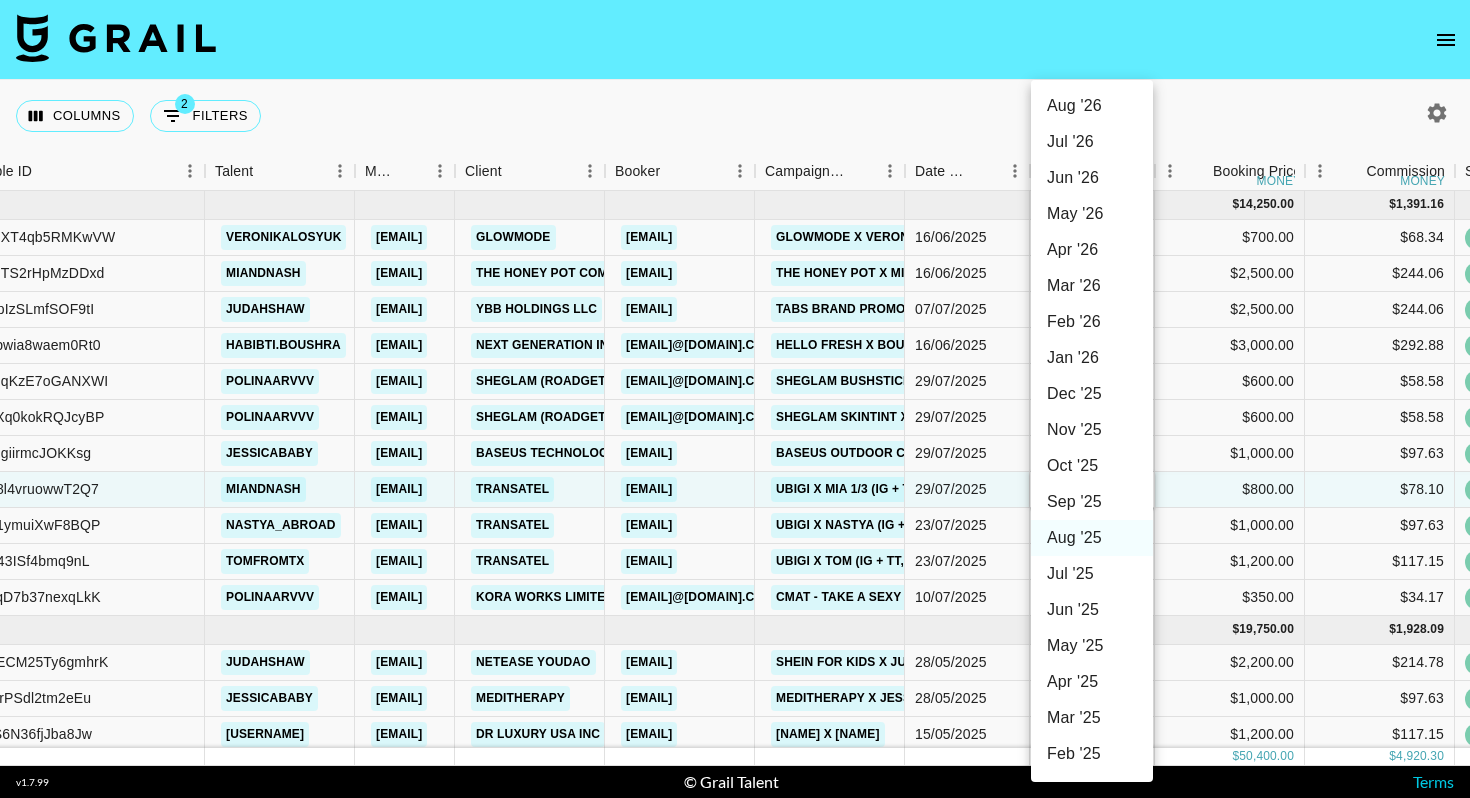 click on "Jul '25" at bounding box center [1092, 574] 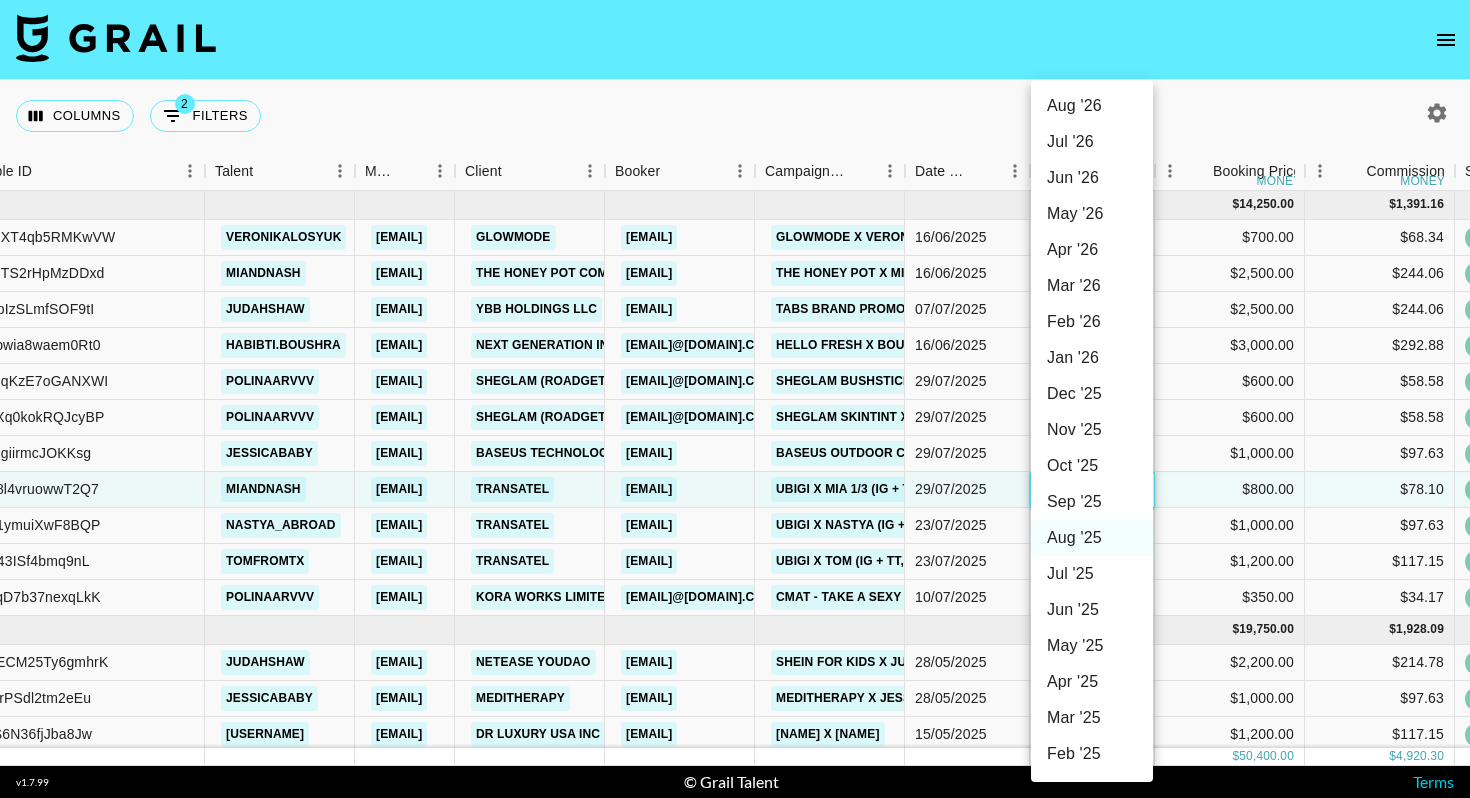 type on "Jul '25" 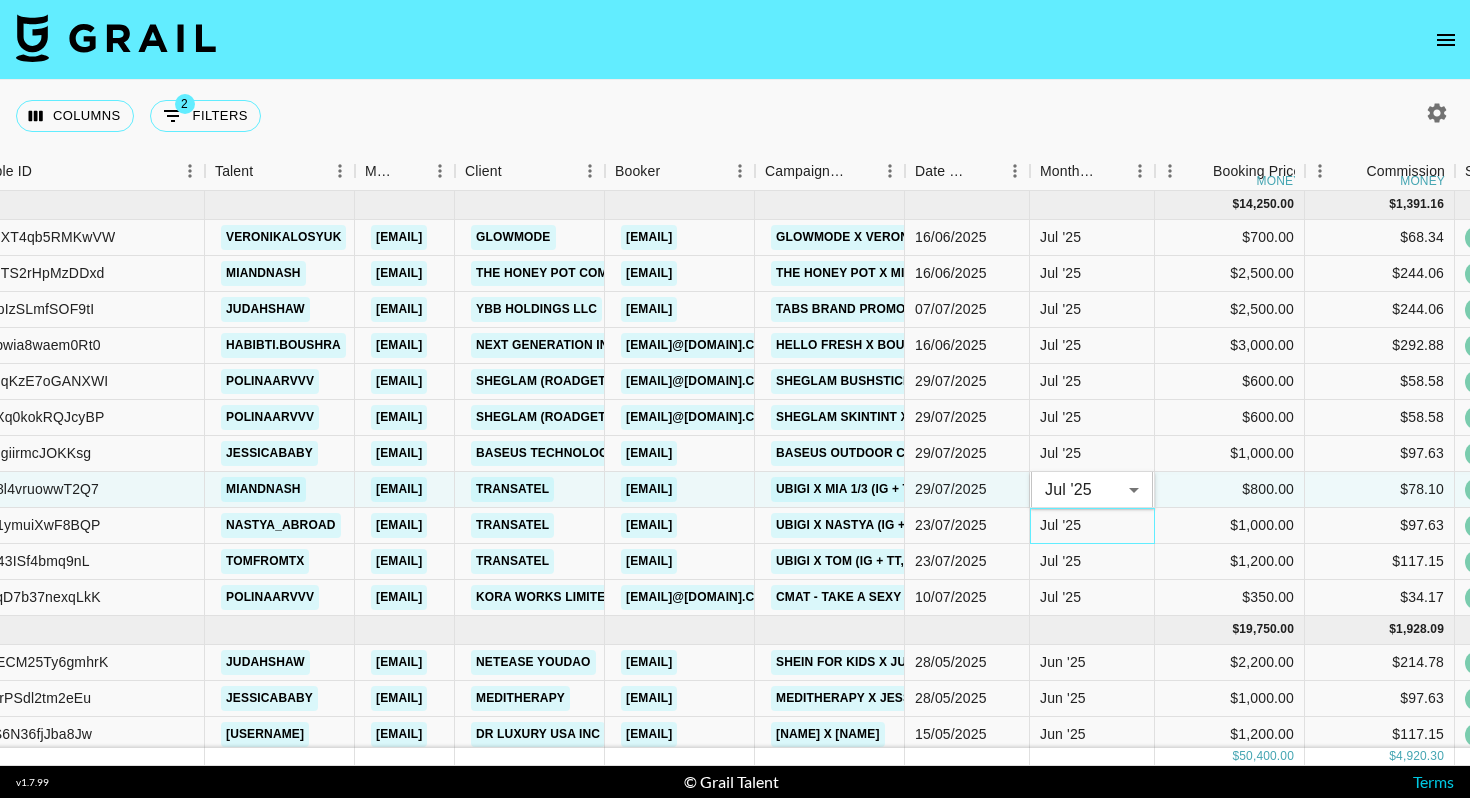 click on "Jul '25" at bounding box center [1092, 526] 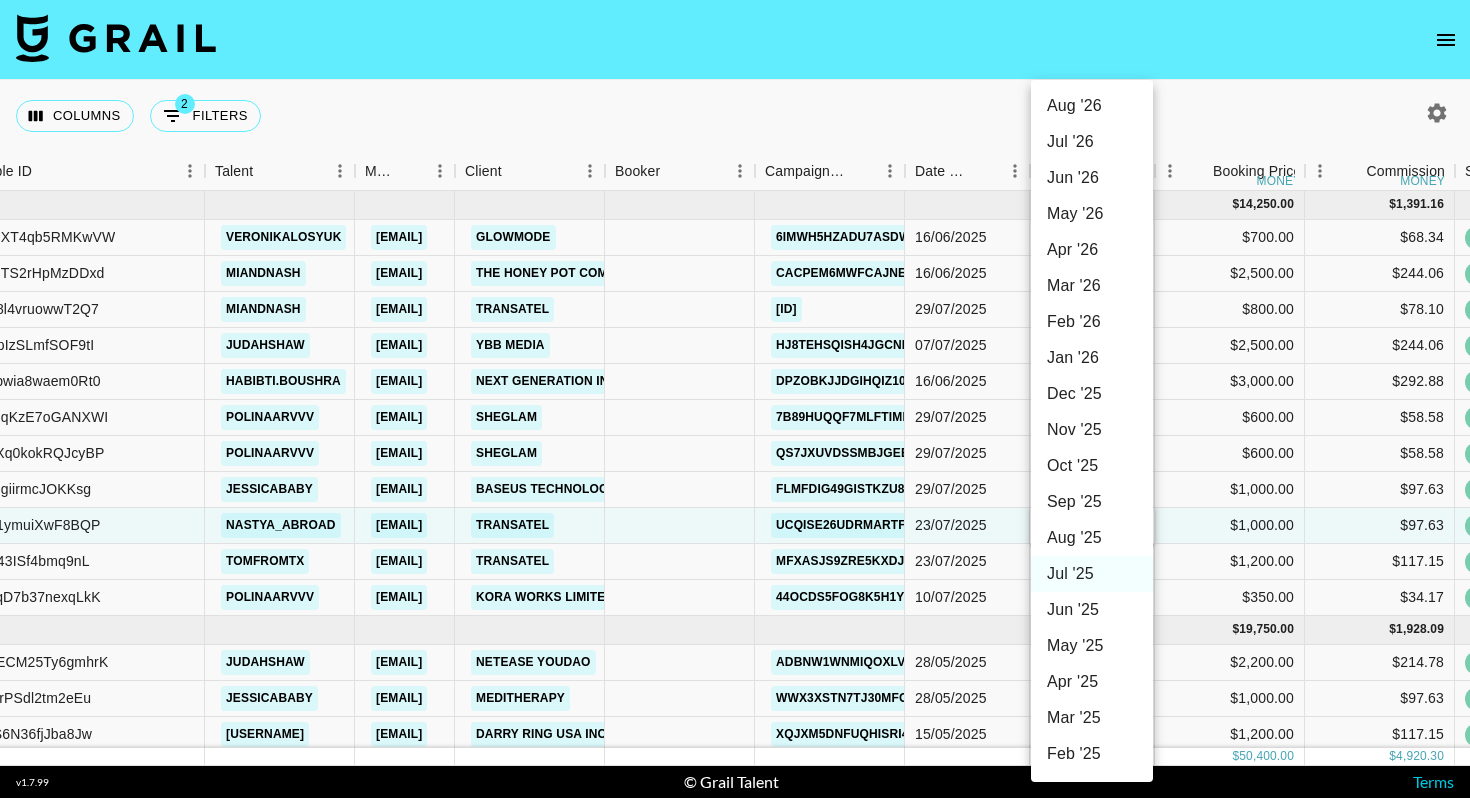 click on "Jun '25" at bounding box center [1092, 610] 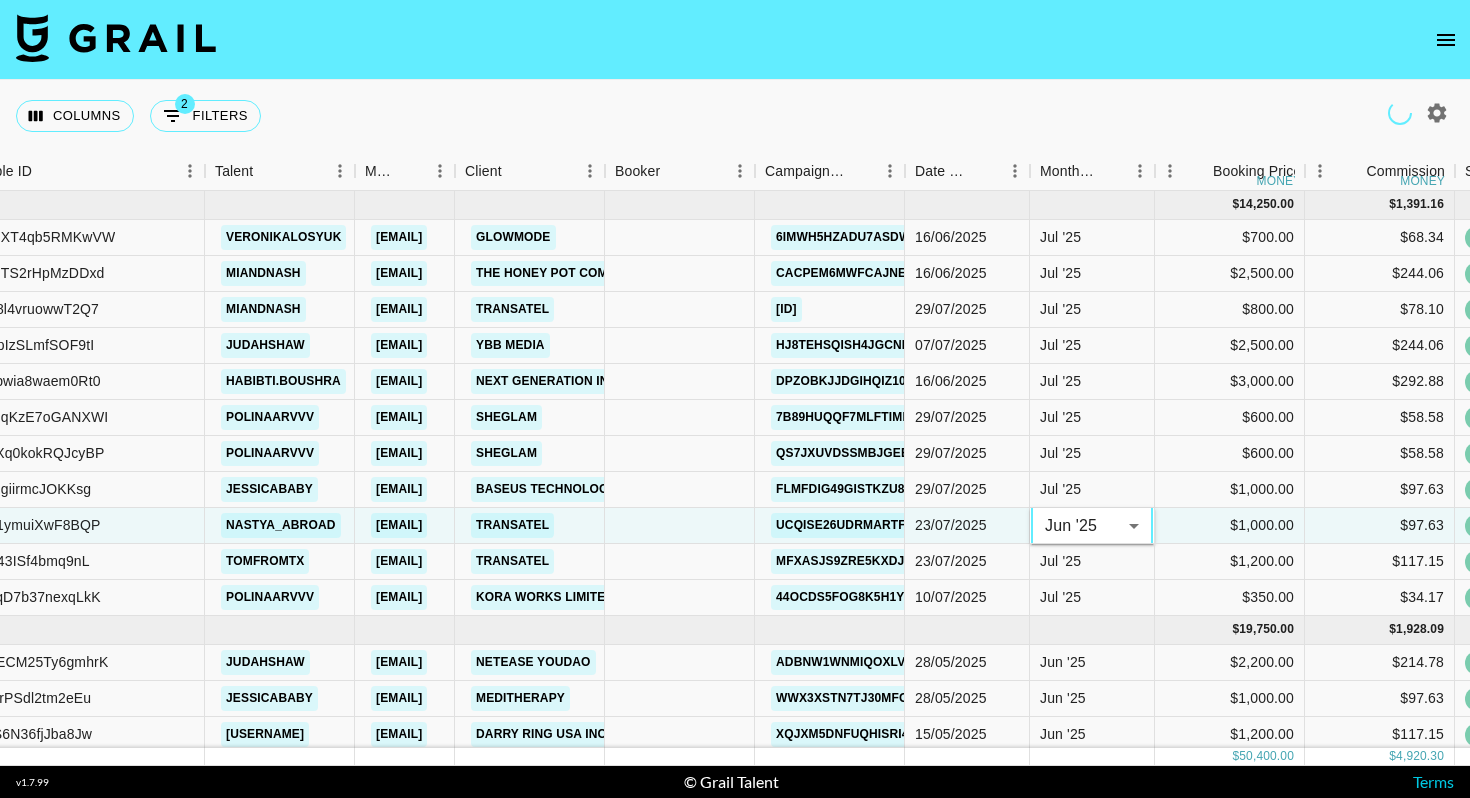 click on "Columns 2 Filters + Booking Month Due Airtable ID Talent Manager Client Booker Campaign (Type) Date Created Month Due Booking Price money Commission money Status 2 Video Link Special Booking Type PO Number Invoice Notes Contract File Payment Sent Payment Sent Date Invoice Link Actions Jul '25  ( 11 ) $ 14,250.00 $ 1,391.16 rec3gXT4qb5RMKwVW [FIRST] [LAST] [EMAIL] GLOWMODE [EMAIL] Glowmode x [FIRST] (1IG) 16/06/2025 Jul '25 $700.00 $68.34 approved https://www.instagram.com/reel/DMLLrElRWNK/?hl=en Glowmode x [FIRST].png no https://in.xero.com/4Cw7sl8NtaMe0ndDLRzZMlIMM1pHcuTjorCuRg2x rec7bTS2rHpMzDDxd [FIRST] [LAST] [EMAIL] The Honey Pot Company  [EMAIL] The Honey Pot x [FIRST] (1IG) 16/06/2025 Jul '25 $2,500.00 $244.06 approved https://www.instagram.com/reel/DL7e4aEi52w/?igsh=cjRyNm5nanJnYWdn [FIRST] Agreement THPC 2025 -.docx no https://in.xero.com/NUbWlFBXDHgzLgGNY4c4RcVSHtnZS9h98F6Hzeut recMpIzSLmfSOF9tI [FIRST] [LAST] [EMAIL] no no" at bounding box center (735, 399) 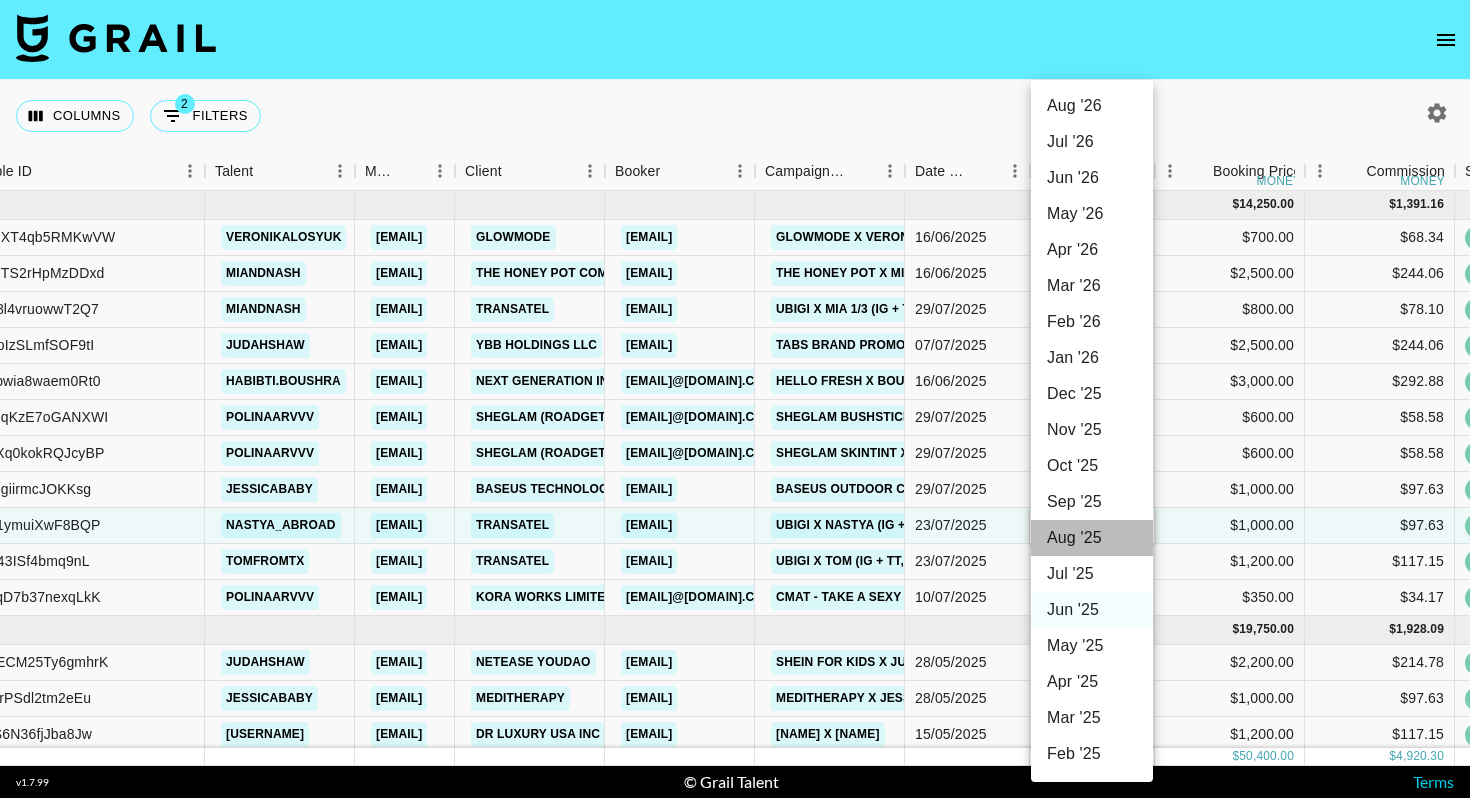 click on "Aug '25" at bounding box center [1092, 538] 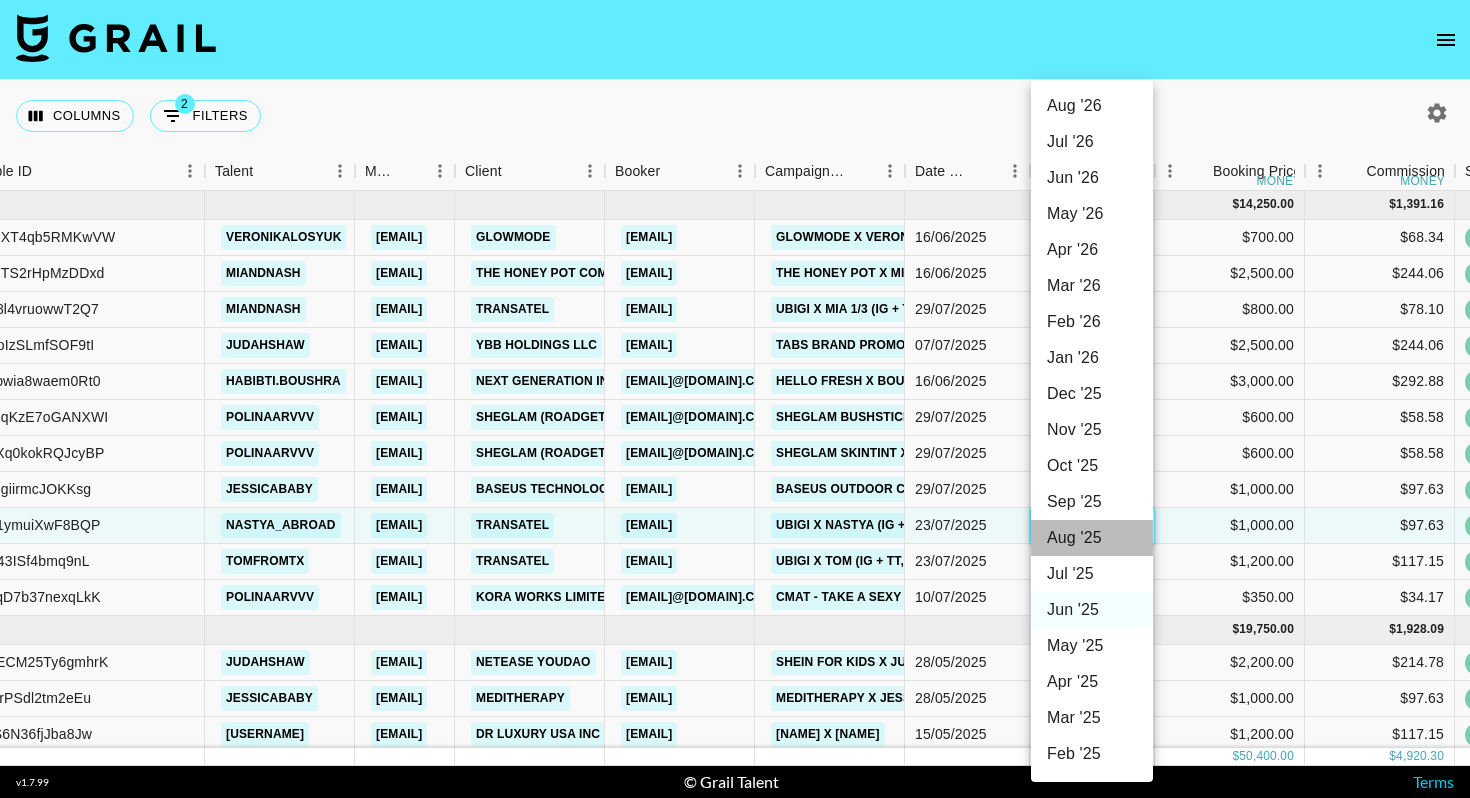type on "Aug '25" 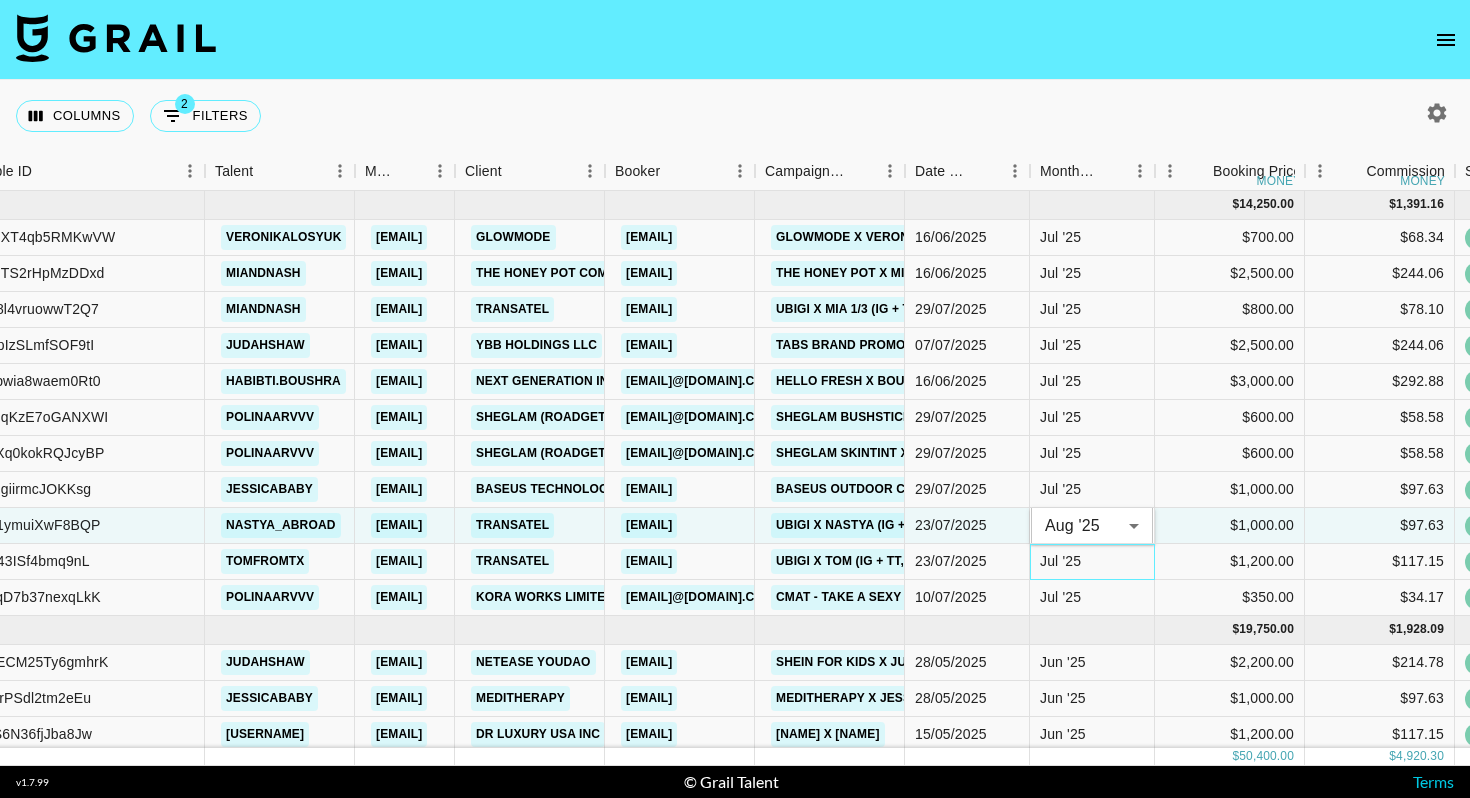 click on "Jul '25" at bounding box center [1092, 562] 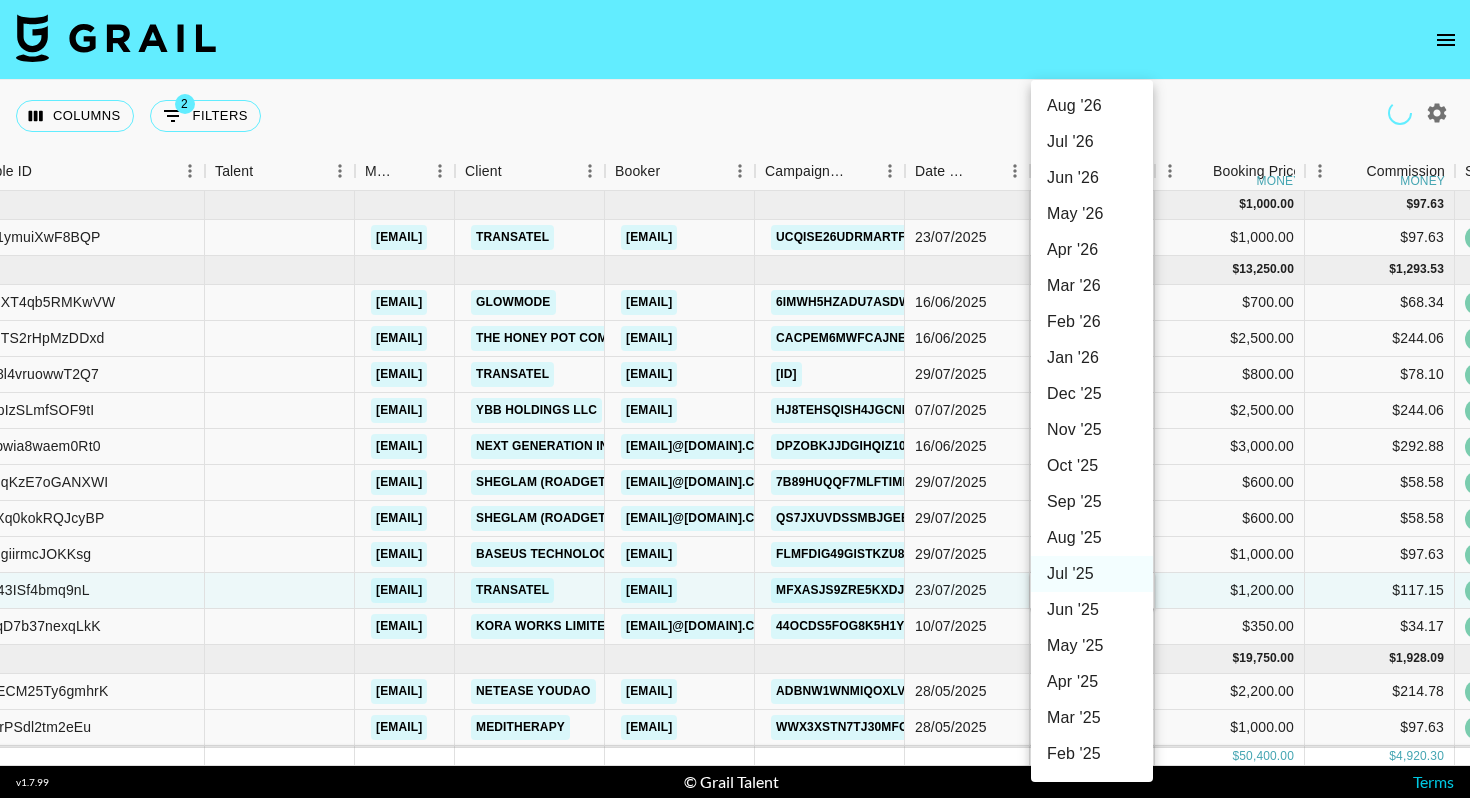 click on "Aug '25" at bounding box center [1092, 538] 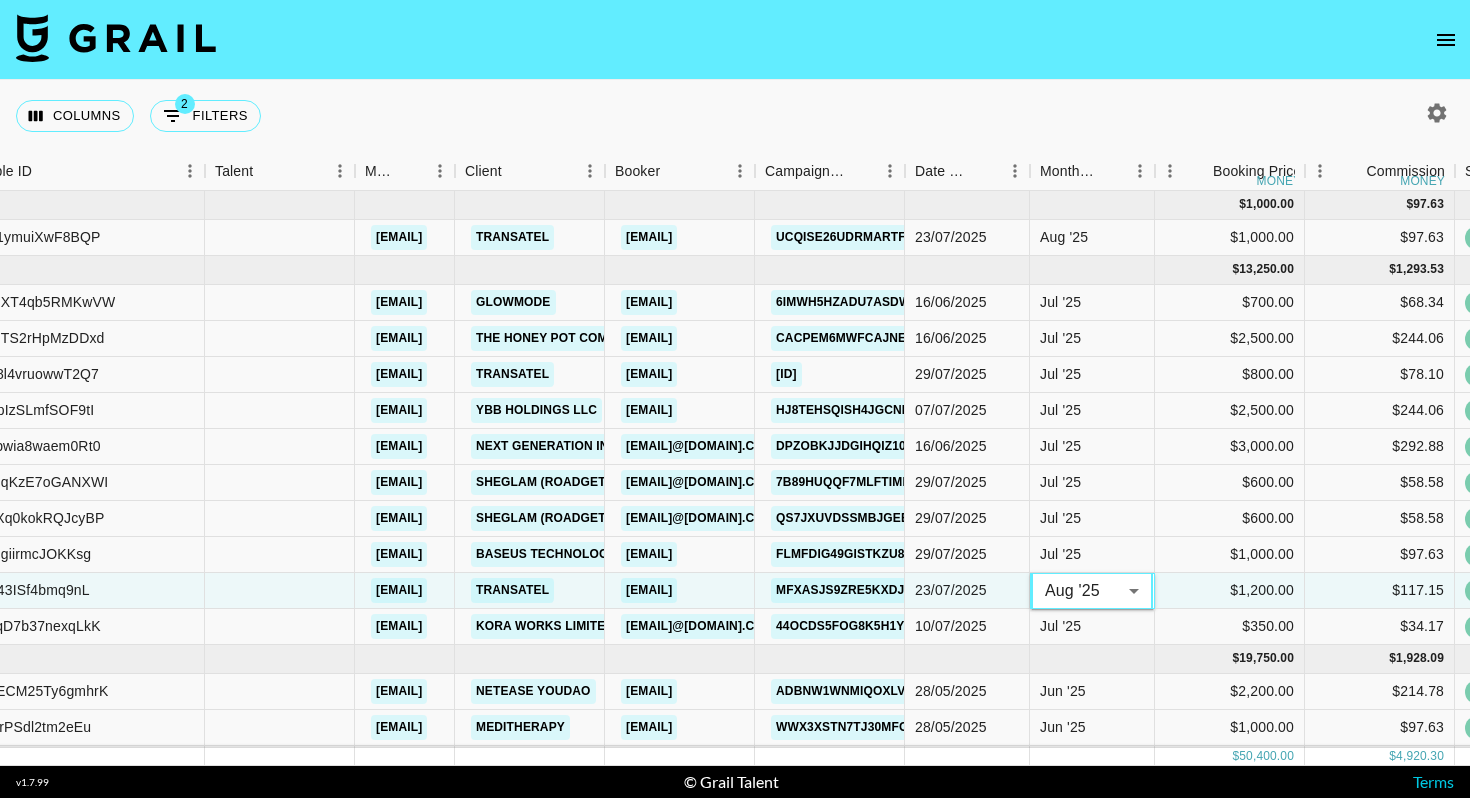 type on "Aug '25" 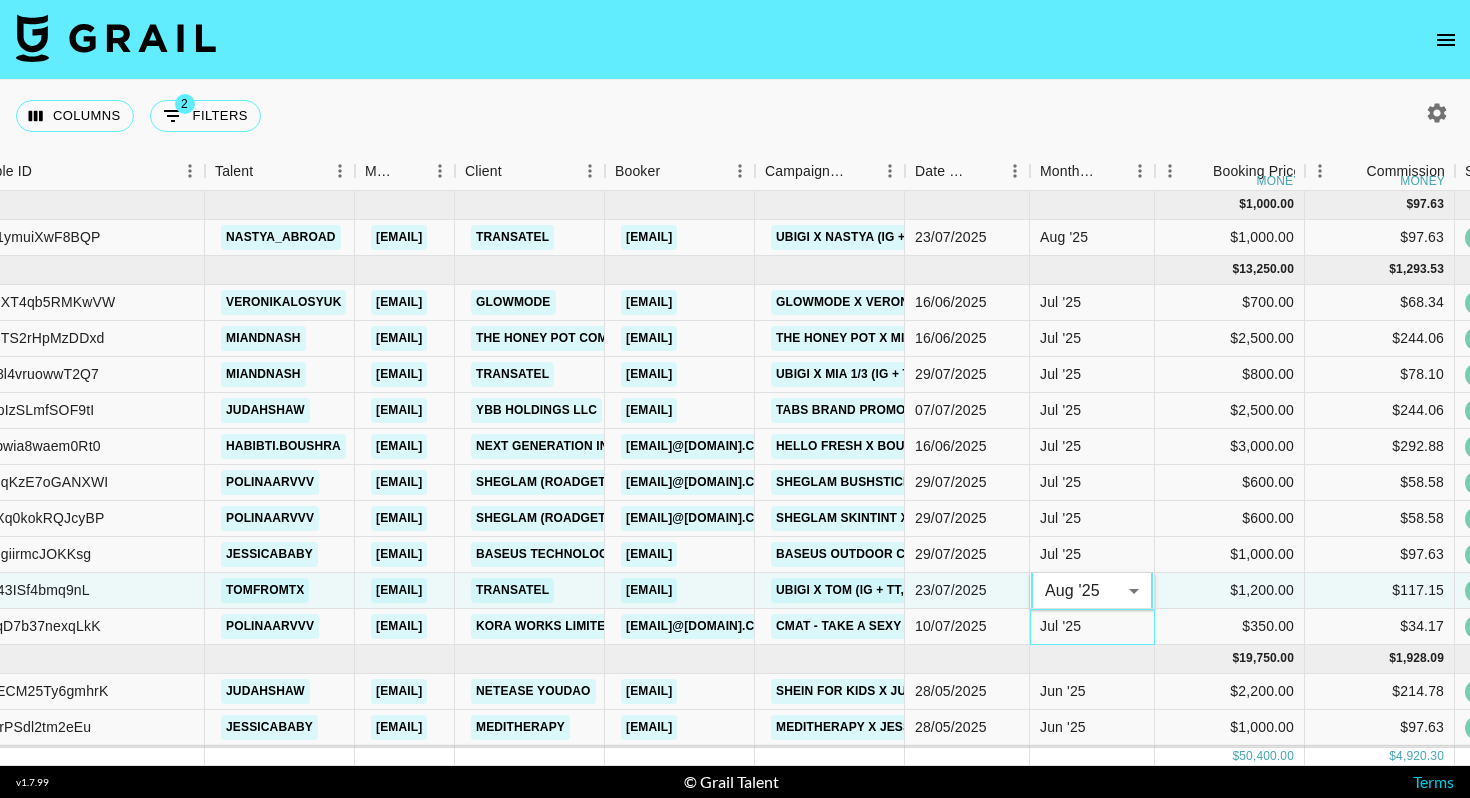 click on "Jul '25" at bounding box center [1092, 627] 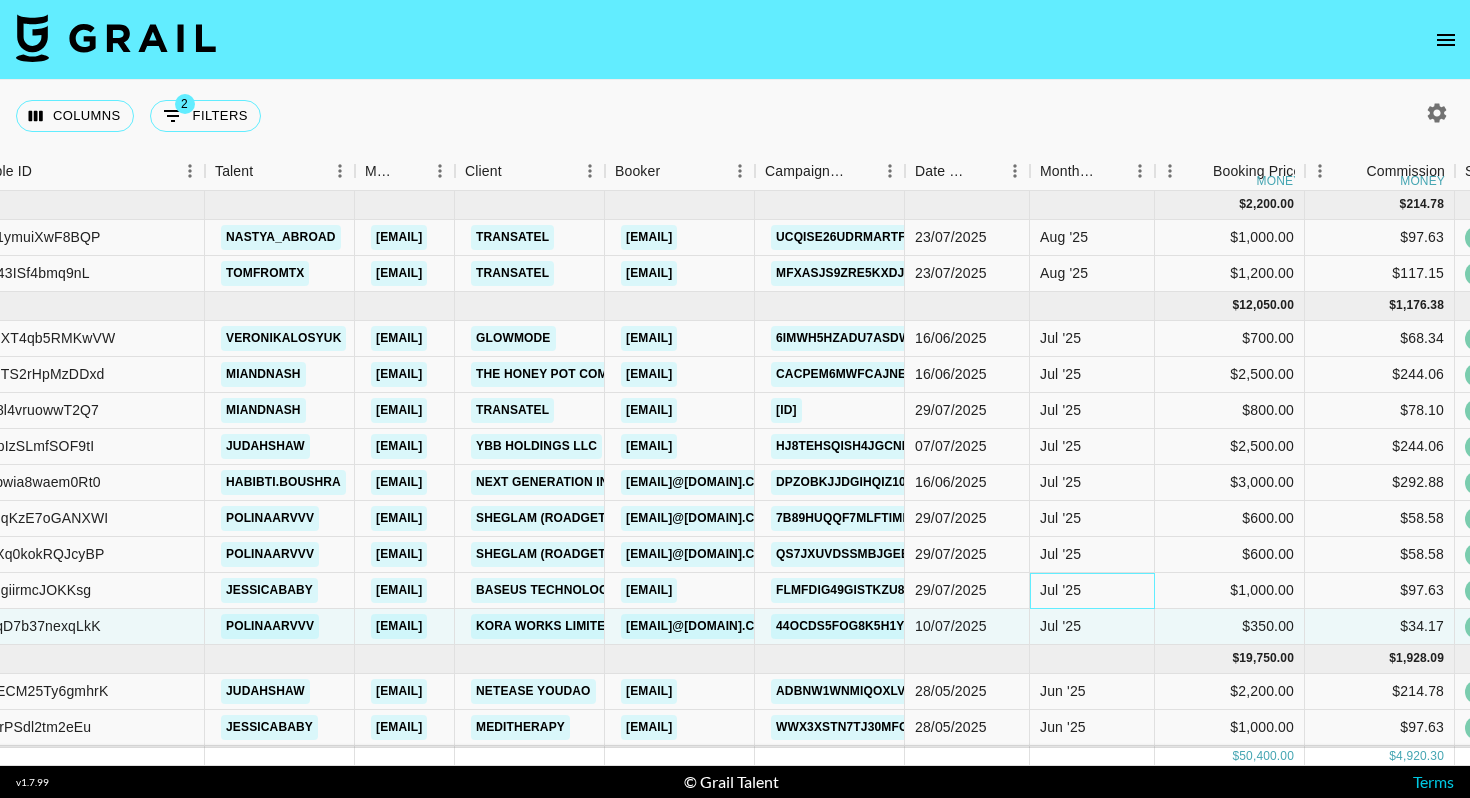 click on "Jul '25" at bounding box center [1092, 591] 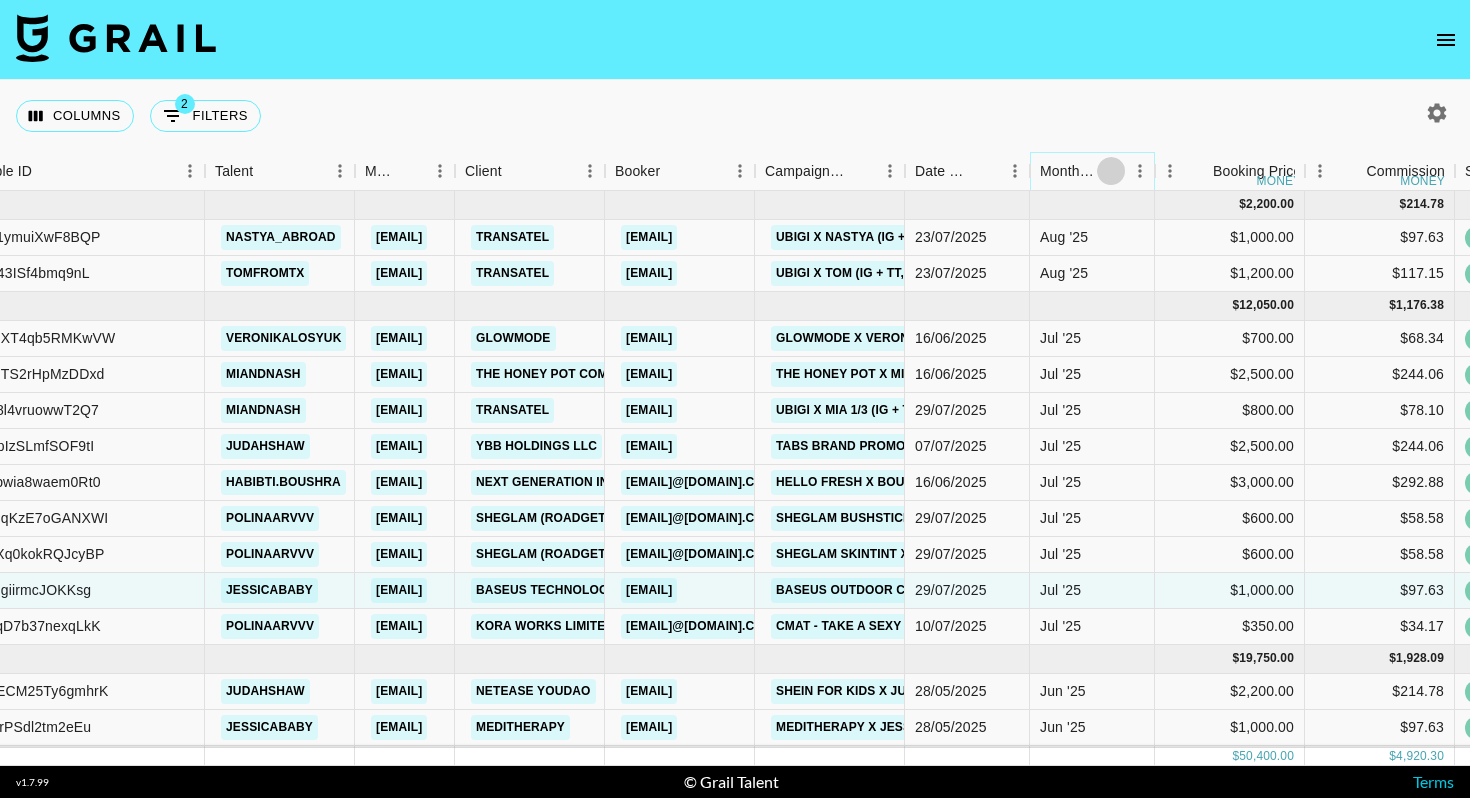 click 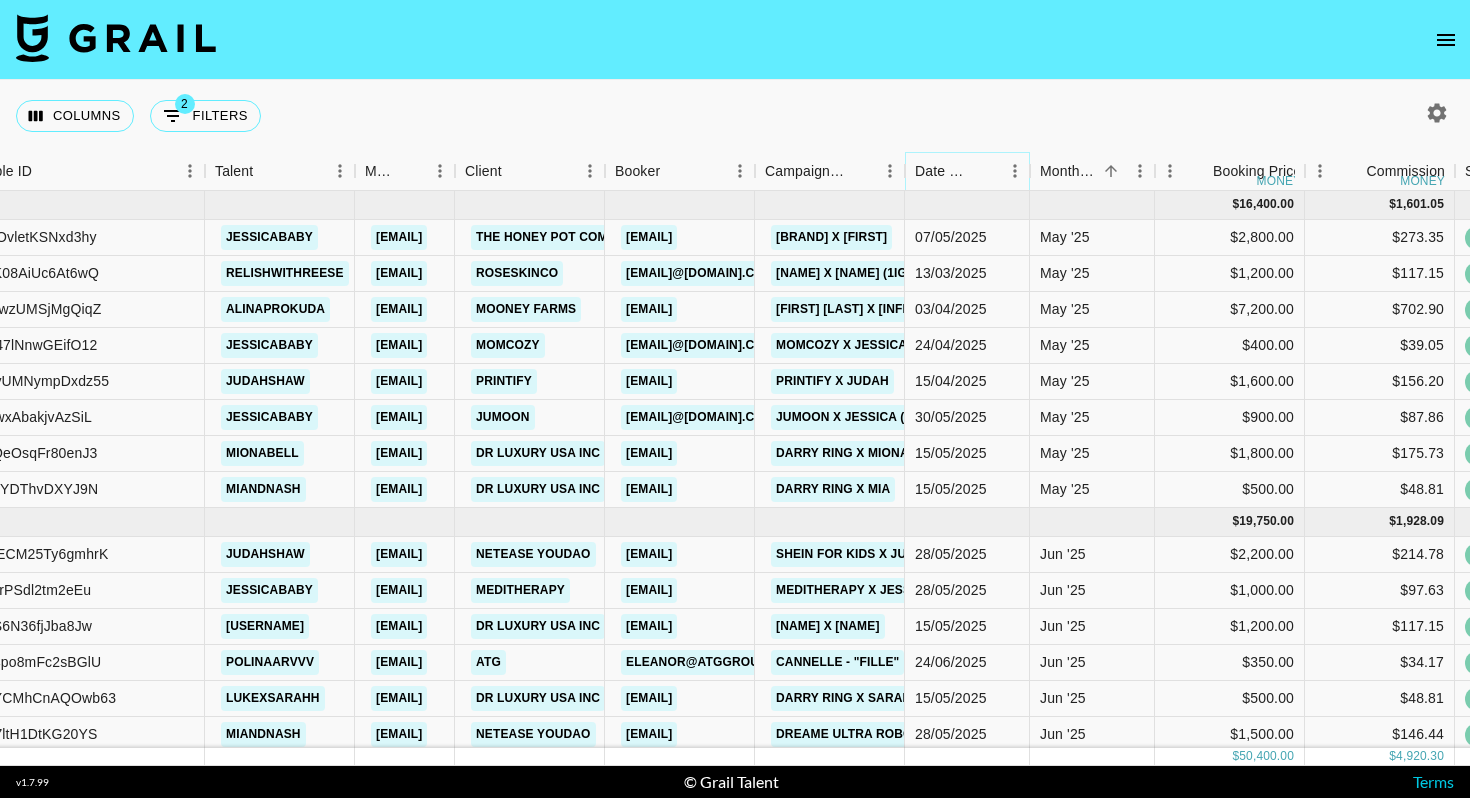 click 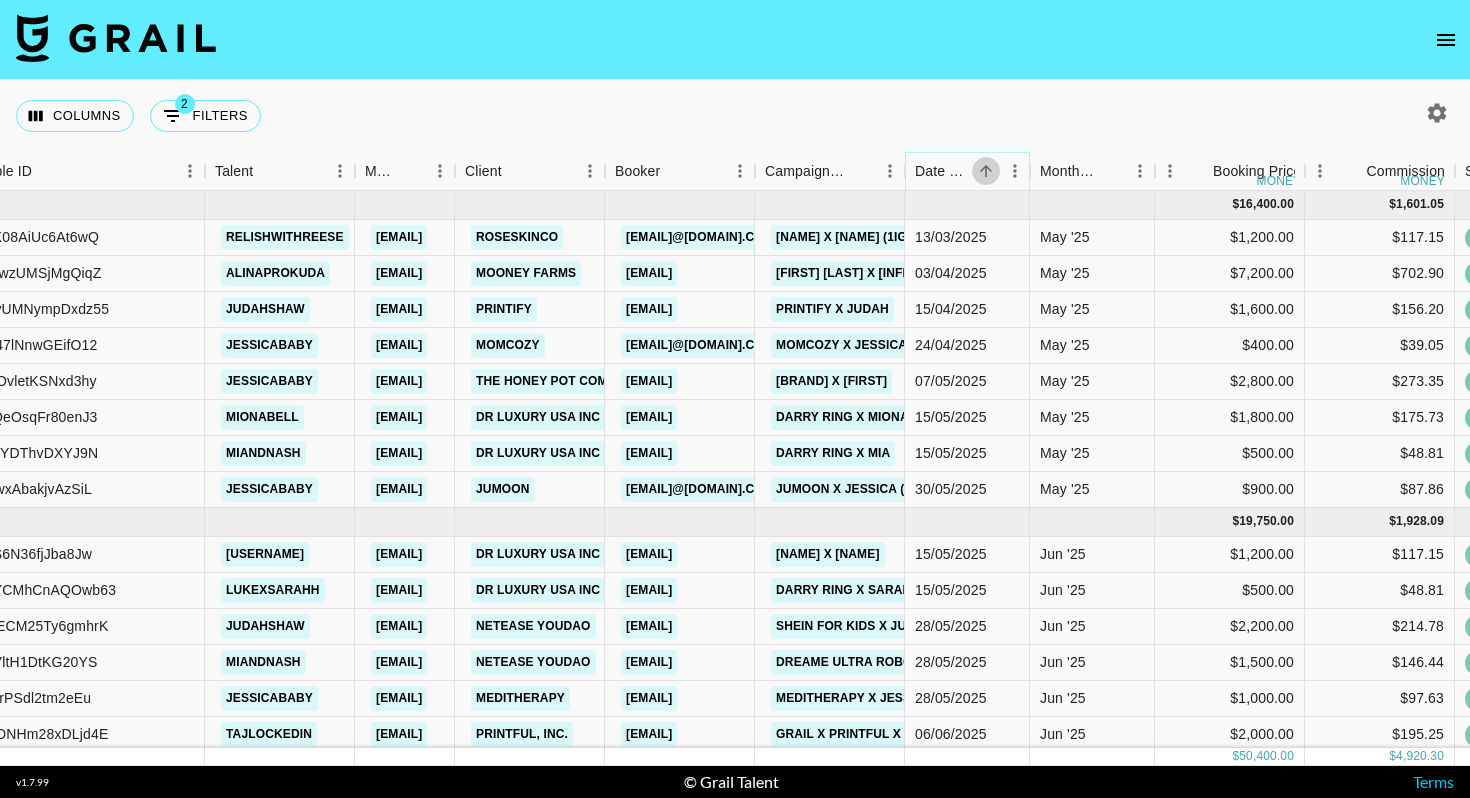 click 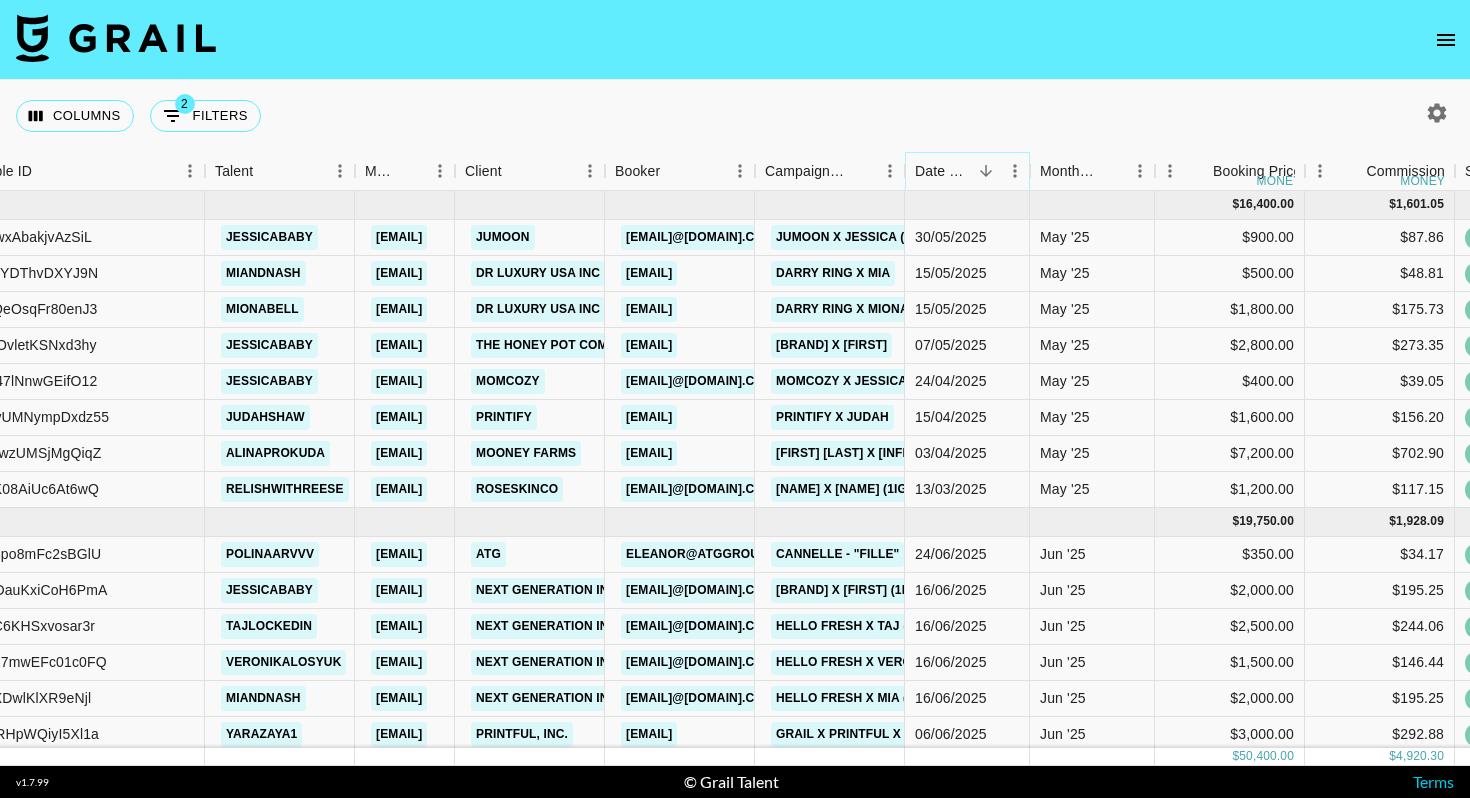 click 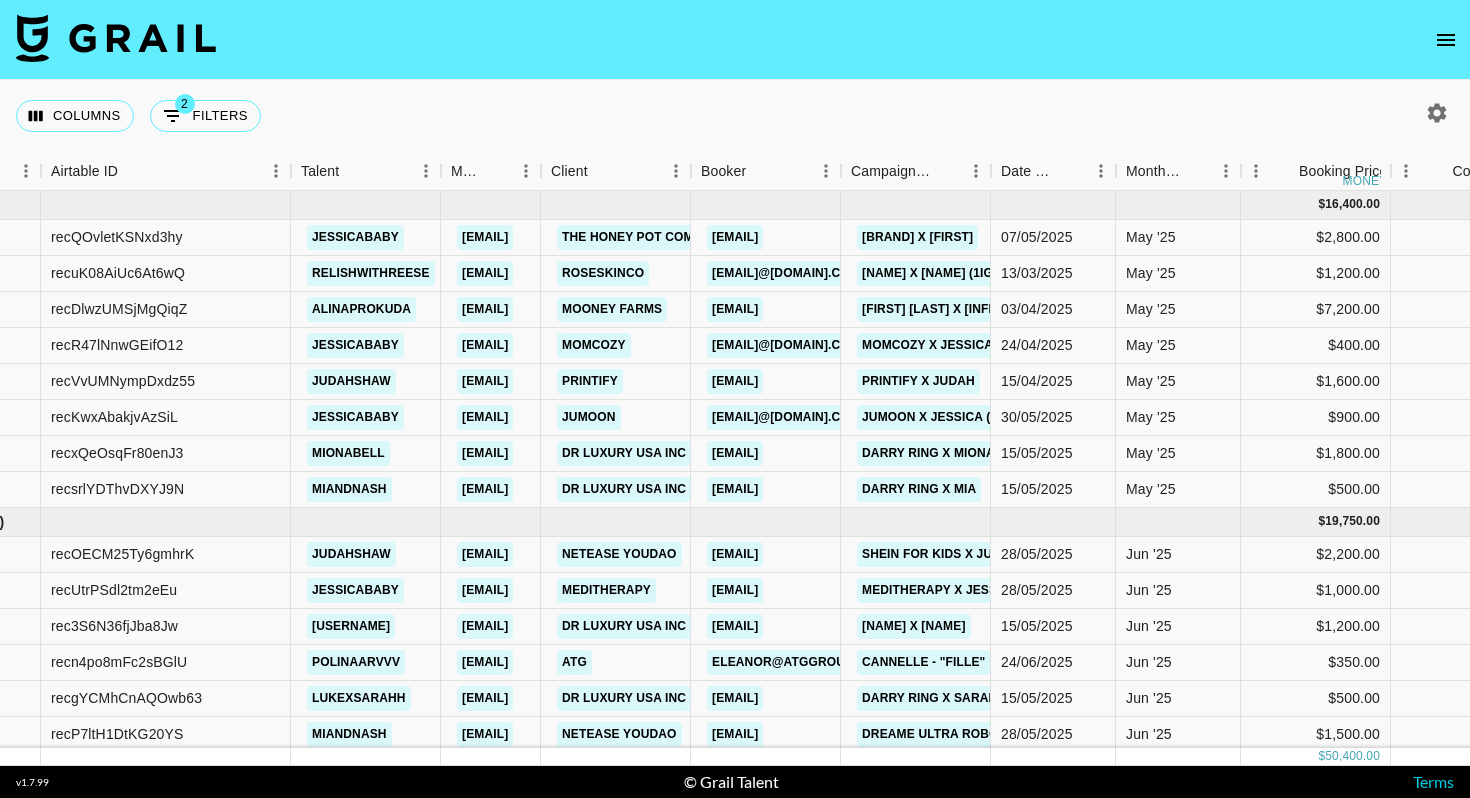 scroll, scrollTop: 0, scrollLeft: 0, axis: both 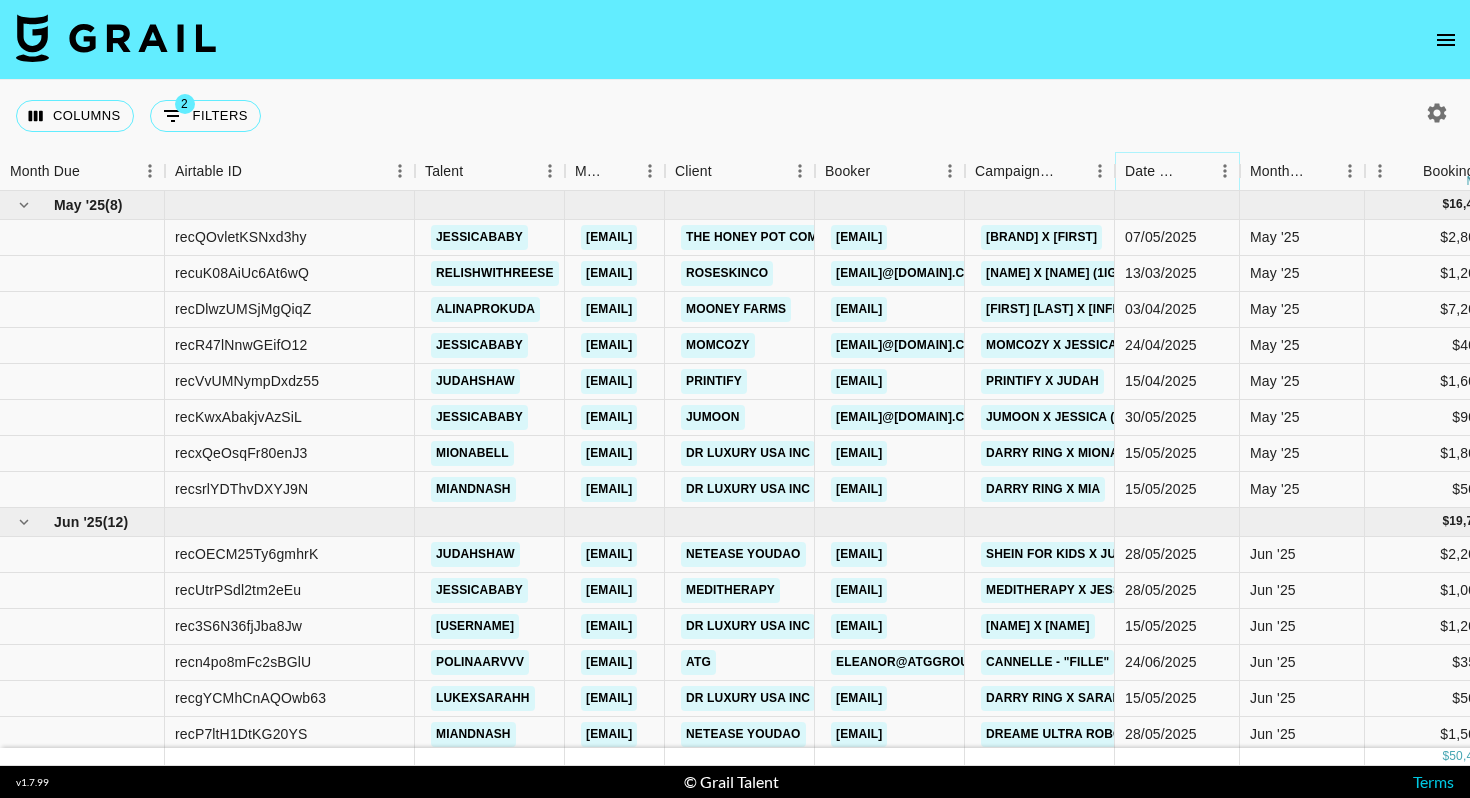click 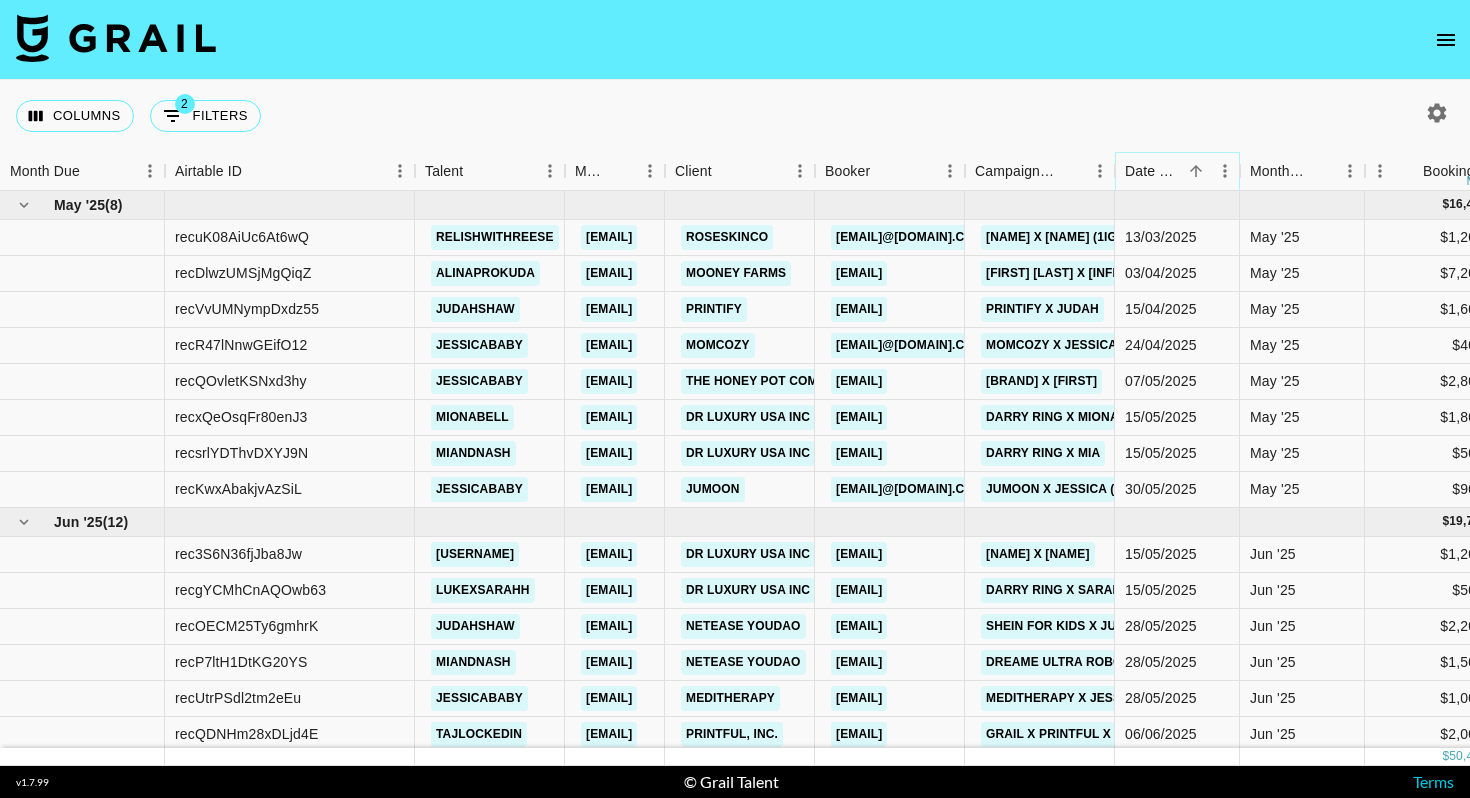 click 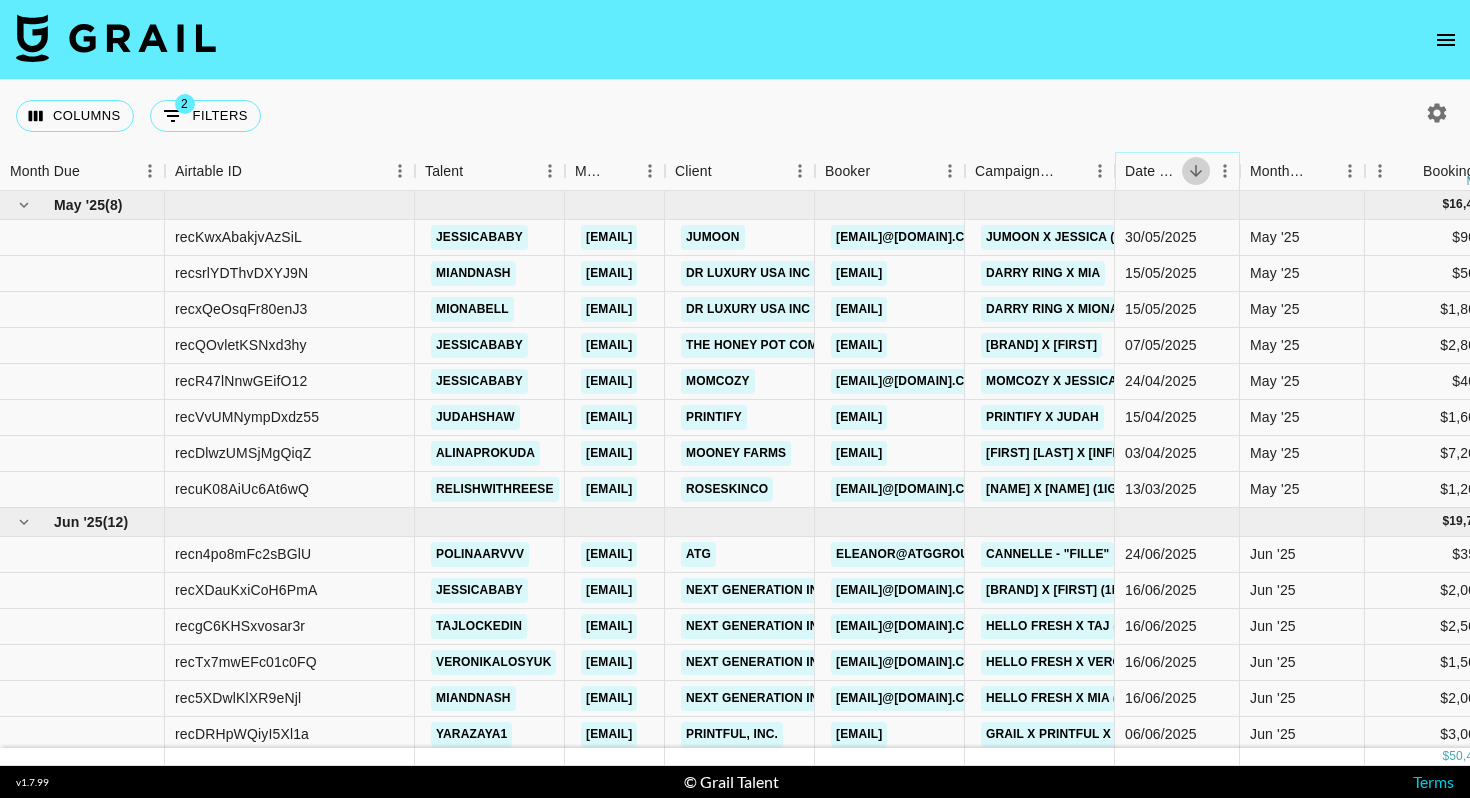 click 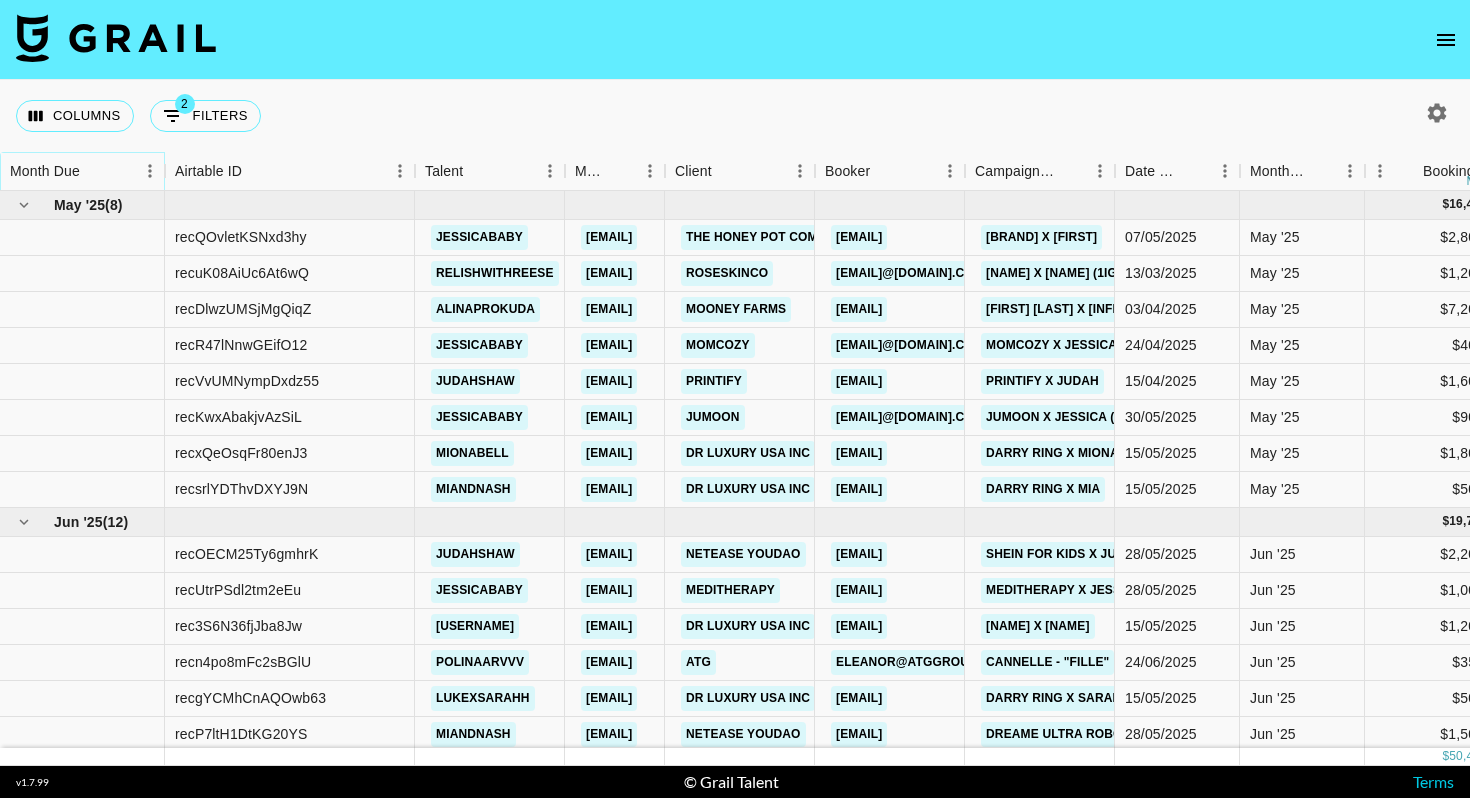 click 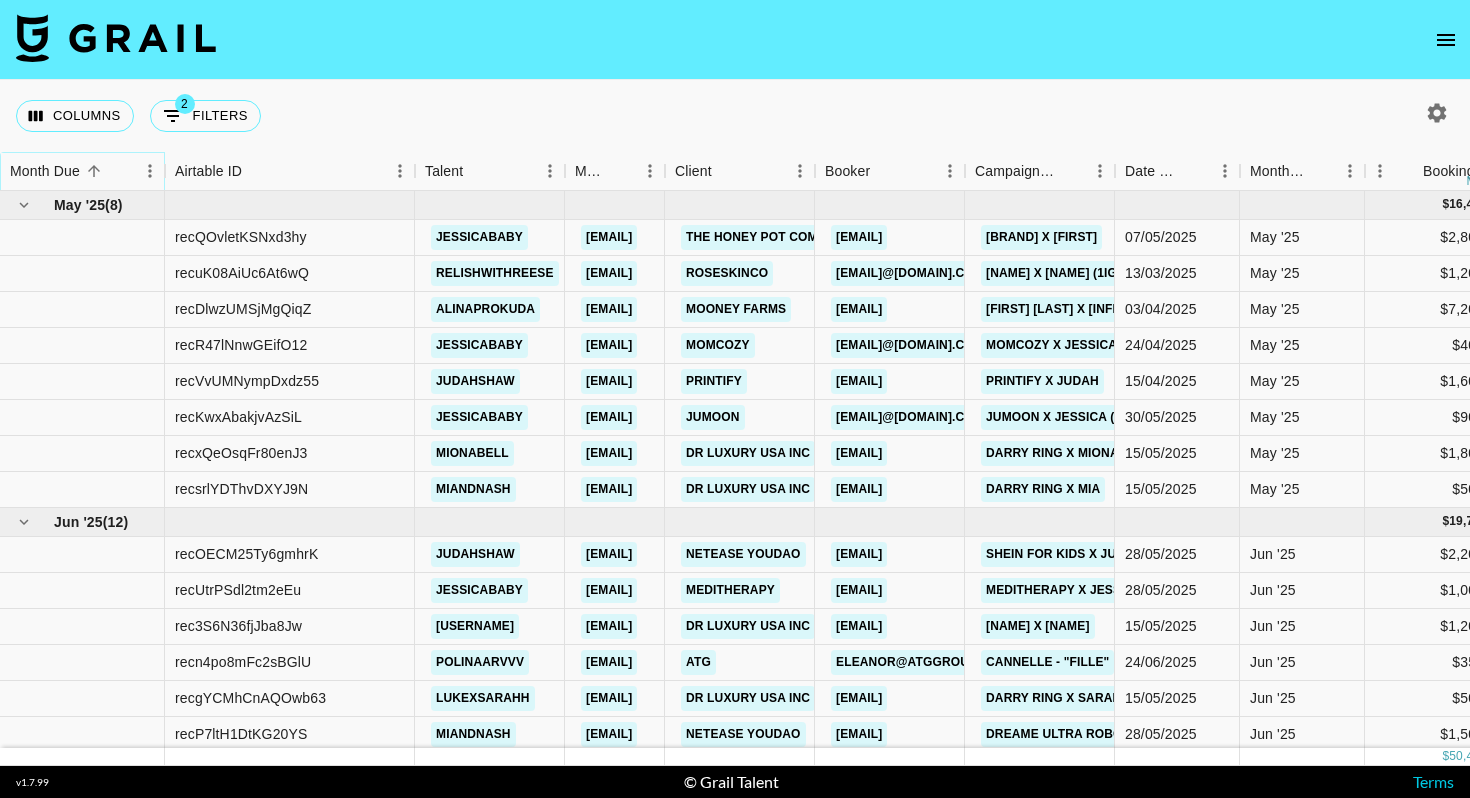 click 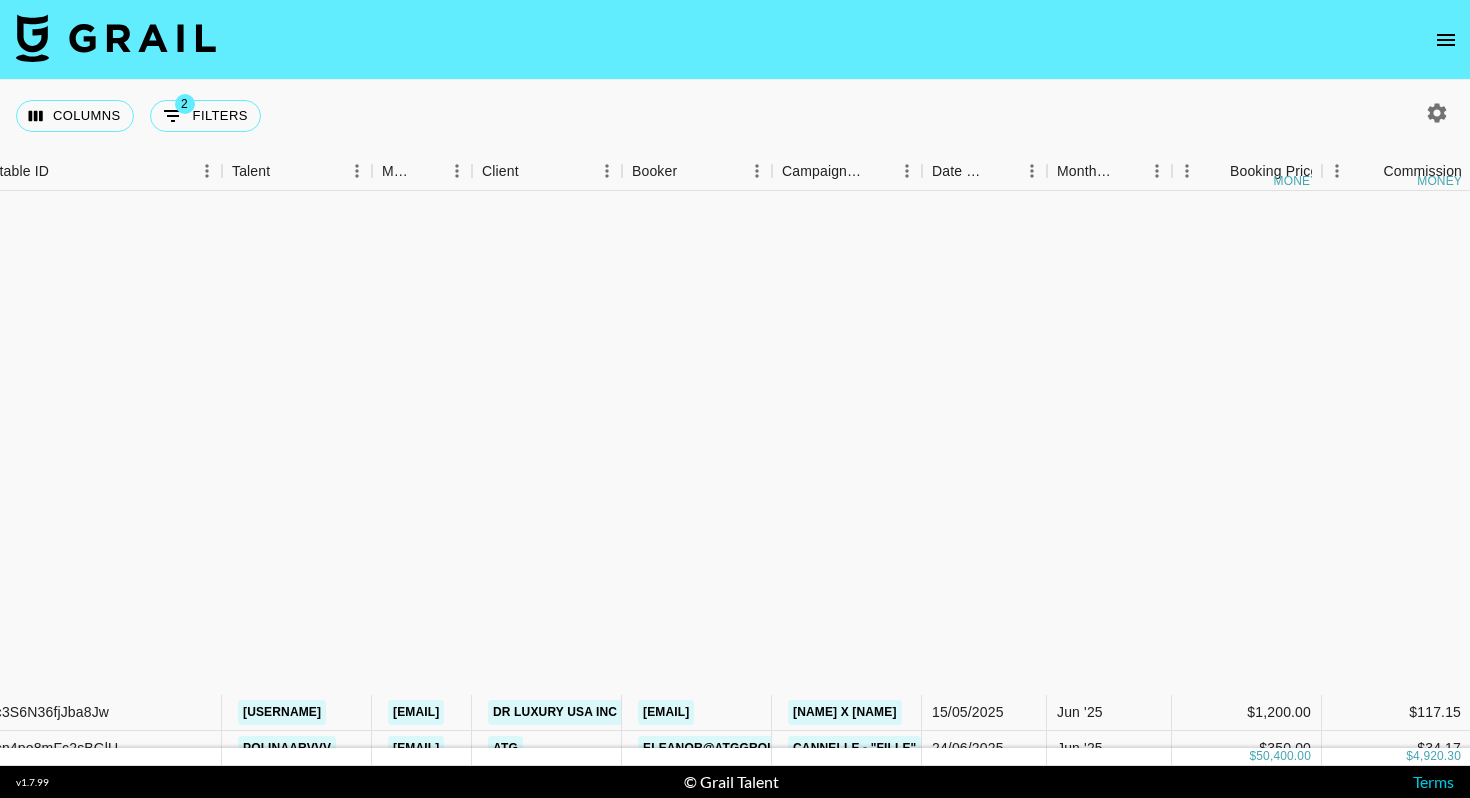 scroll, scrollTop: 675, scrollLeft: 193, axis: both 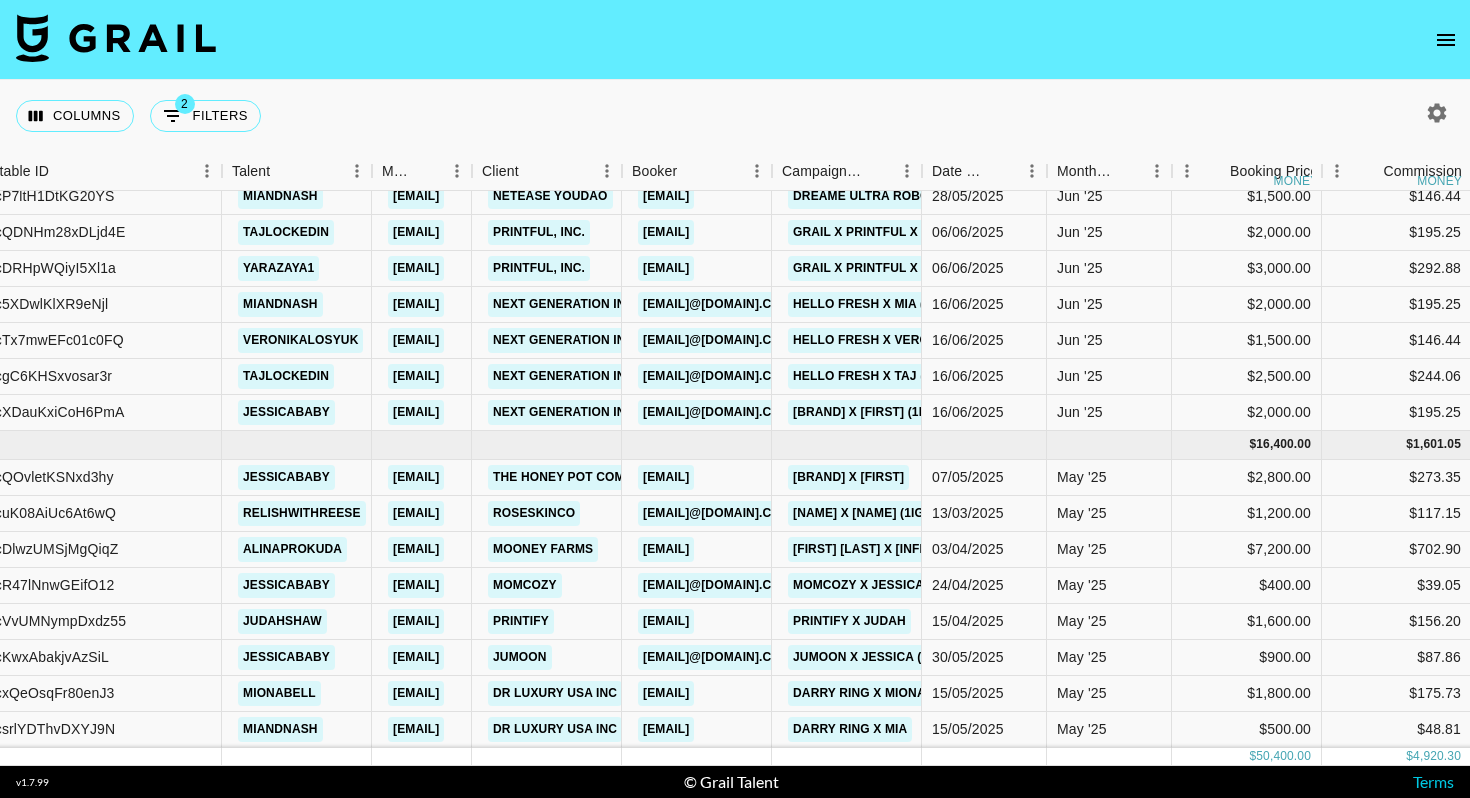 click 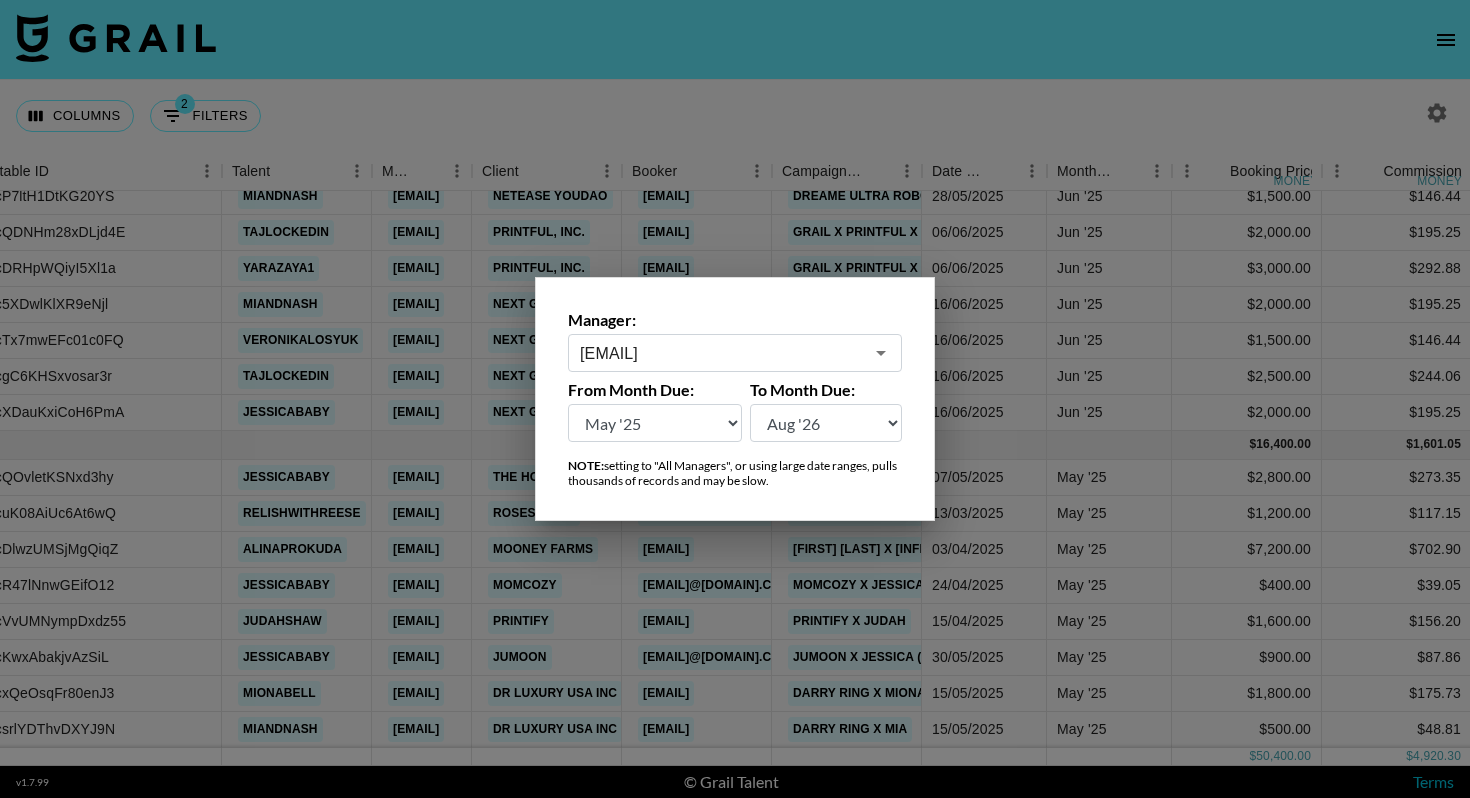 click on "Aug '26 Jul '26 Jun '26 May '26 Apr '26 Mar '26 Feb '26 Jan '26 Dec '25 Nov '25 Oct '25 Sep '25 Aug '25 Jul '25 Jun '25 May '25 Apr '25 Mar '25 Feb '25 Jan '25 Dec '24 Nov '24 Oct '24 Sep '24 Aug '24" at bounding box center (655, 423) 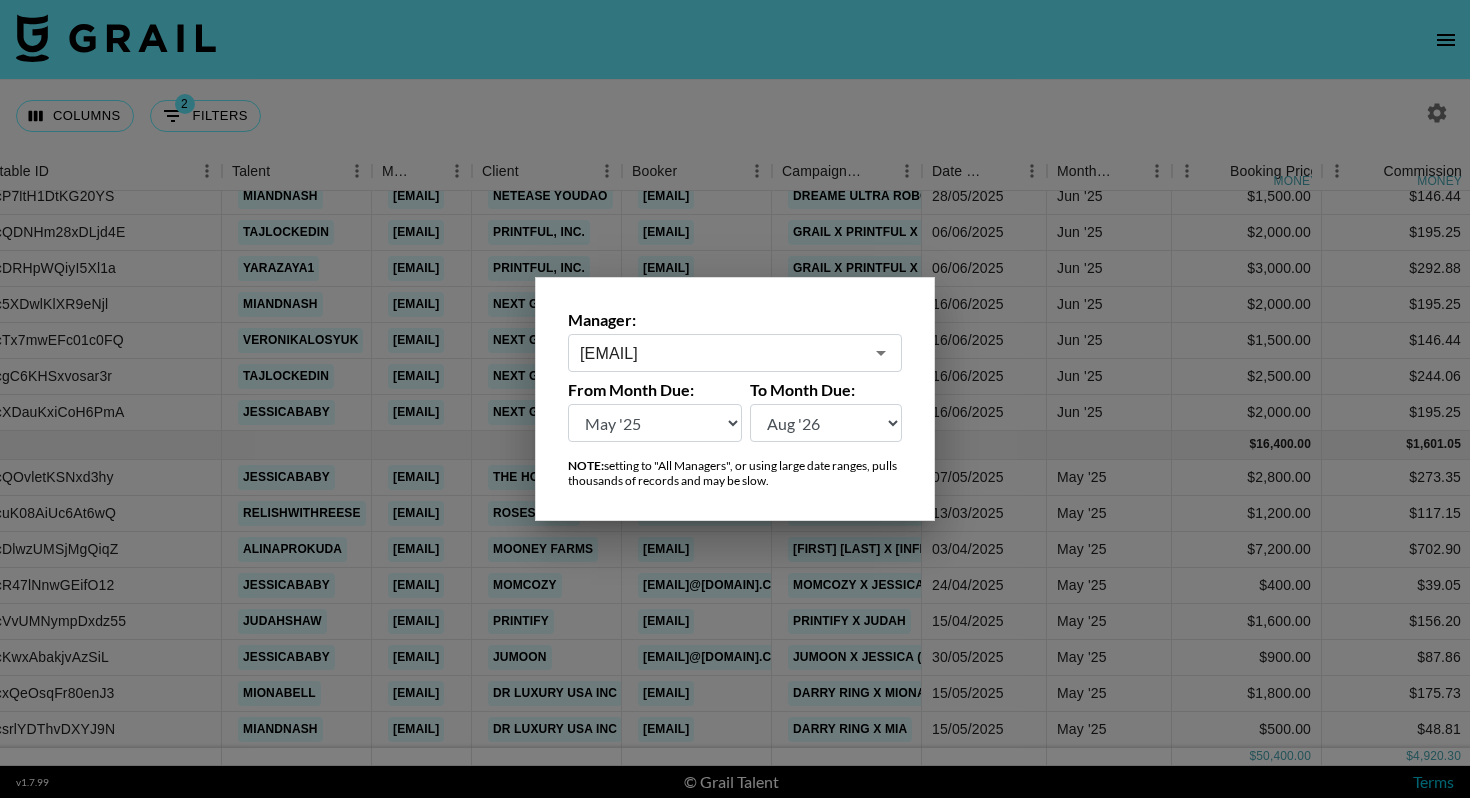 select on "Aug '24" 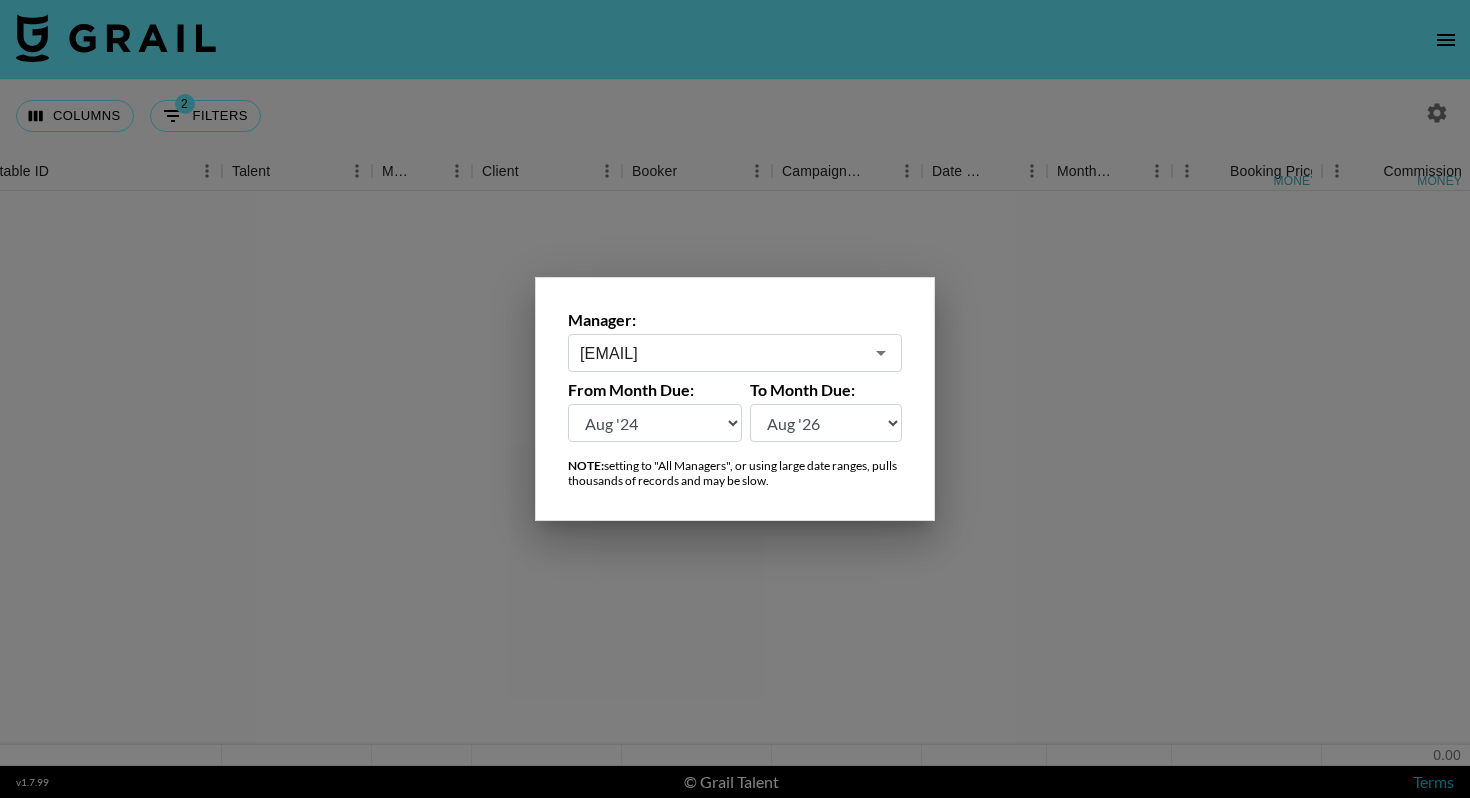 scroll, scrollTop: 0, scrollLeft: 193, axis: horizontal 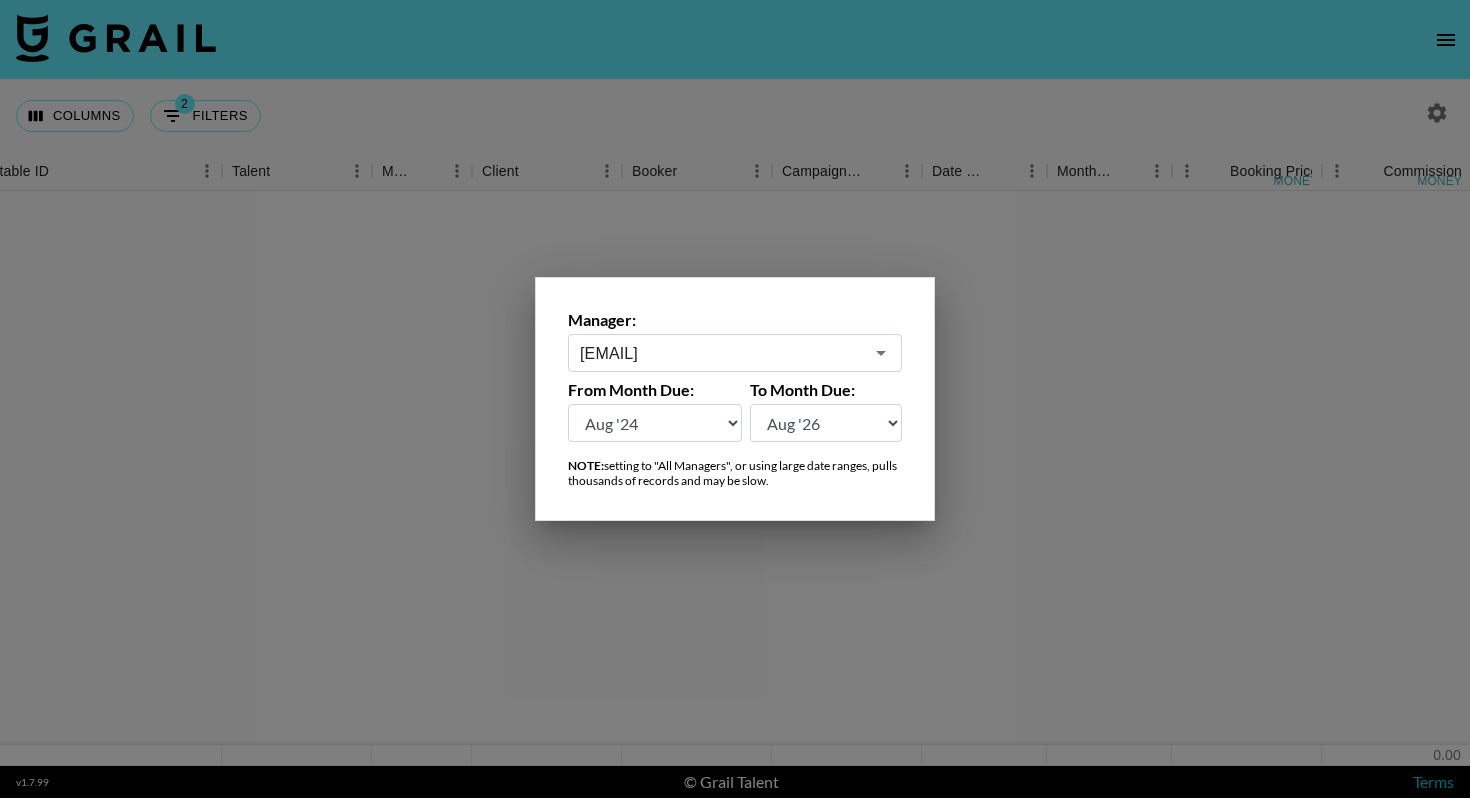 click at bounding box center [735, 399] 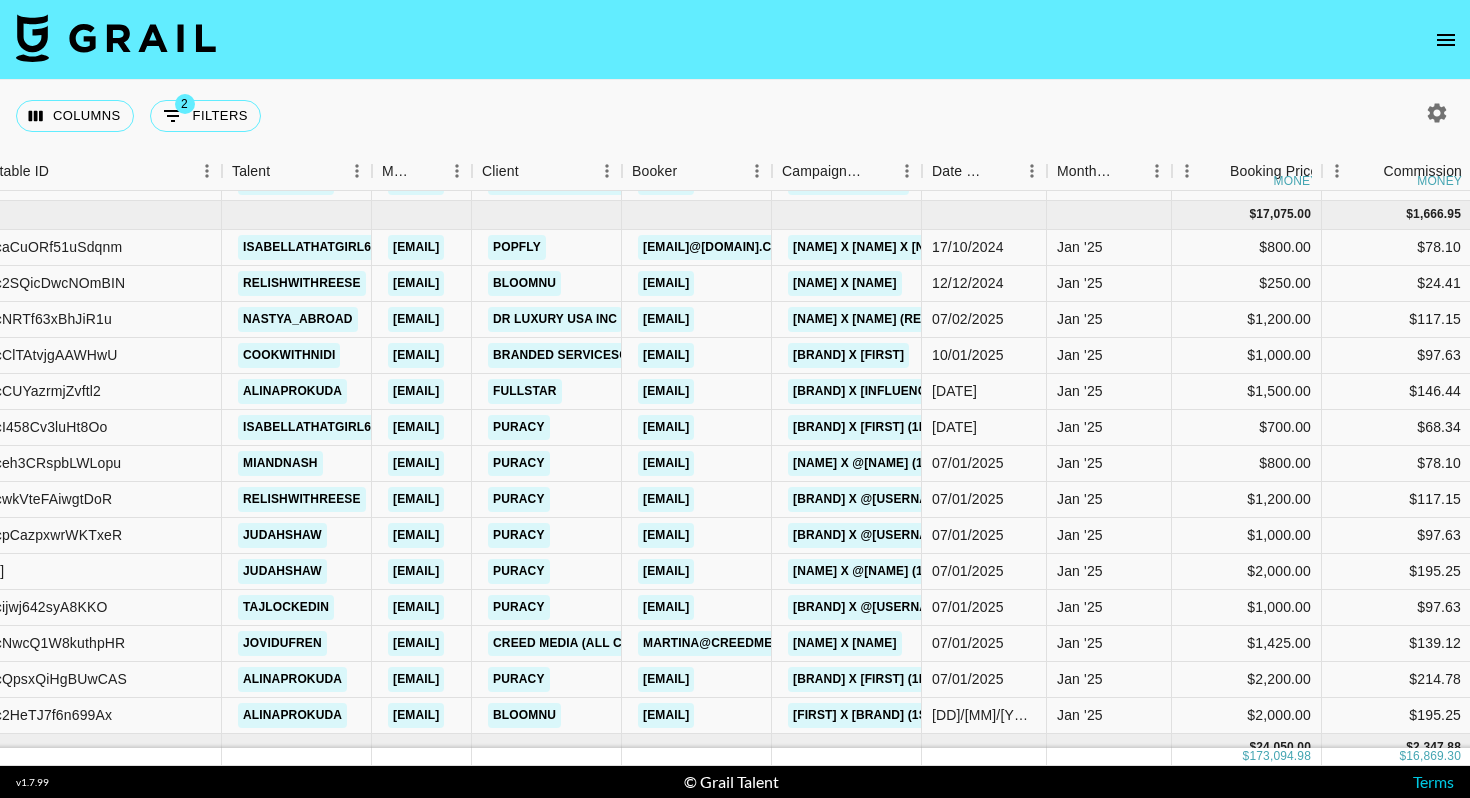 scroll, scrollTop: 2638, scrollLeft: 193, axis: both 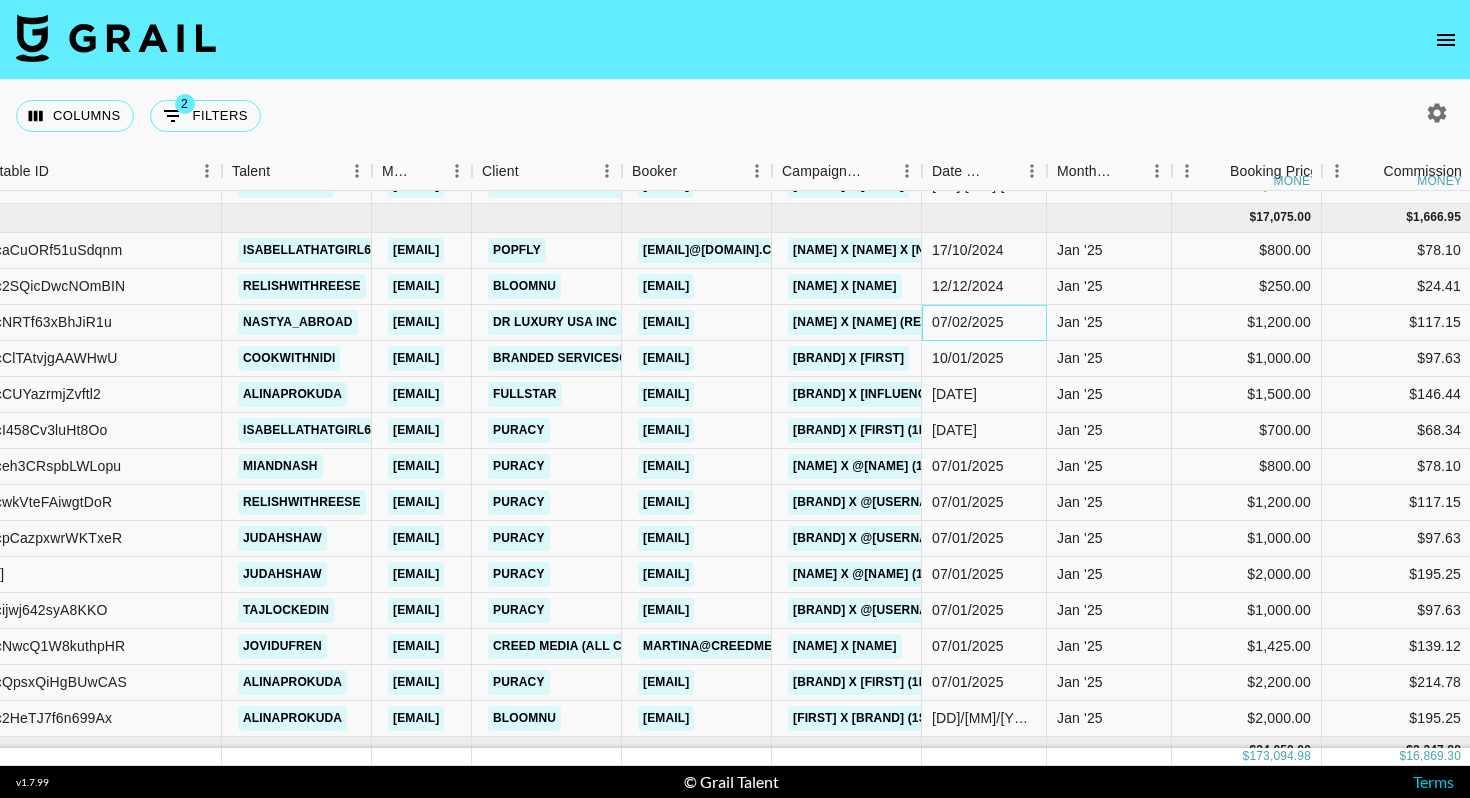 click on "07/02/2025" at bounding box center (984, 323) 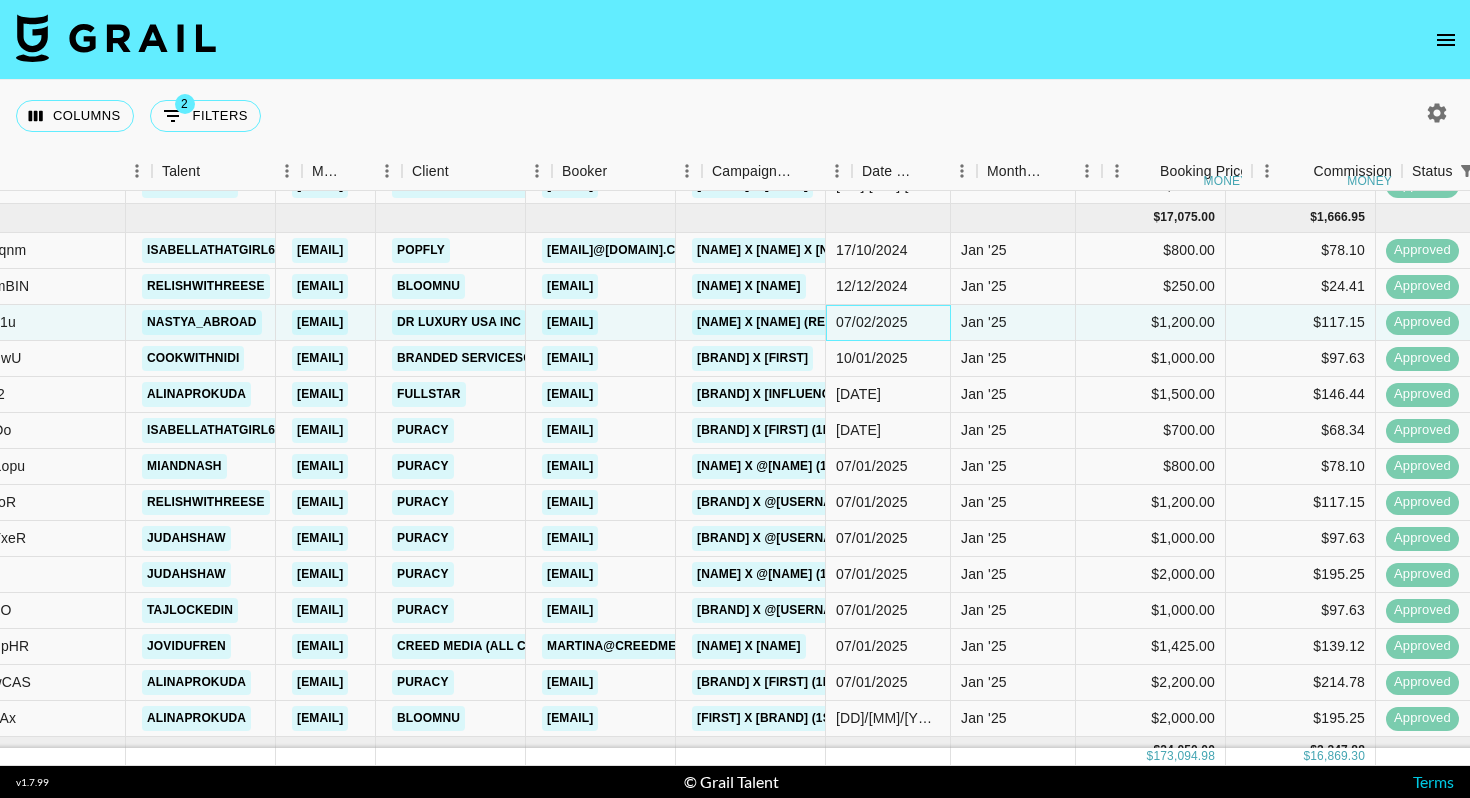 scroll, scrollTop: 2638, scrollLeft: 309, axis: both 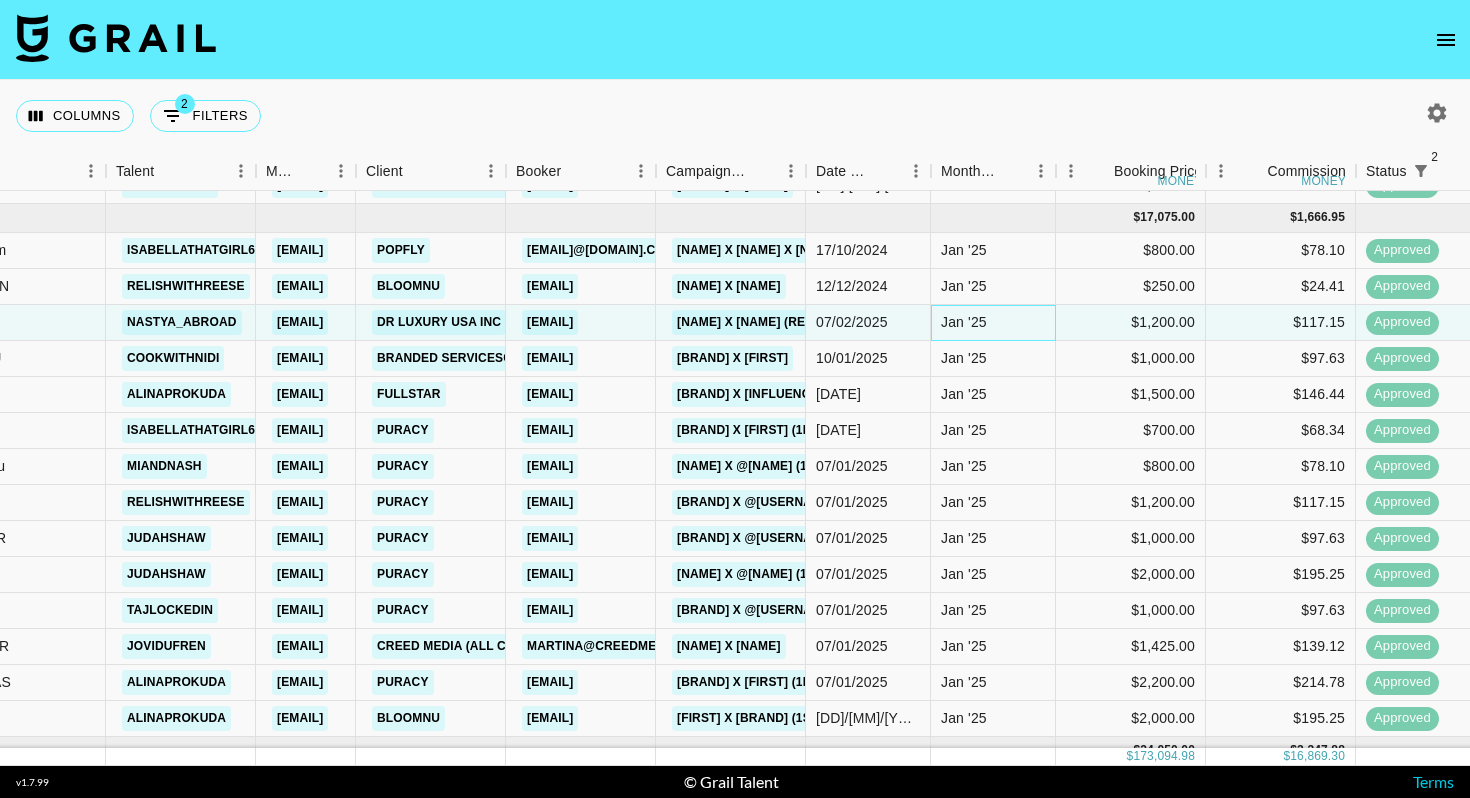 click on "Jan '25" at bounding box center (993, 323) 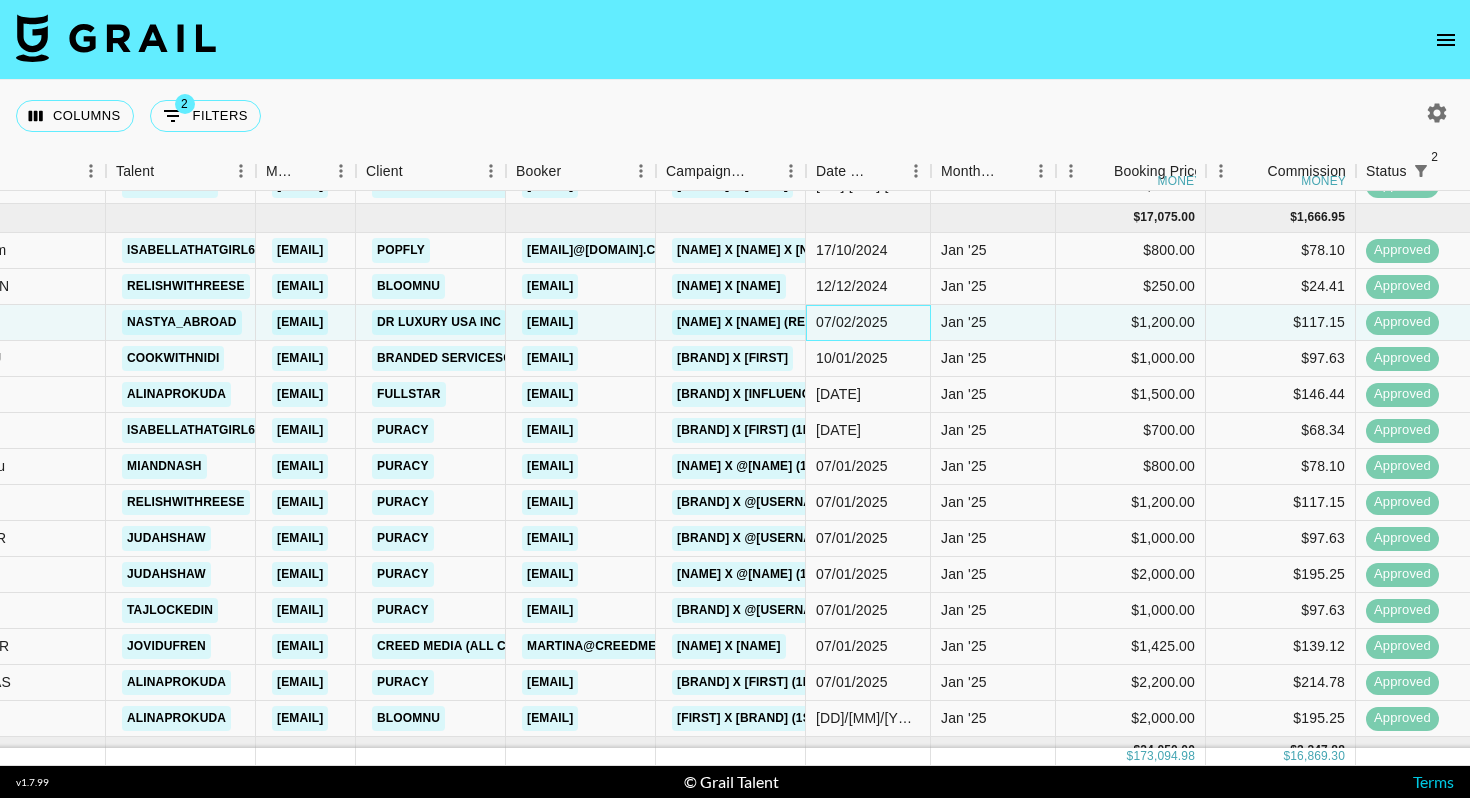 click on "07/02/2025" at bounding box center (868, 323) 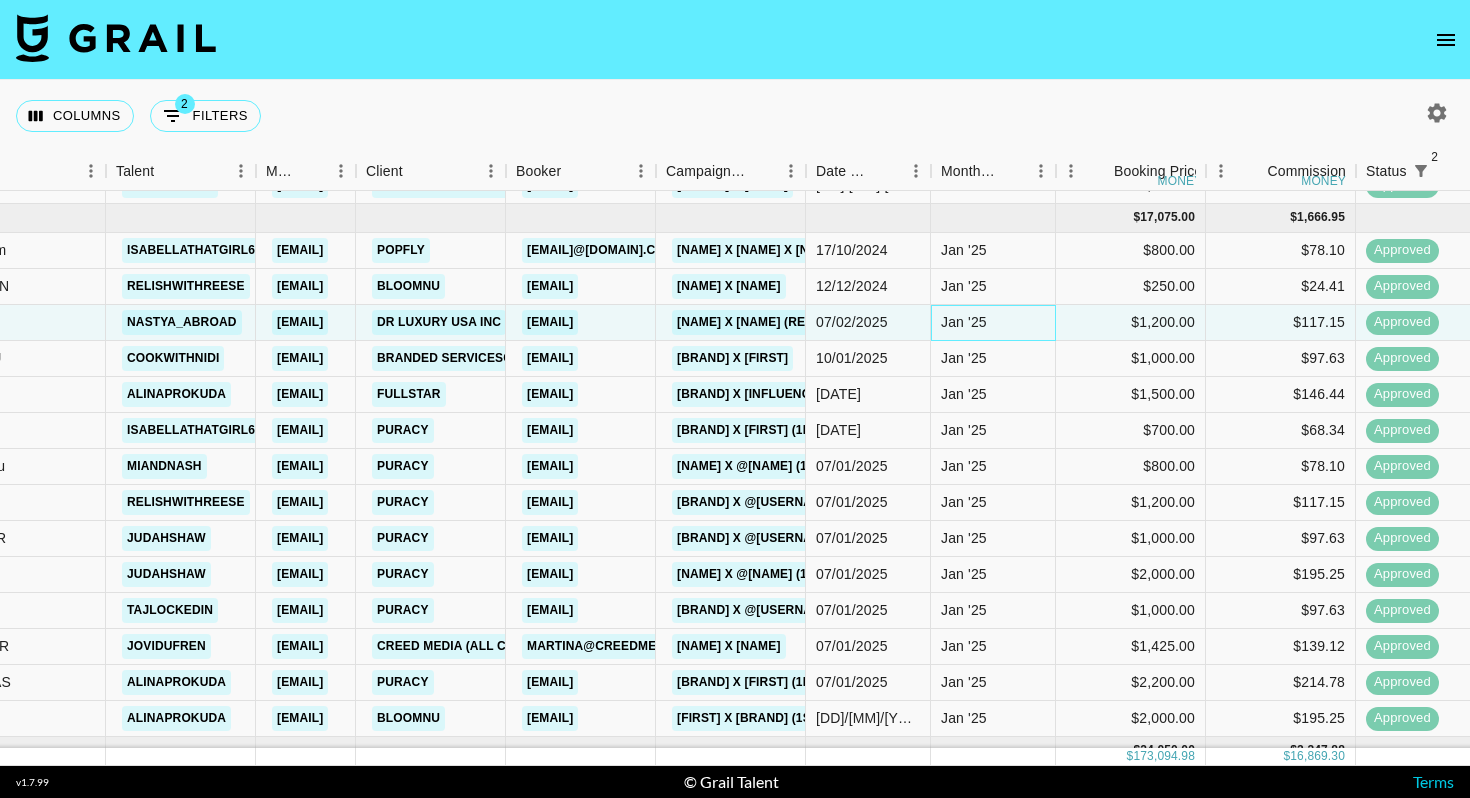 click on "Jan '25" at bounding box center (964, 322) 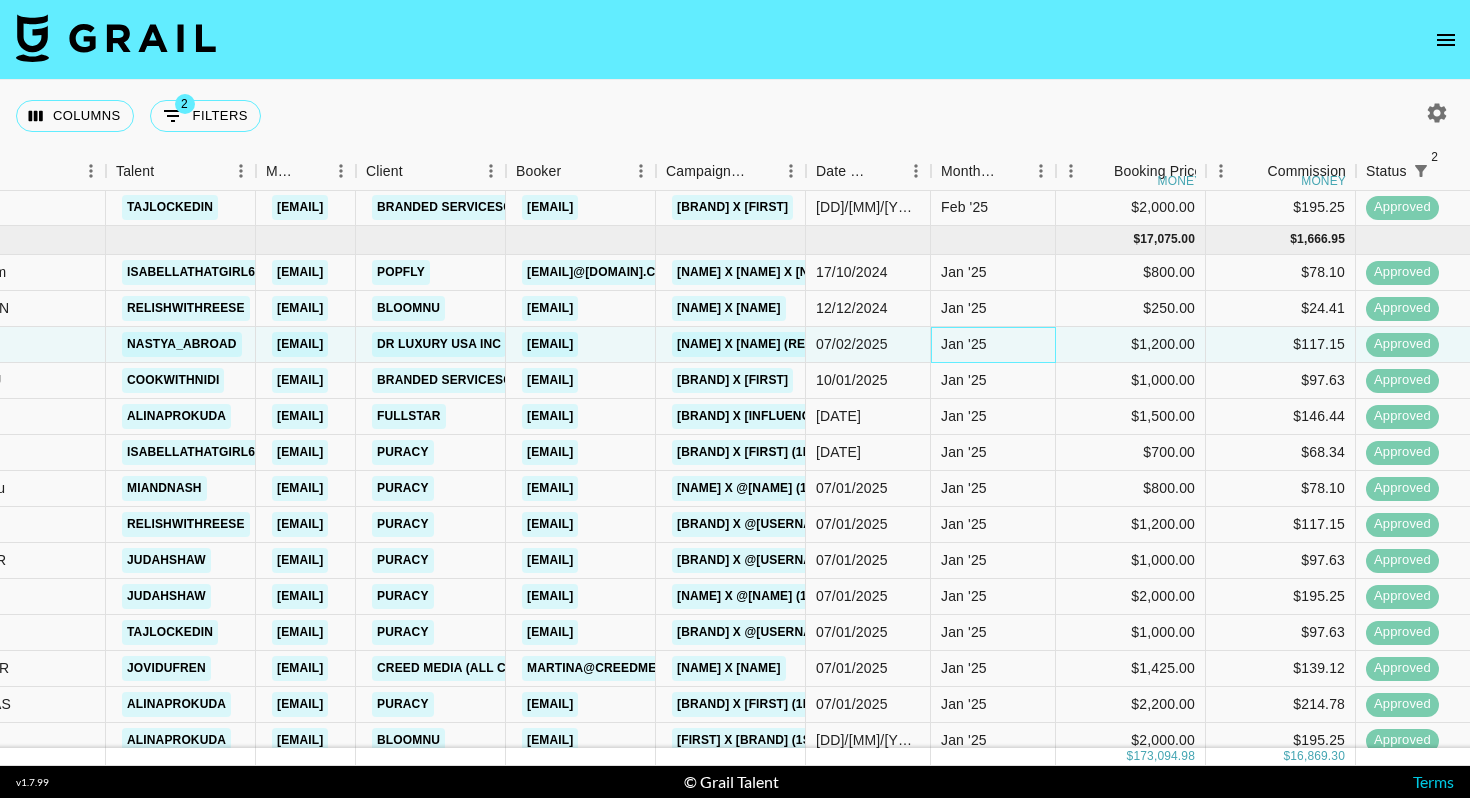 scroll, scrollTop: 2618, scrollLeft: 309, axis: both 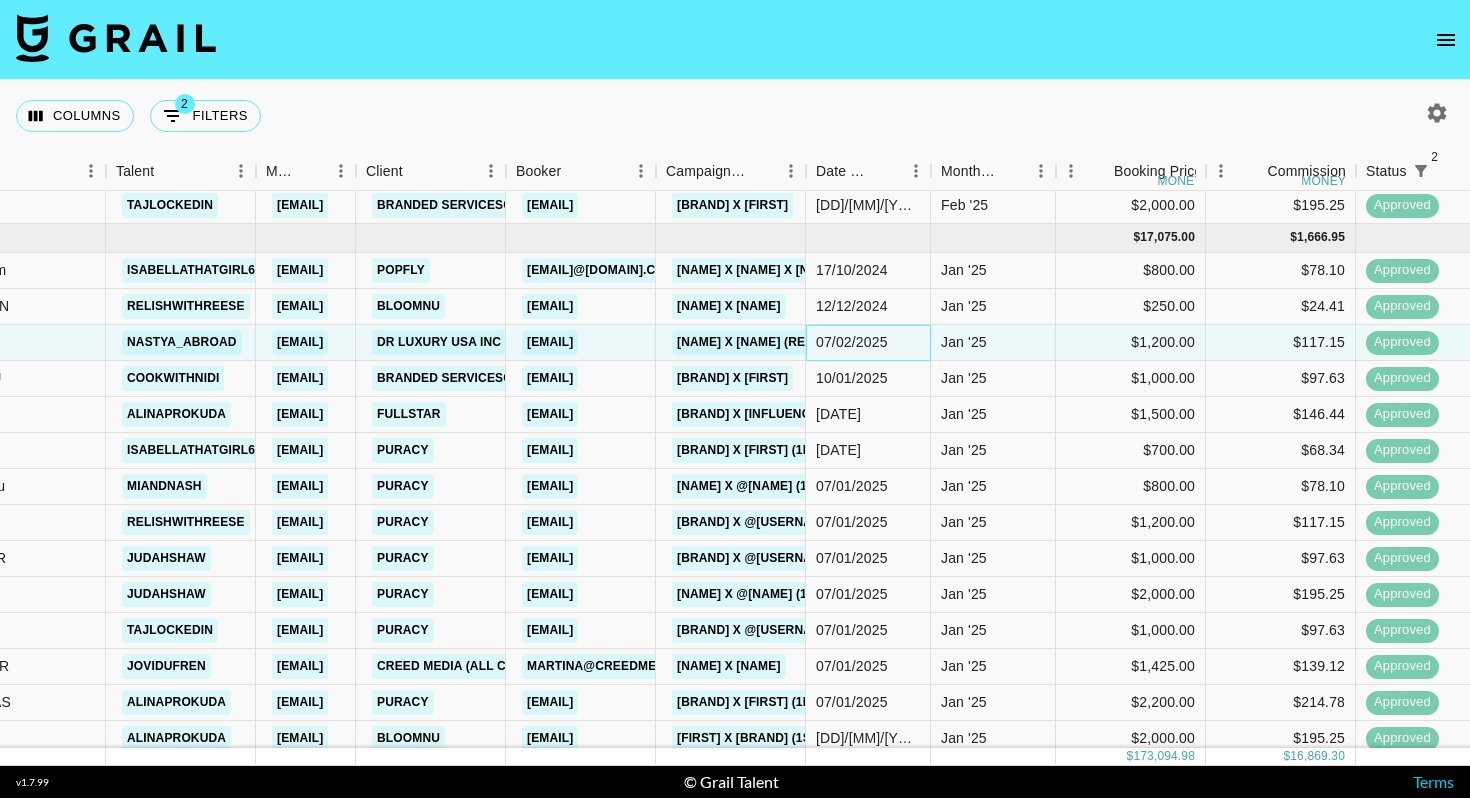 click on "07/02/2025" at bounding box center (868, 343) 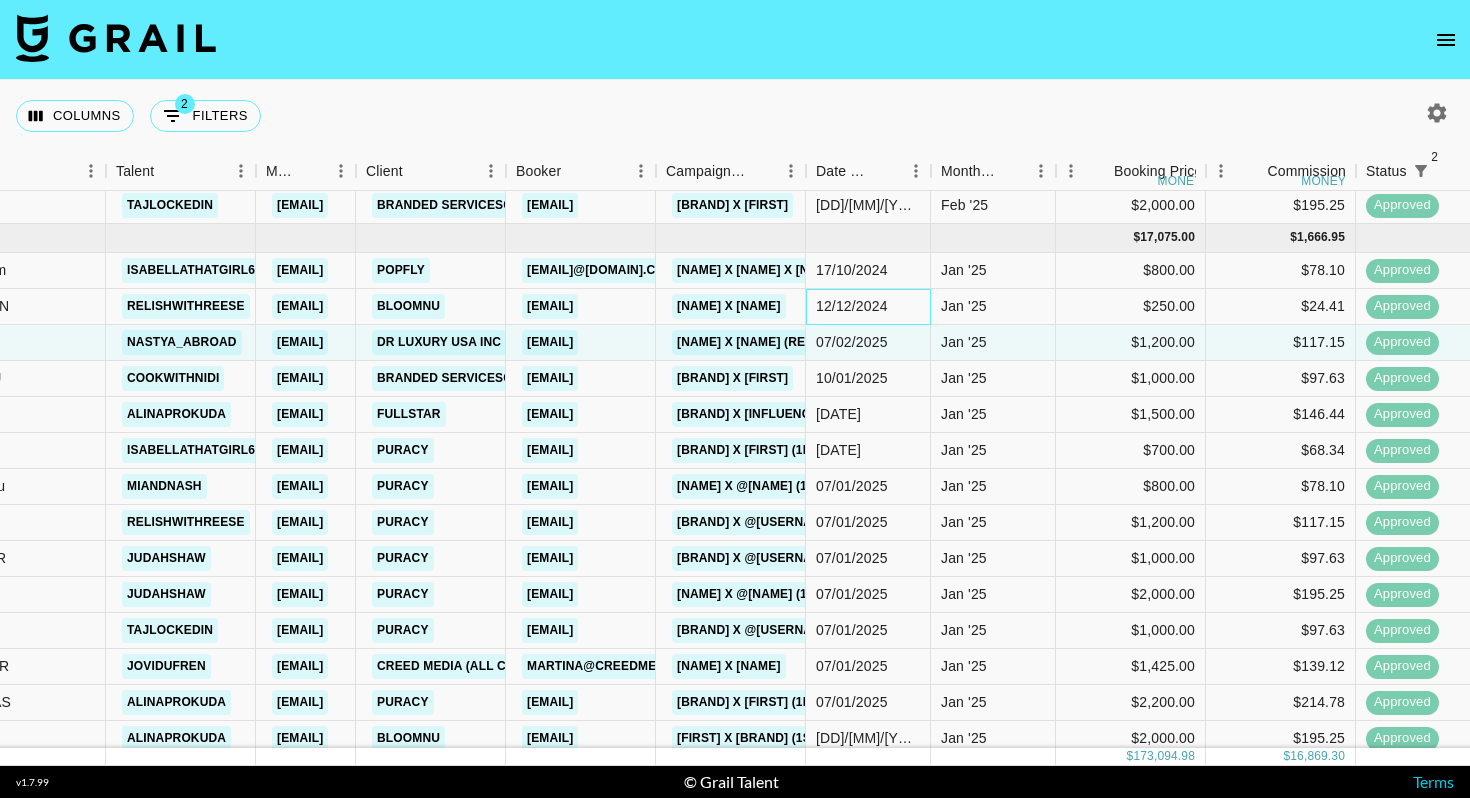click on "12/12/2024" at bounding box center (868, 307) 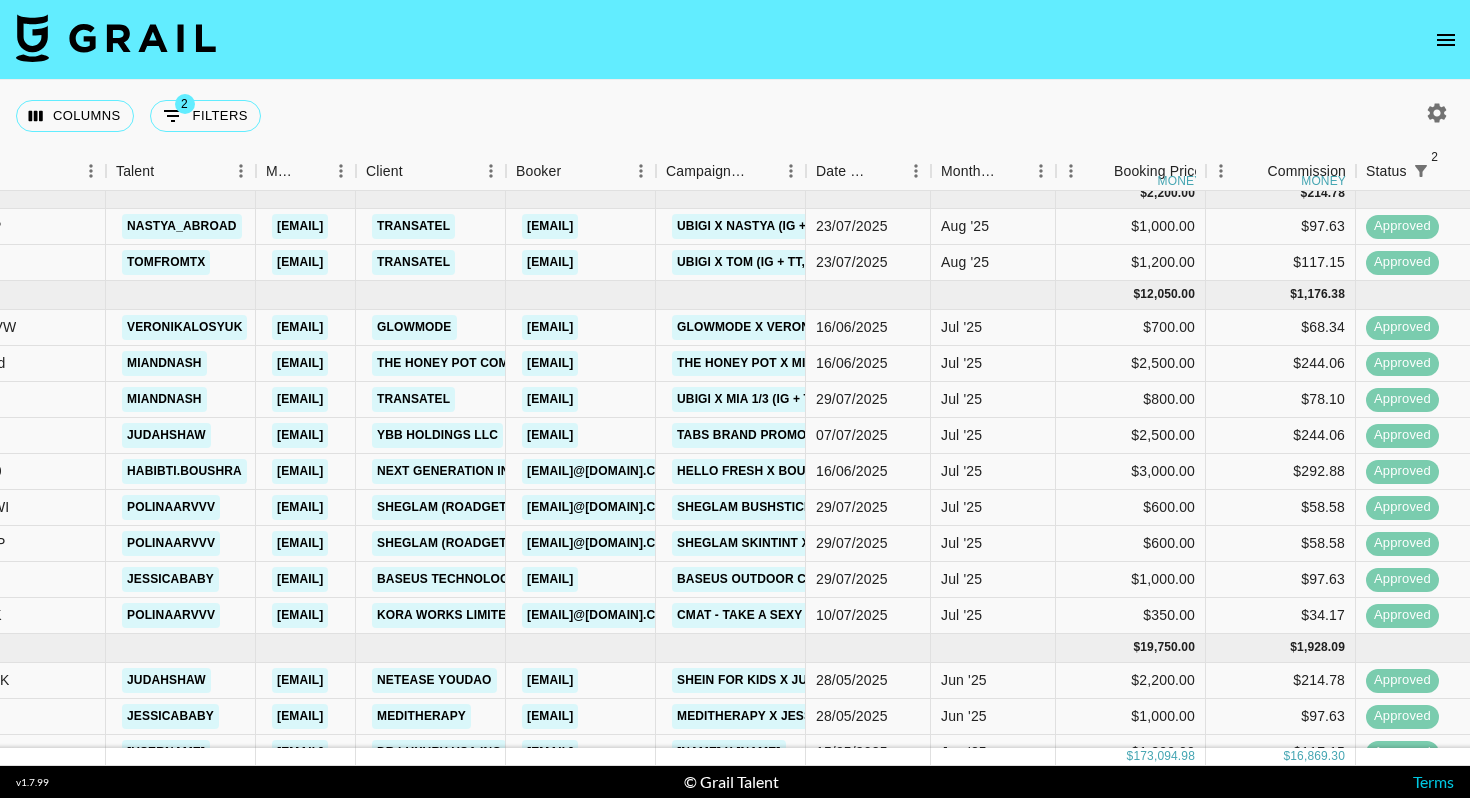 scroll, scrollTop: 0, scrollLeft: 309, axis: horizontal 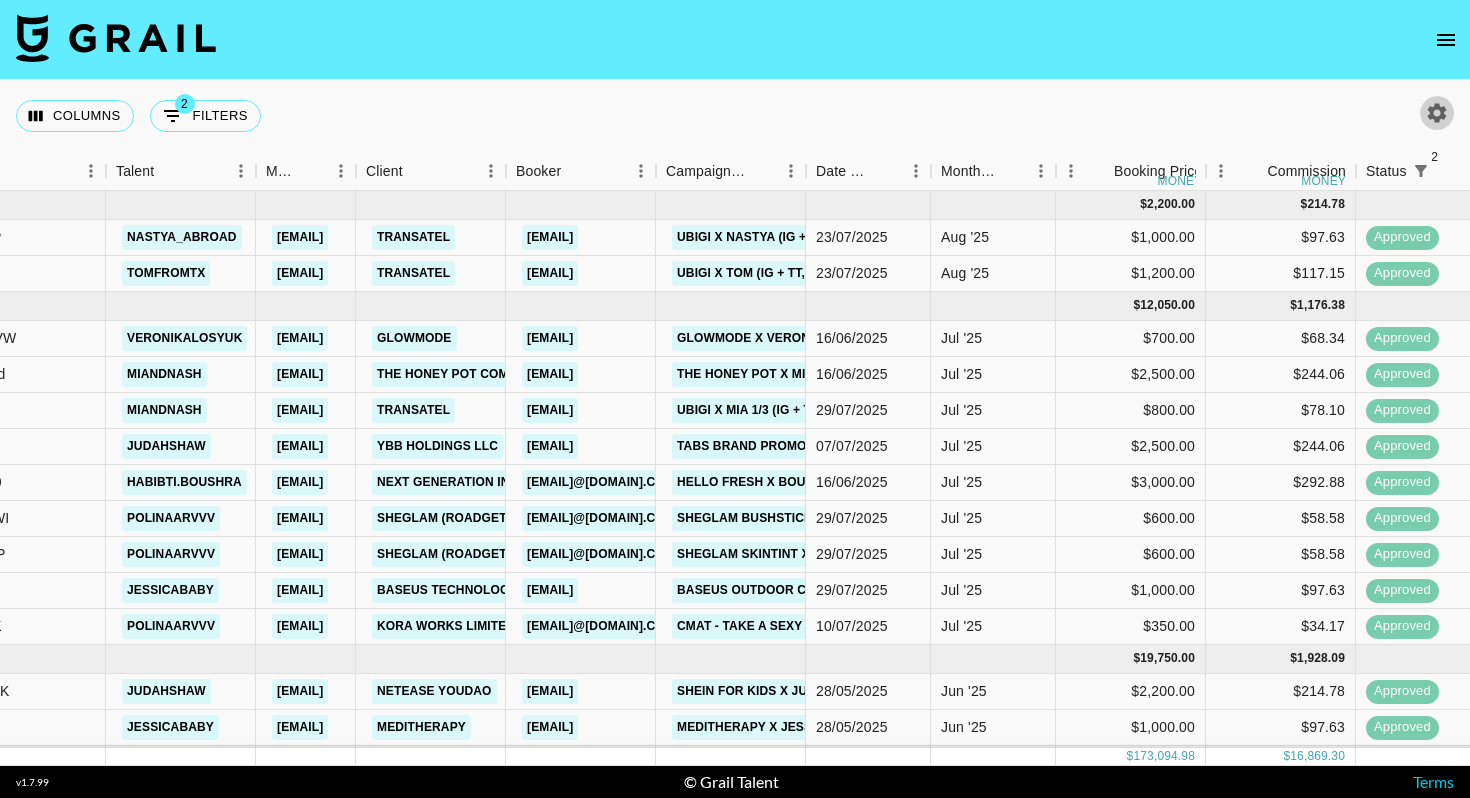click 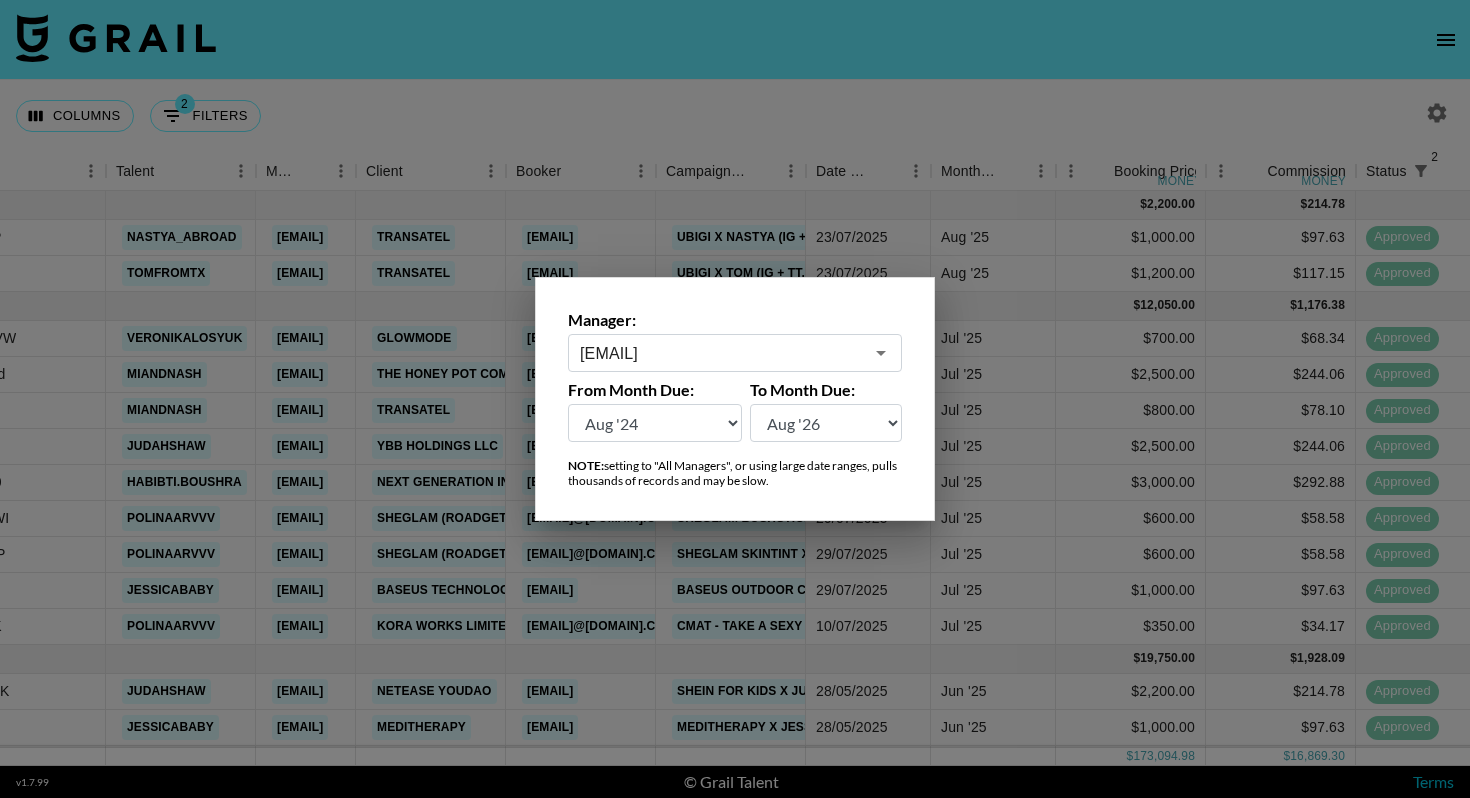 click at bounding box center [735, 399] 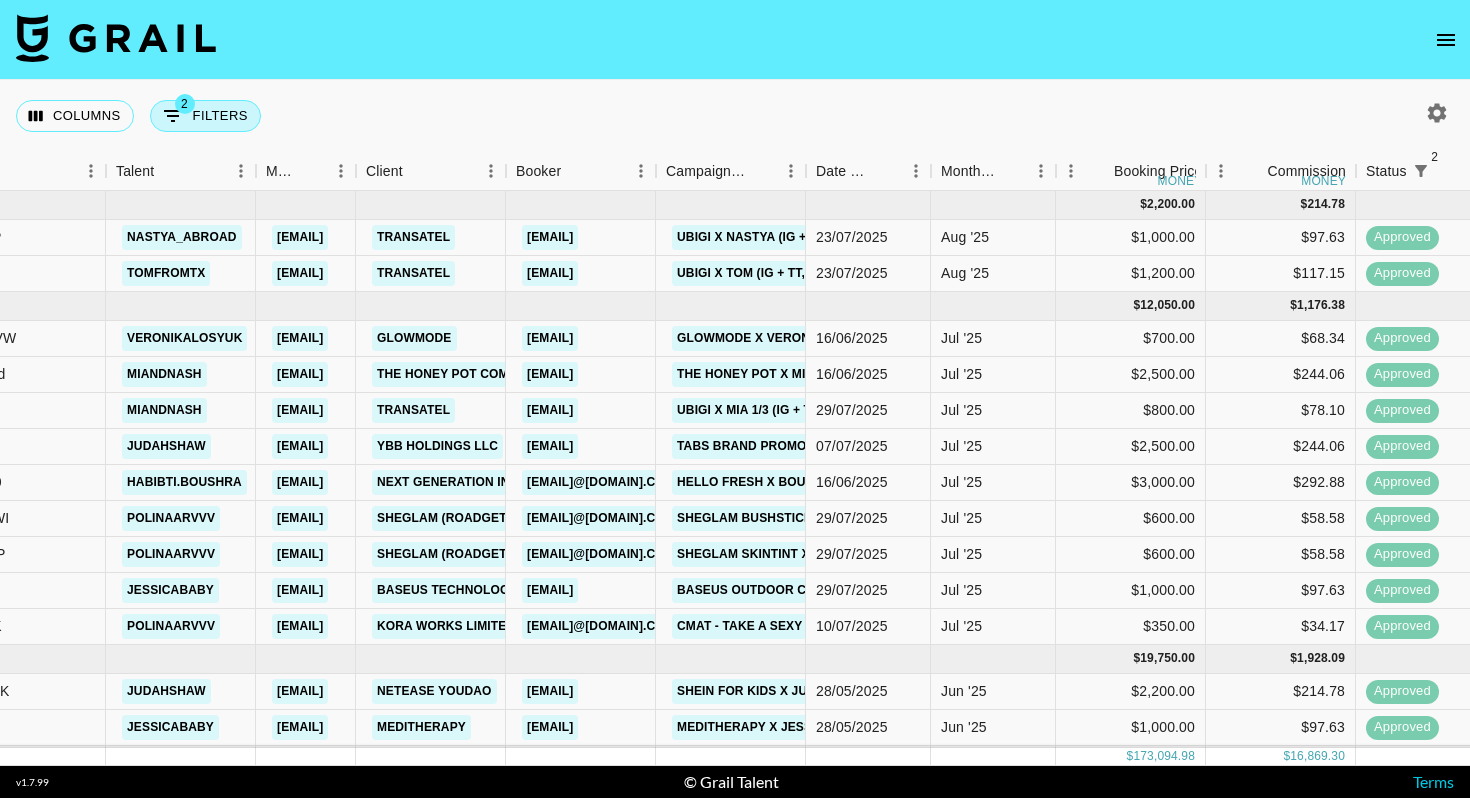 click on "2 Filters" at bounding box center [205, 116] 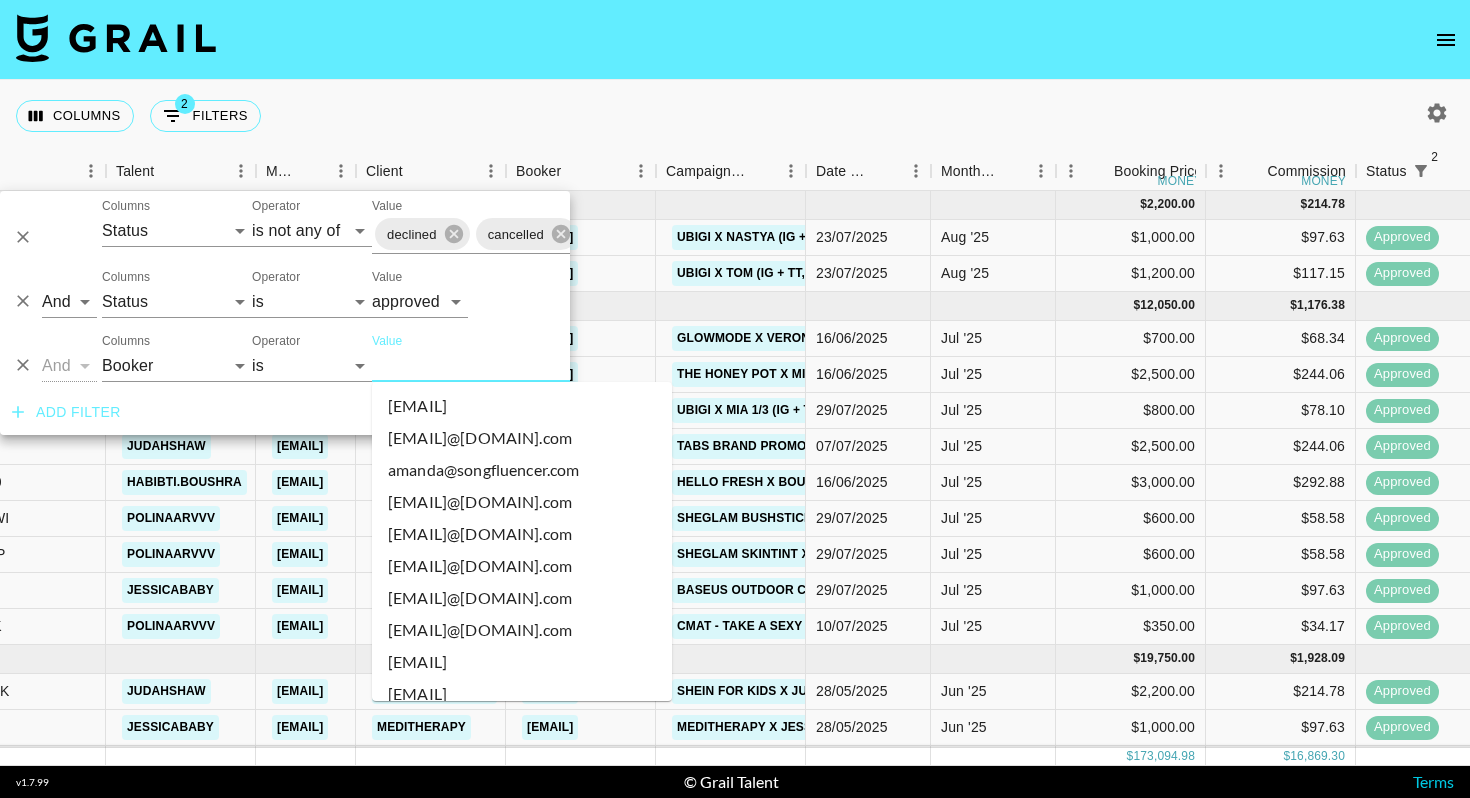 click on "Value" at bounding box center (507, 365) 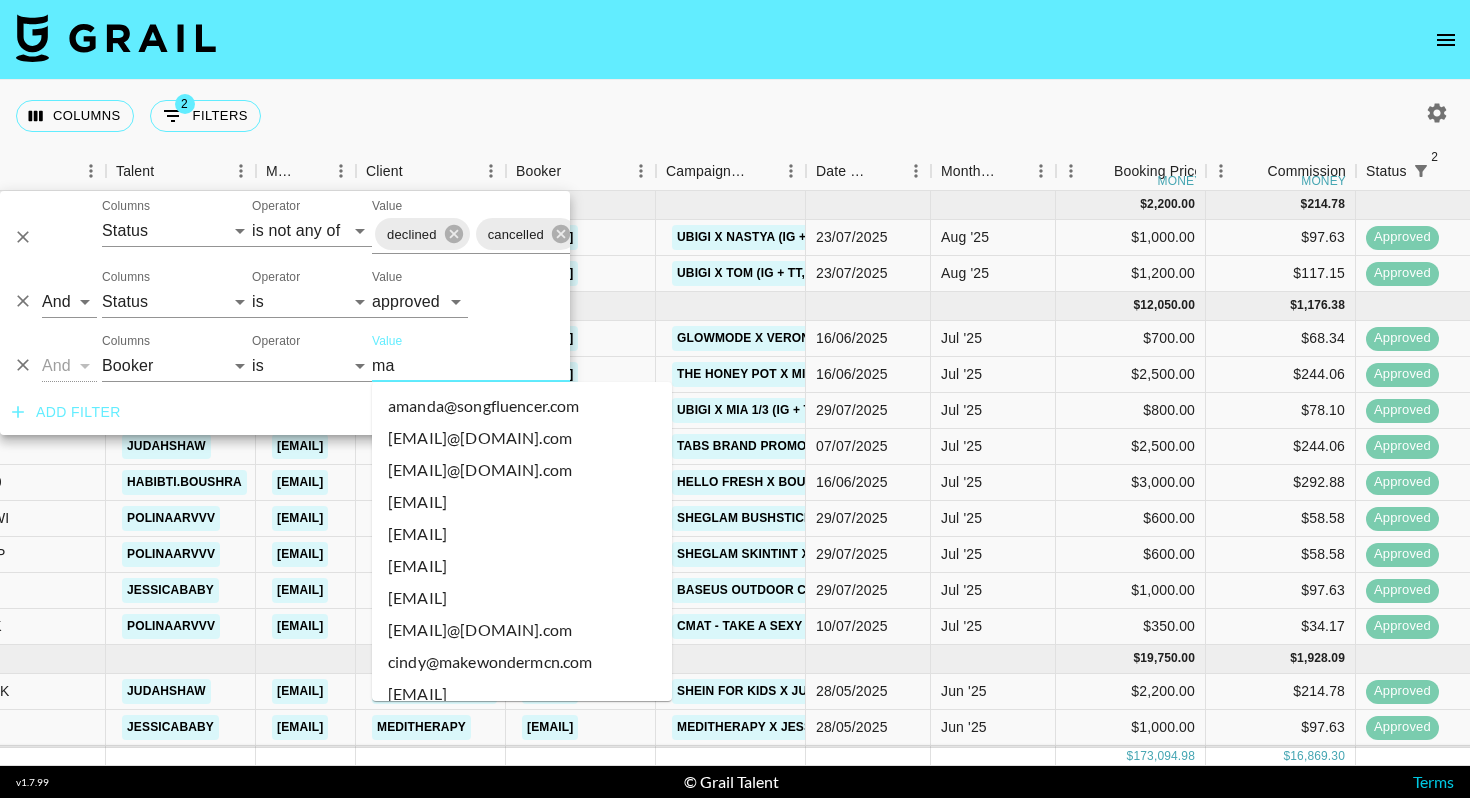 type on "m" 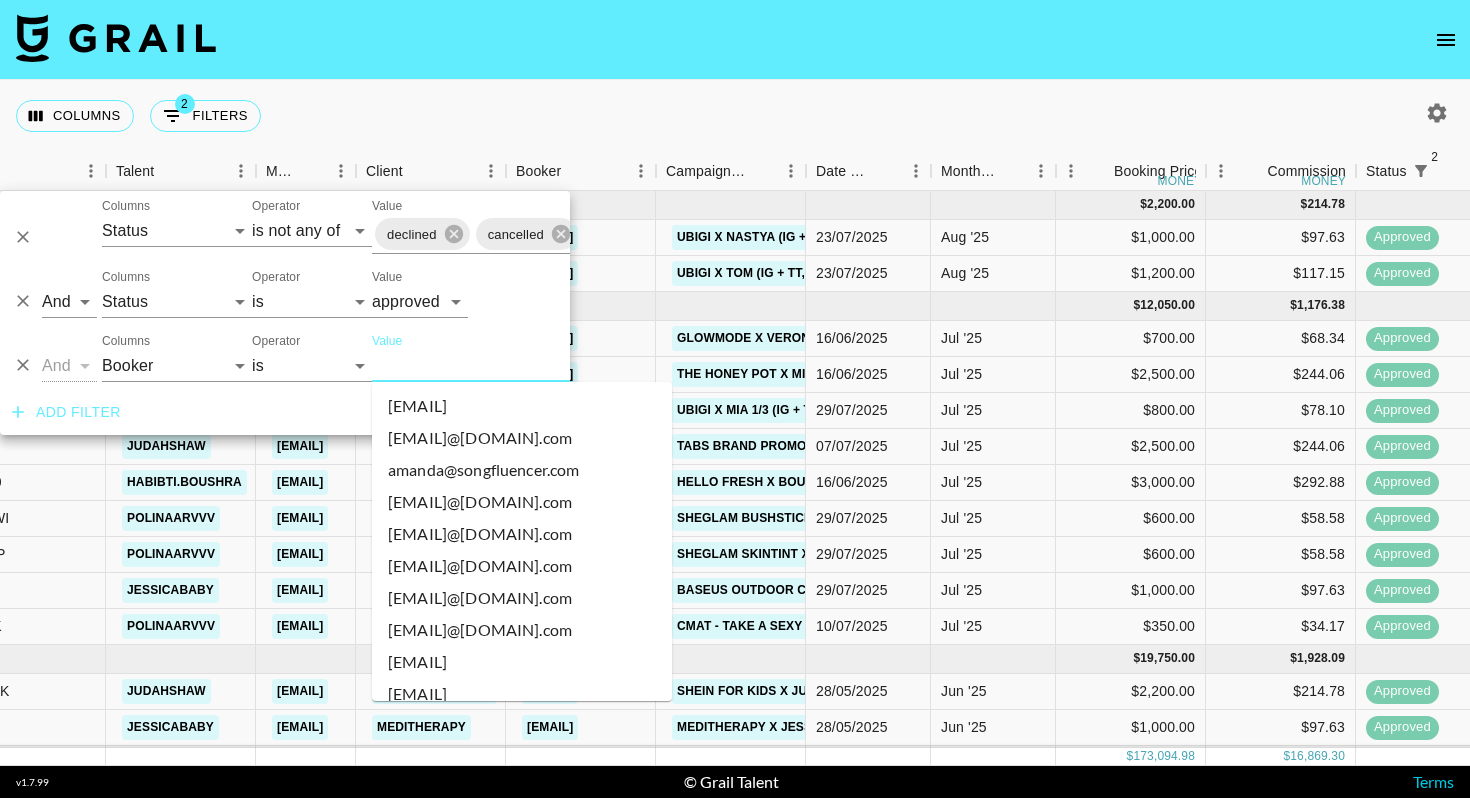 type on "t" 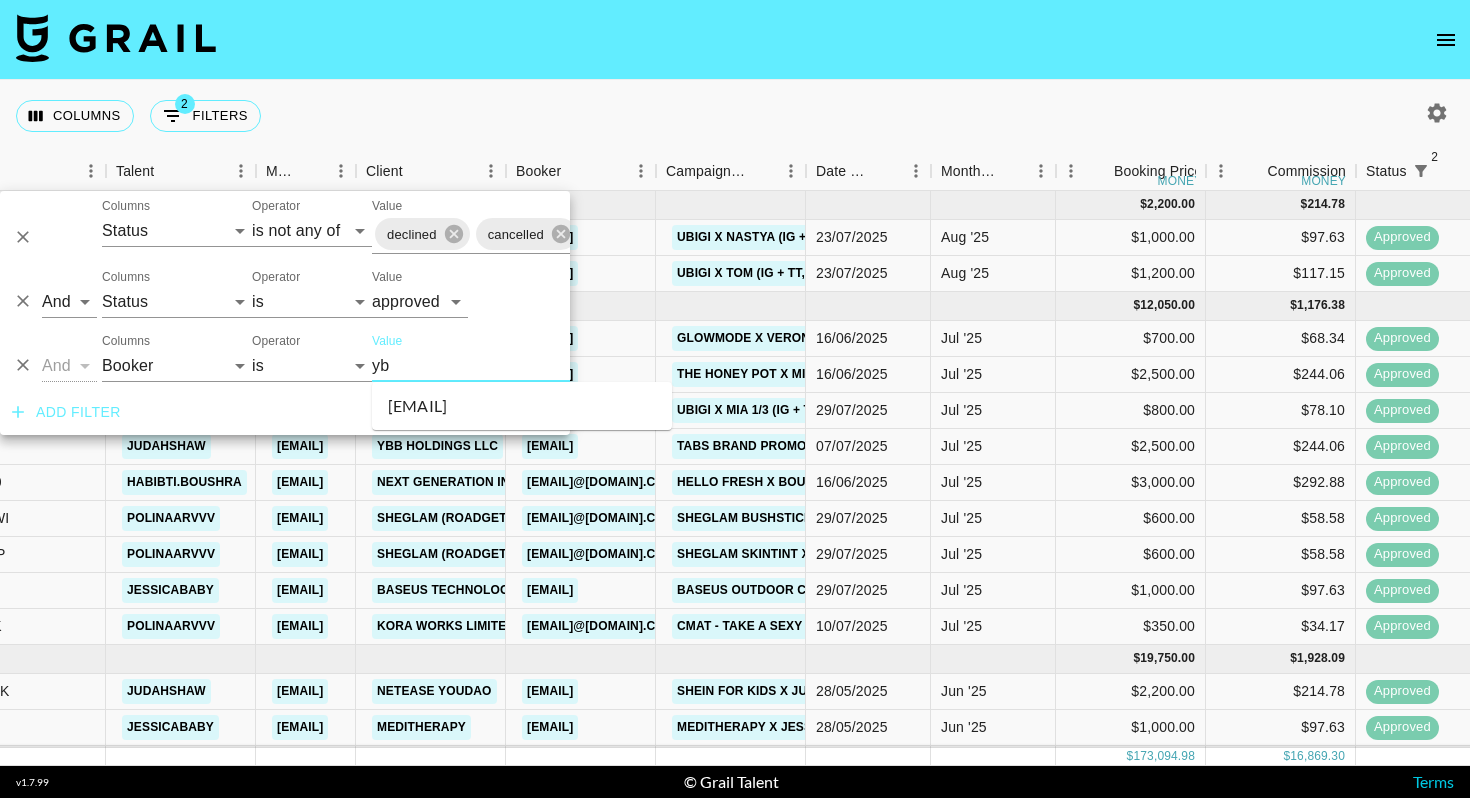 type on "ybb" 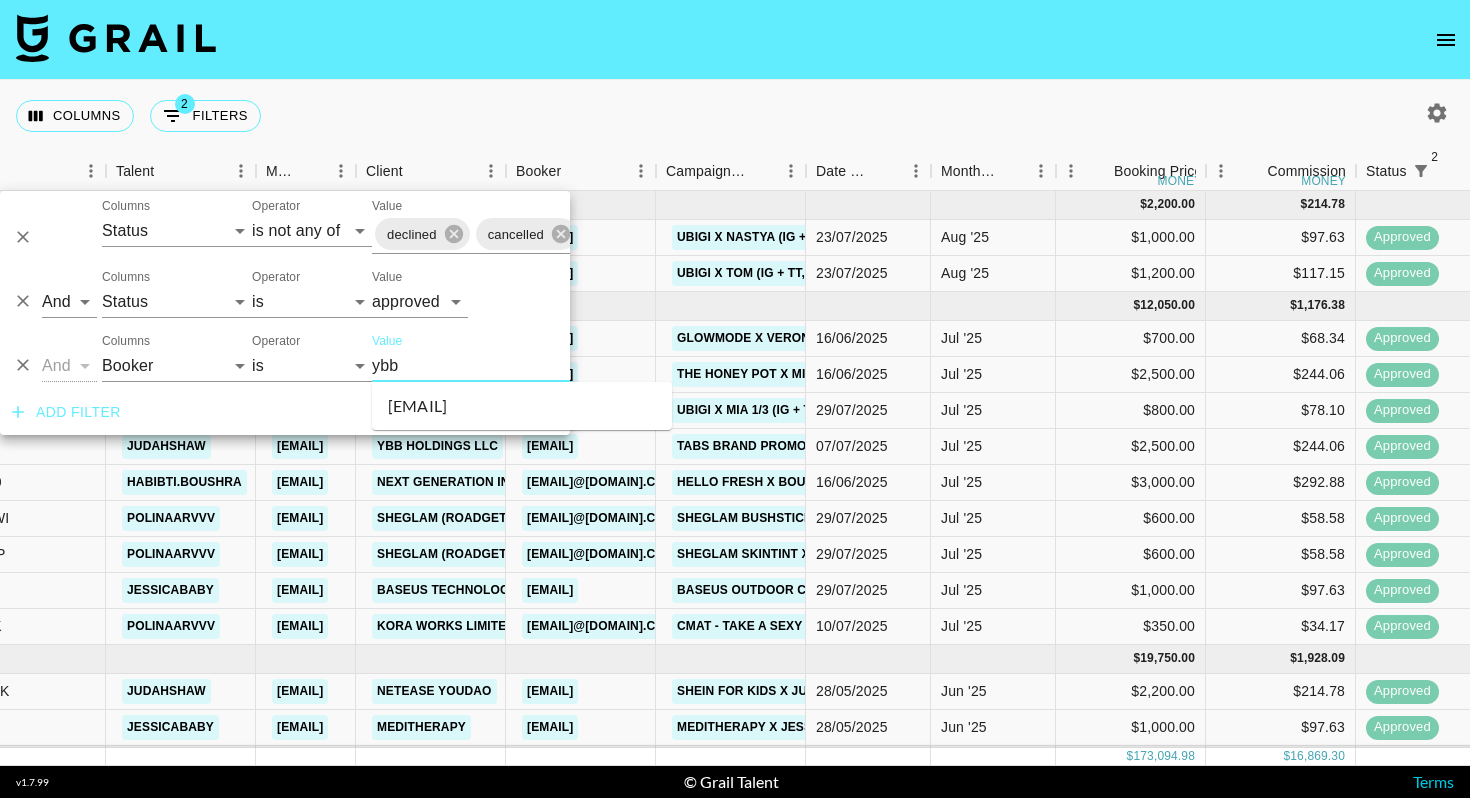click on "[EMAIL]" at bounding box center [522, 406] 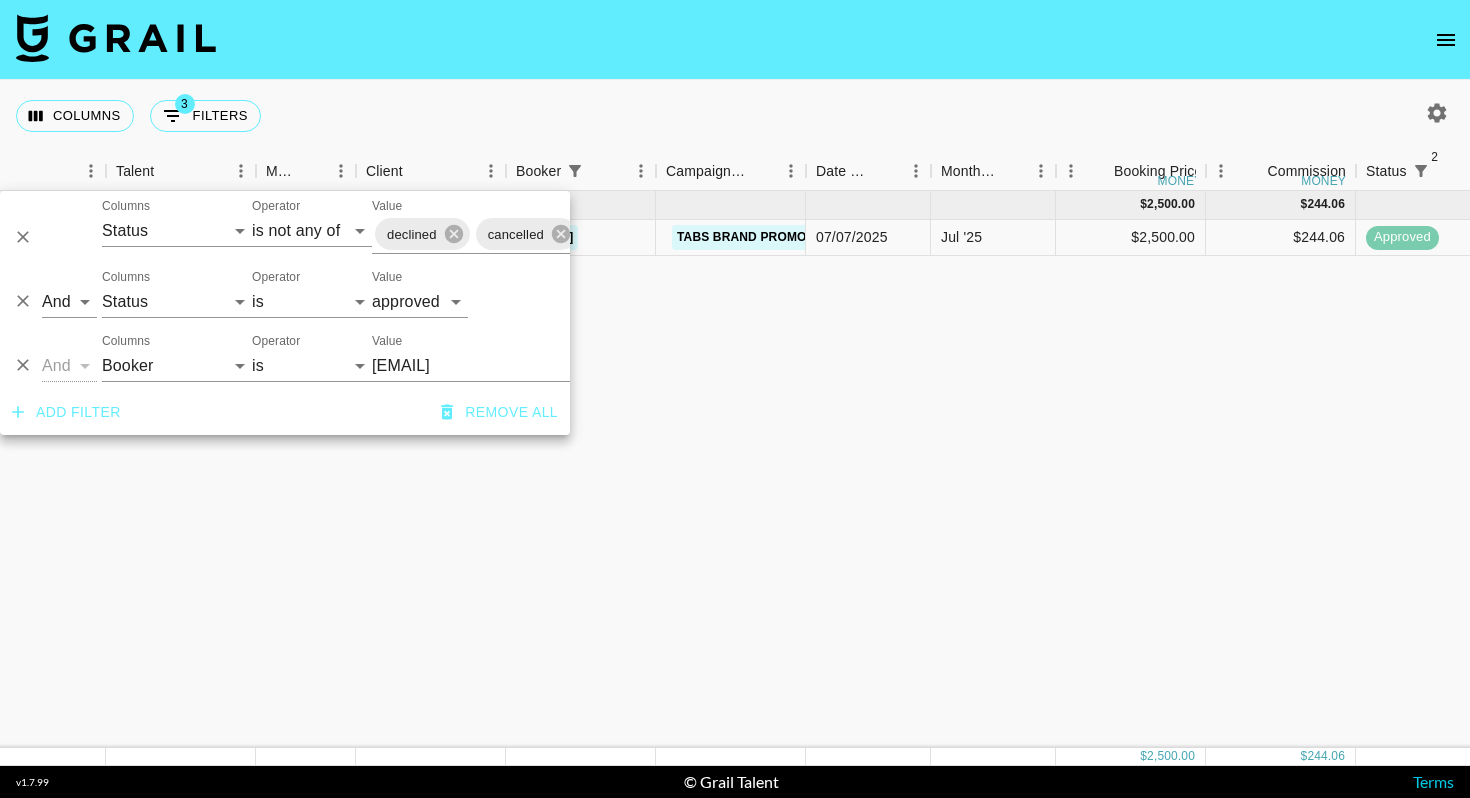 click on "Columns 3 Filters + Booking" at bounding box center (735, 116) 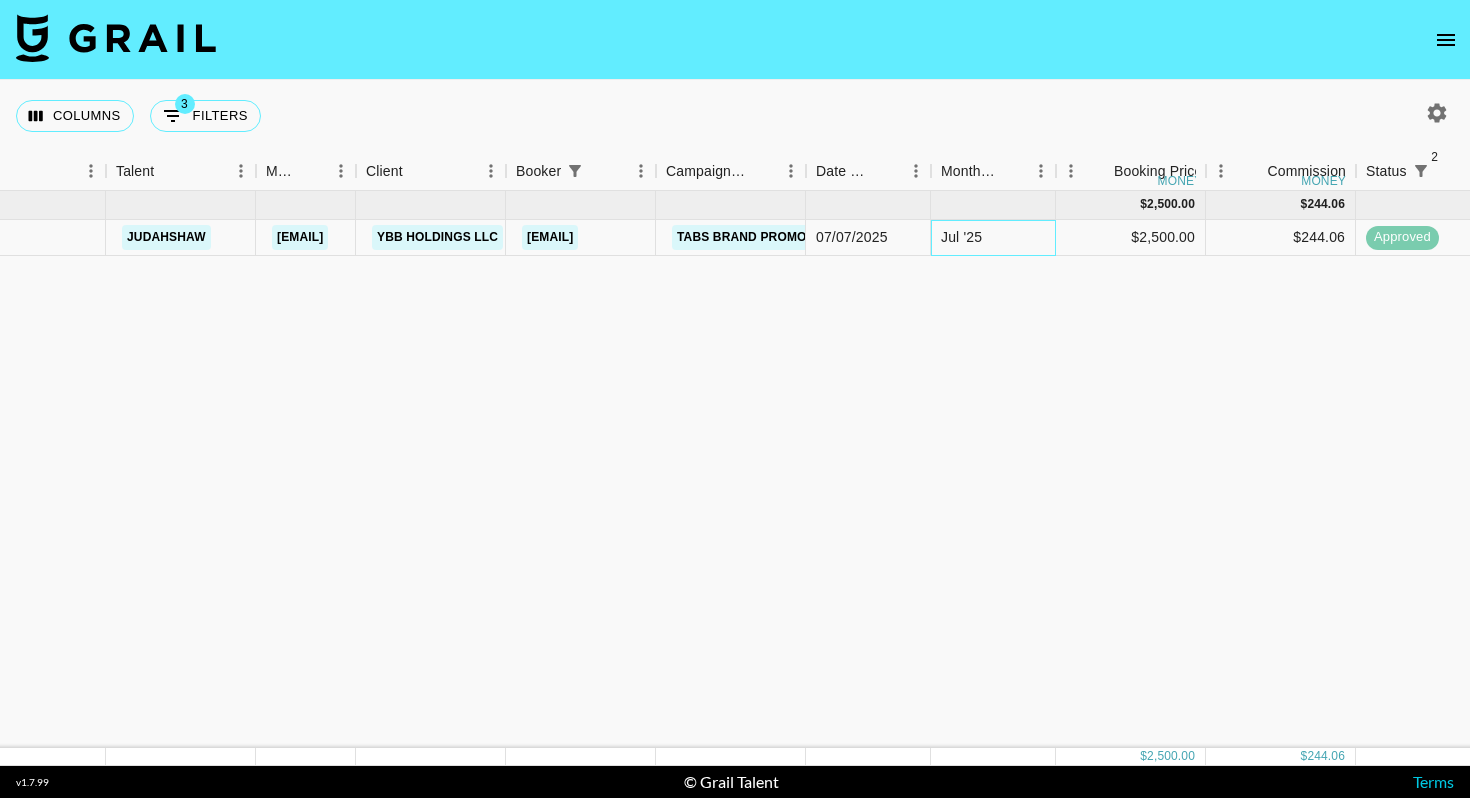 click on "Jul '25" at bounding box center (961, 237) 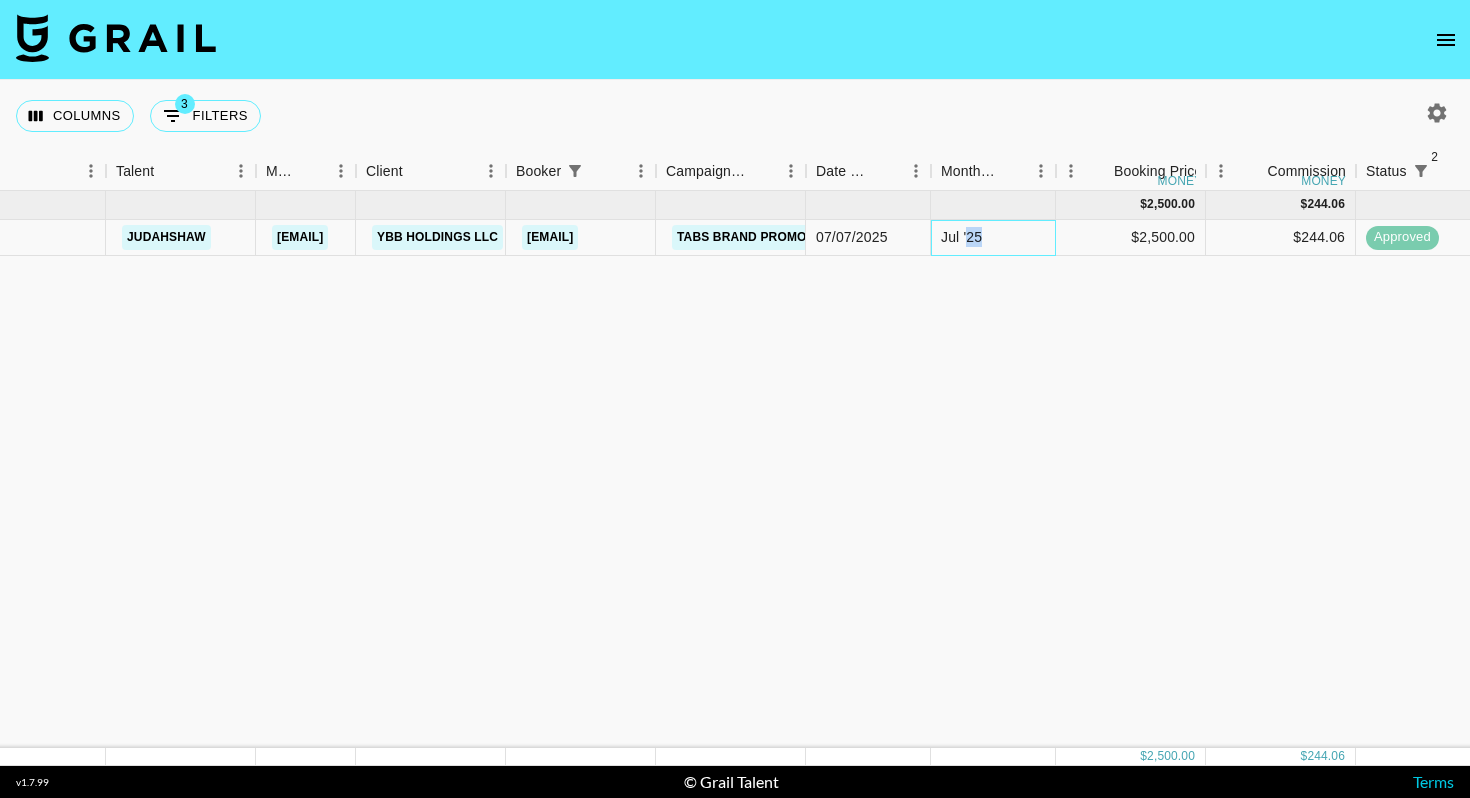 click on "Jul '25" at bounding box center (961, 237) 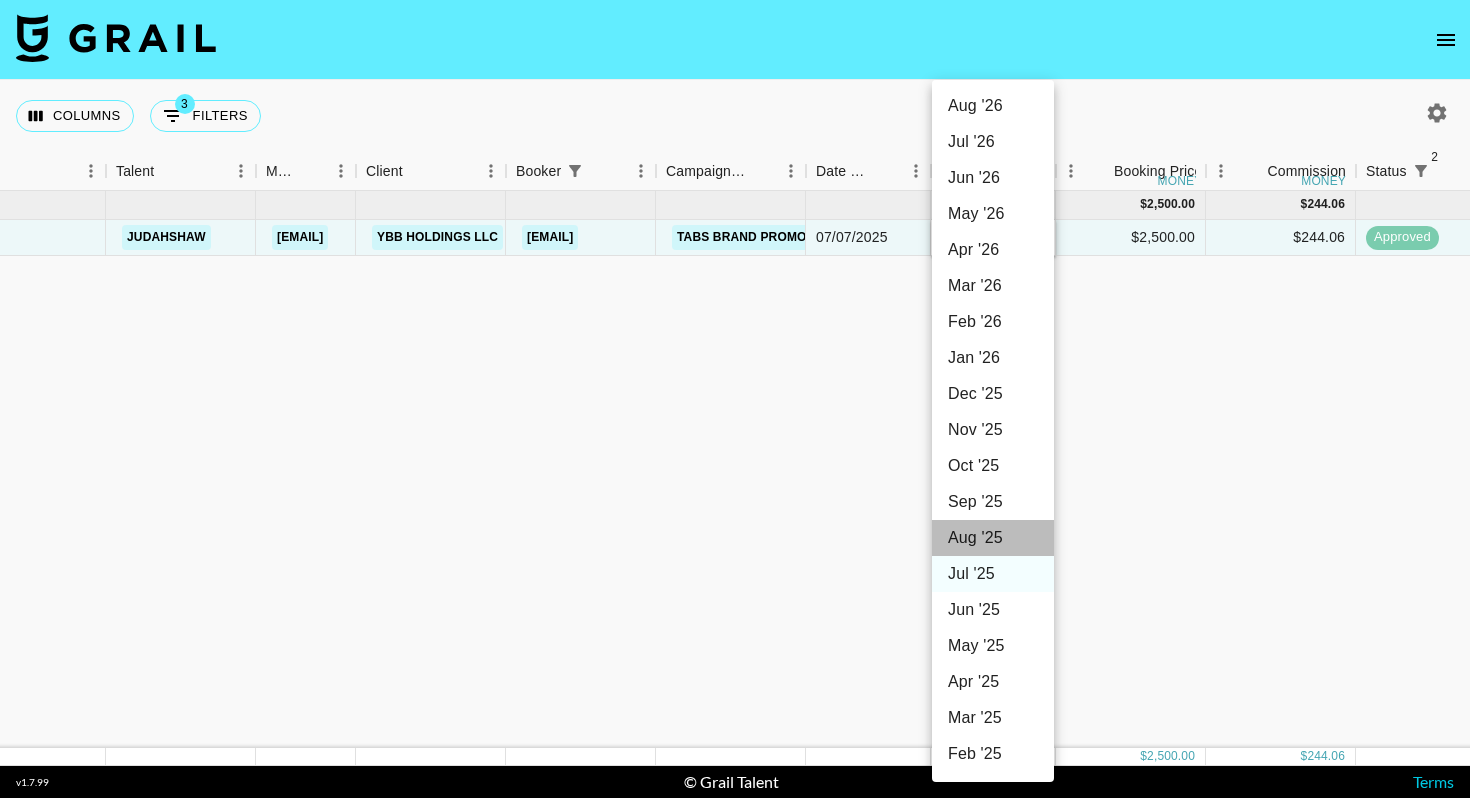 click on "Aug '25" at bounding box center [993, 538] 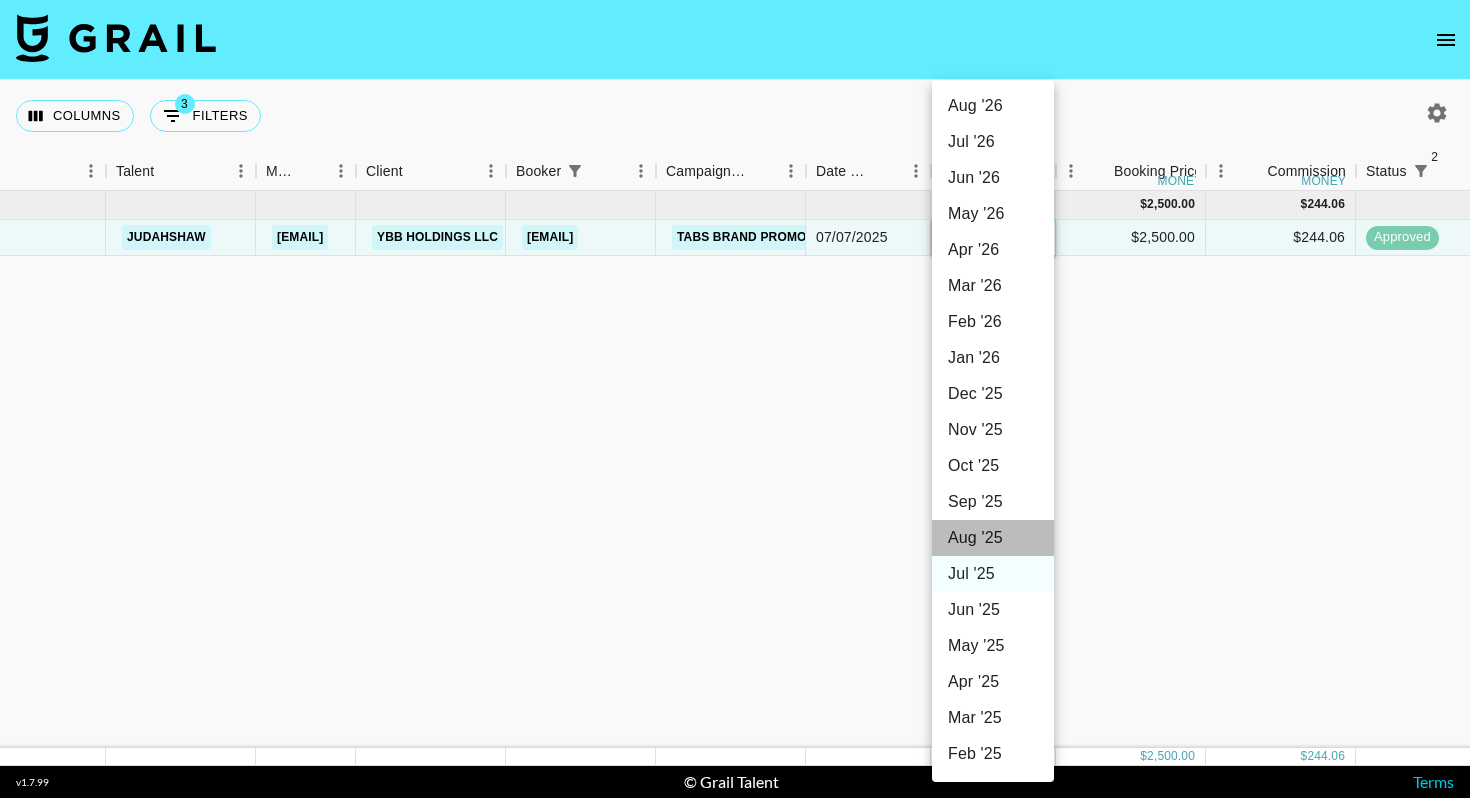 type on "Aug '25" 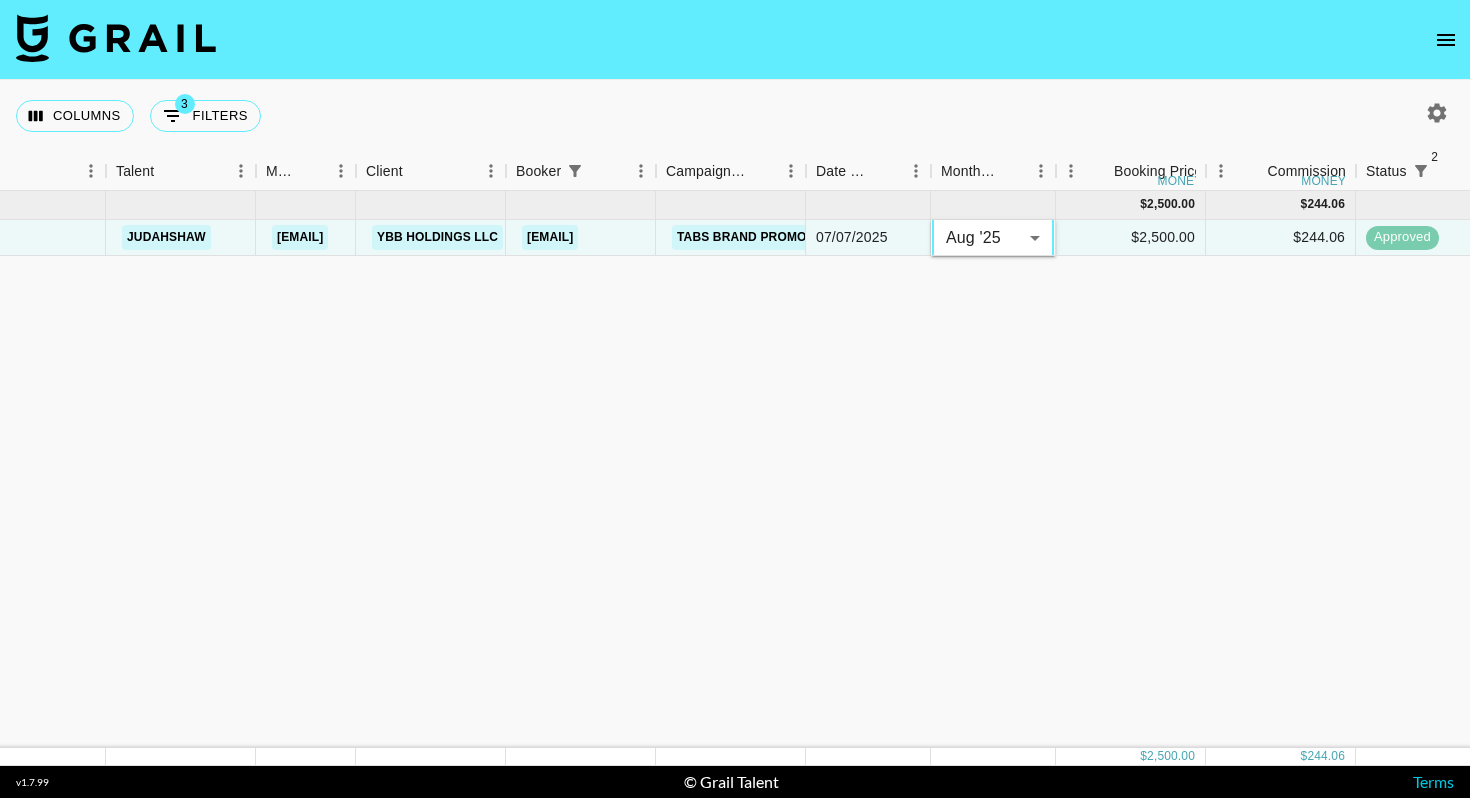 click on "Columns 3 Filters + Booking" at bounding box center (735, 116) 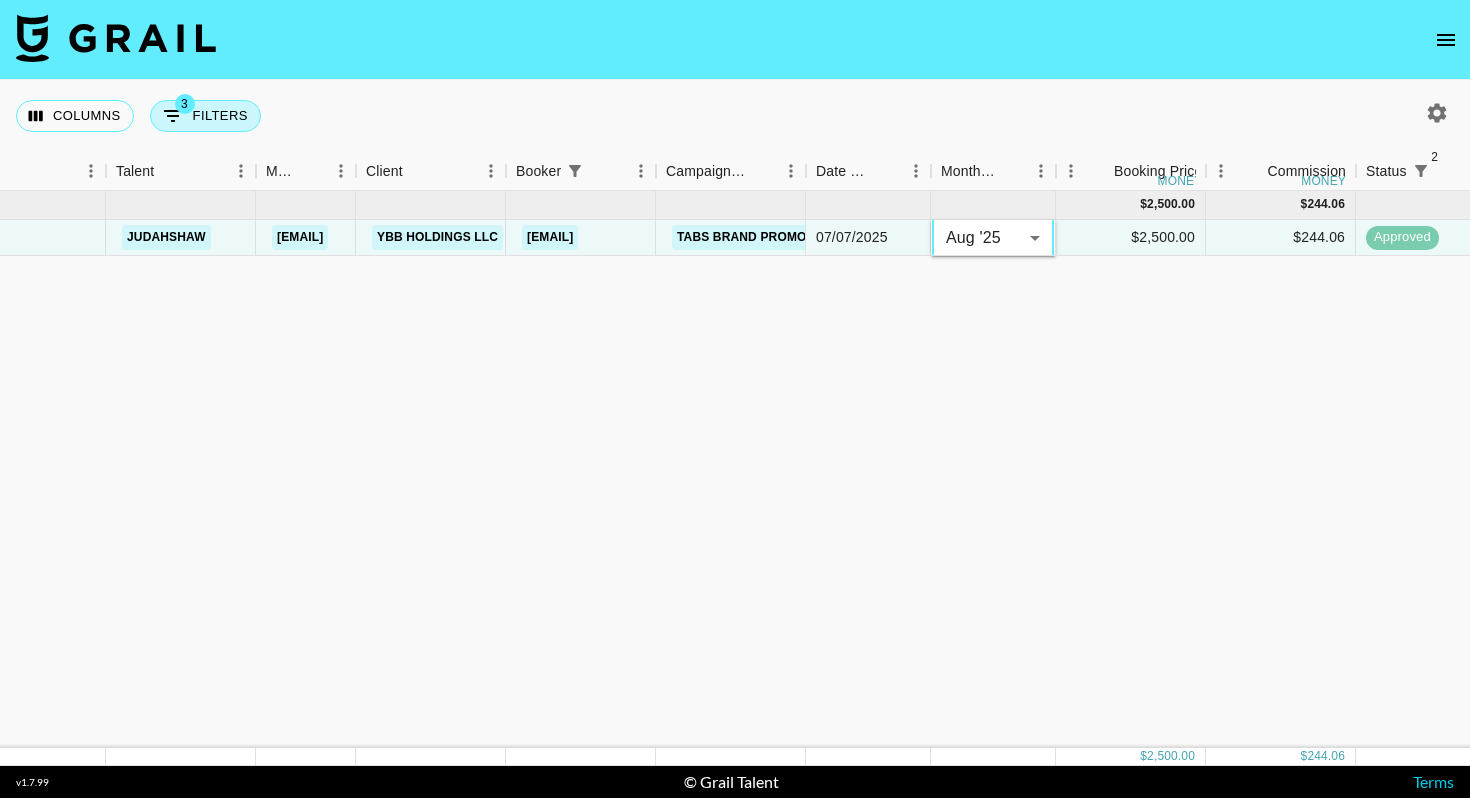 click on "3 Filters" at bounding box center (205, 116) 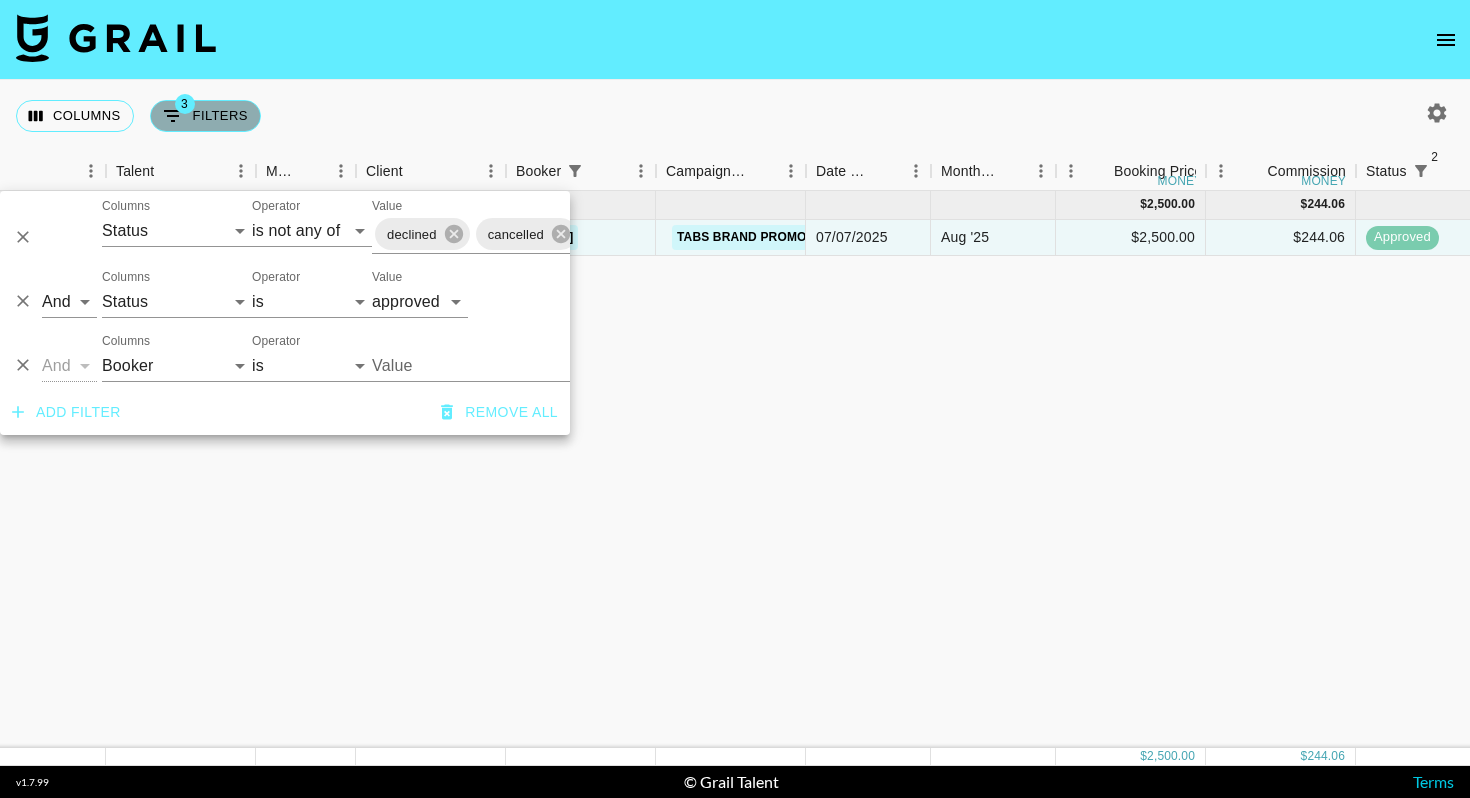 click on "3 Filters" at bounding box center [205, 116] 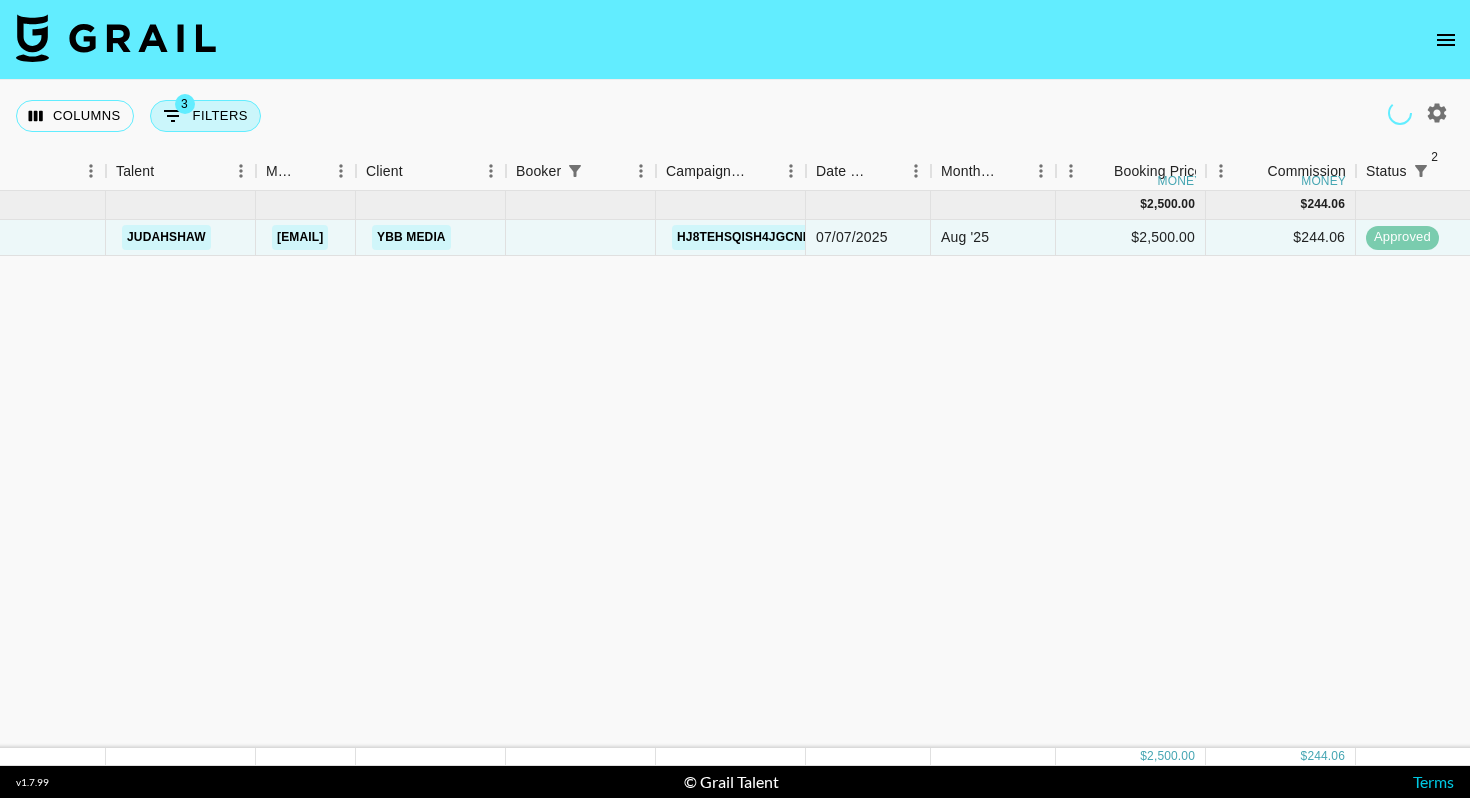 click on "3 Filters" at bounding box center (205, 116) 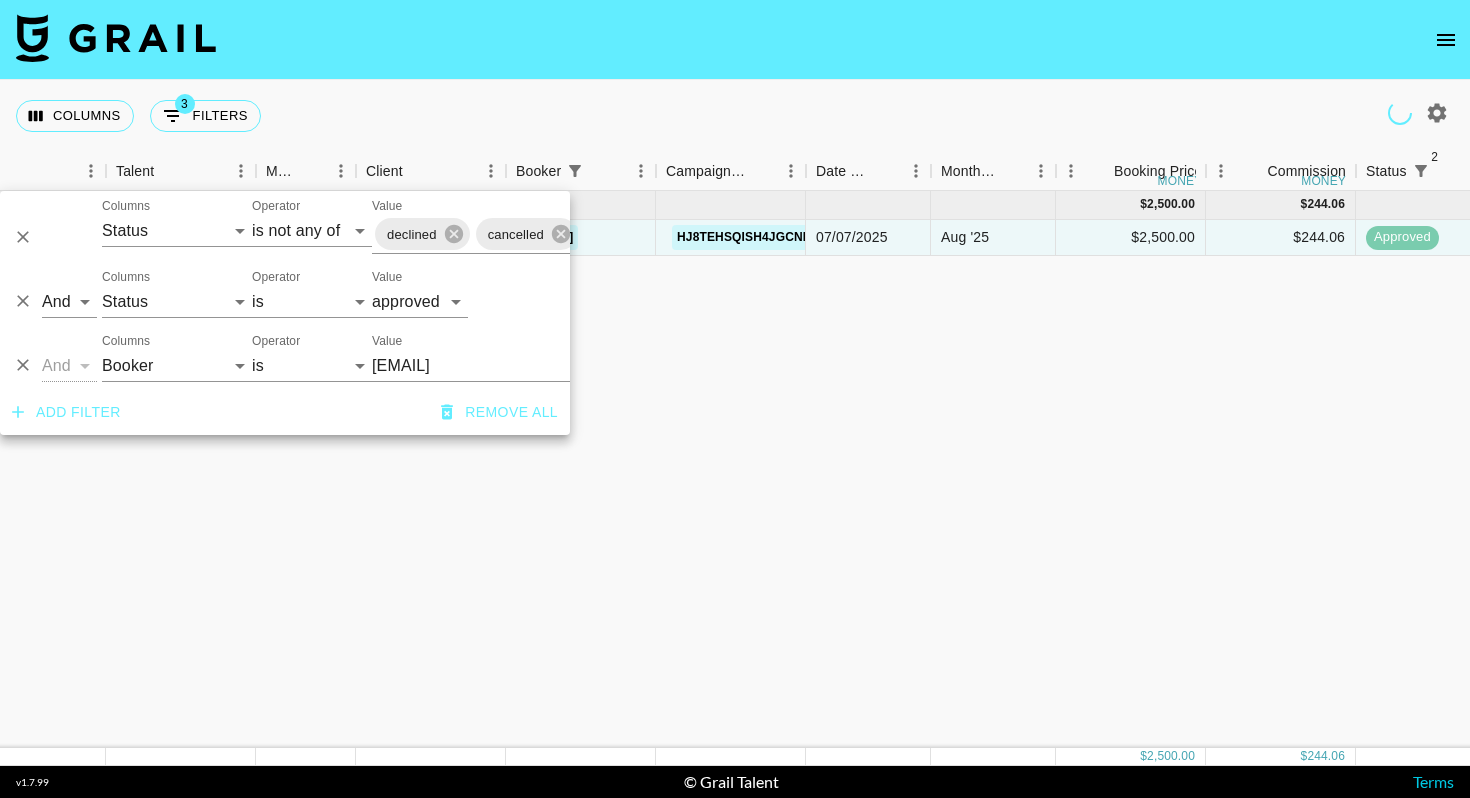 click on "Columns 3 Filters + Booking" at bounding box center [735, 116] 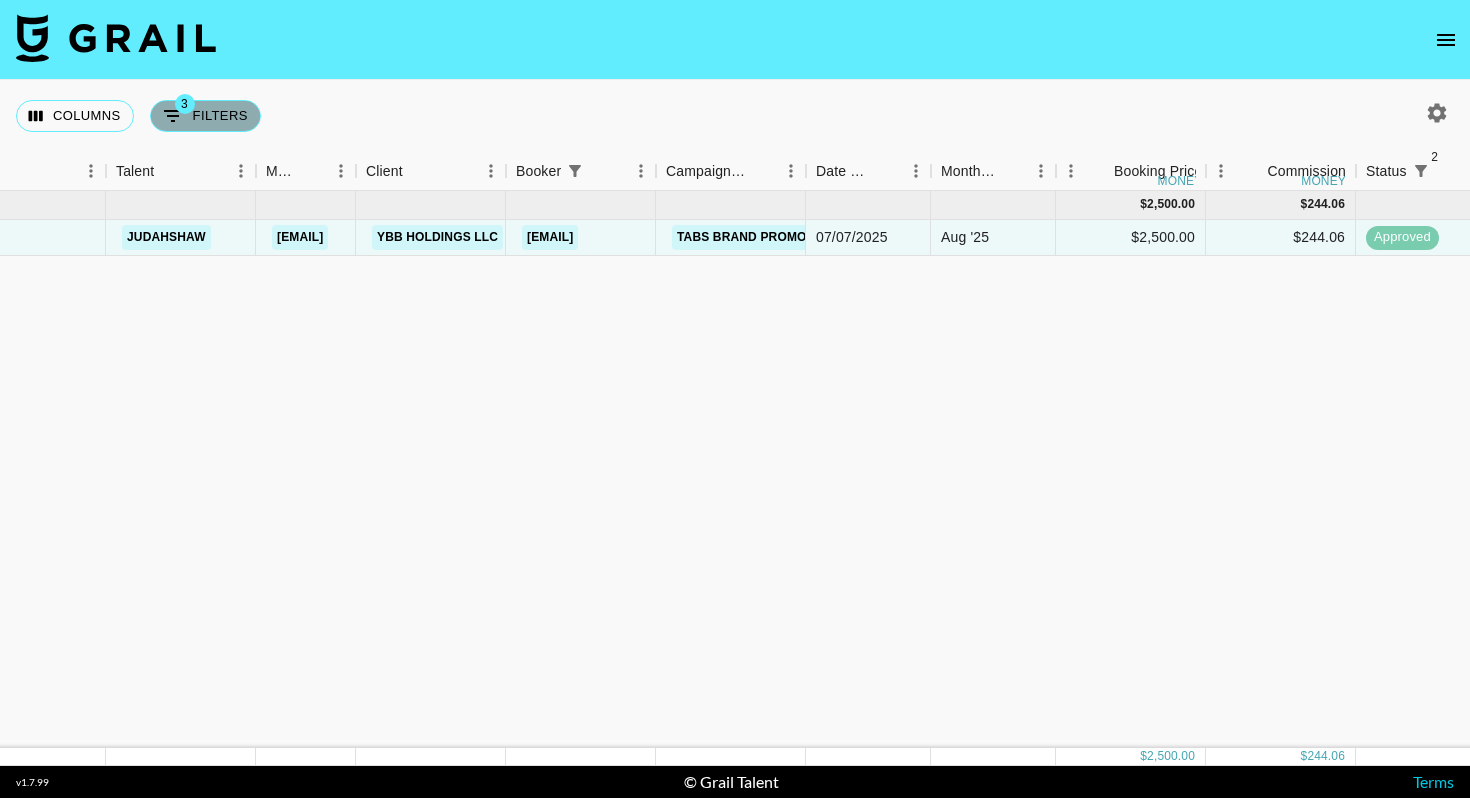 click on "3 Filters" at bounding box center [205, 116] 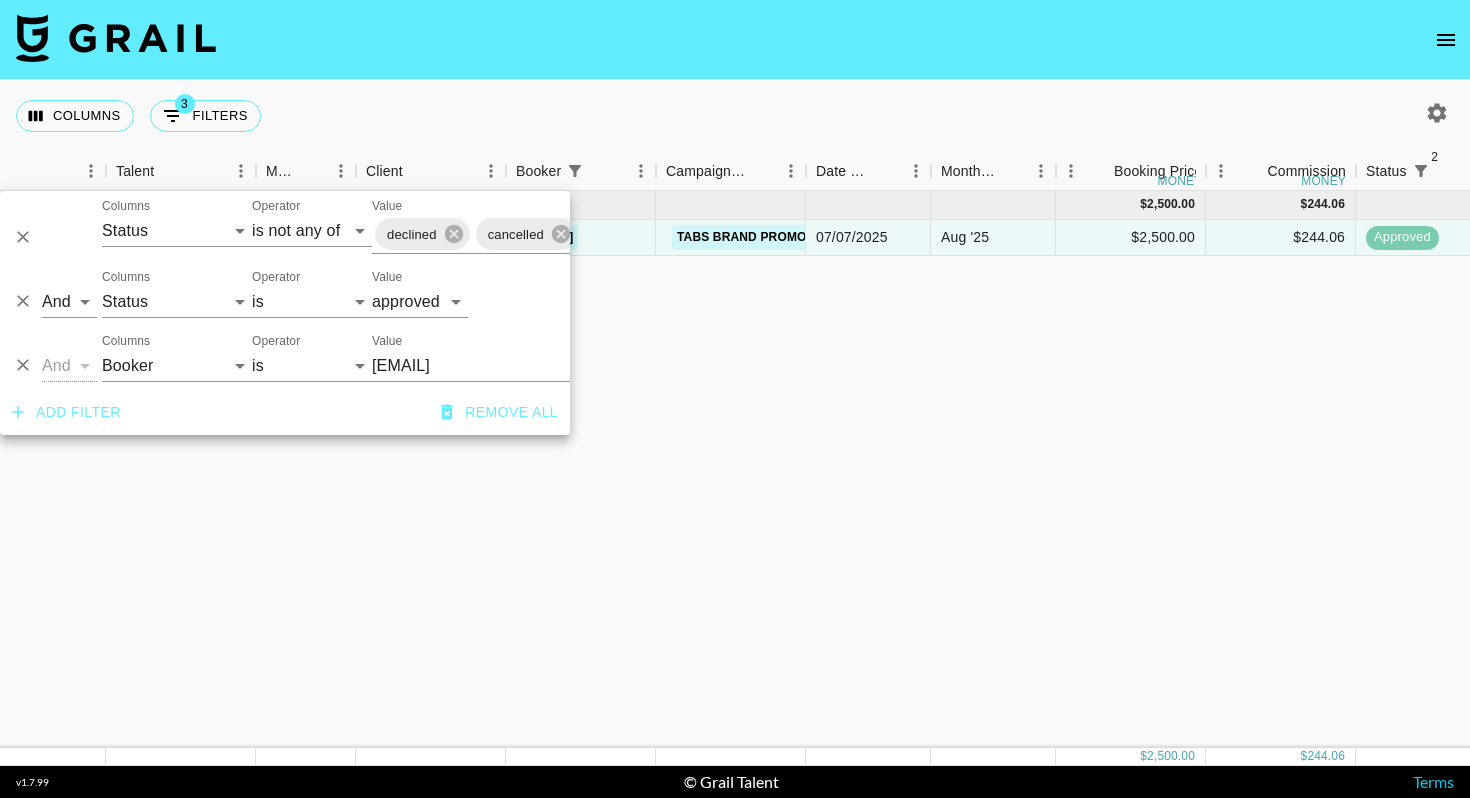 click on "[EMAIL]" at bounding box center [494, 365] 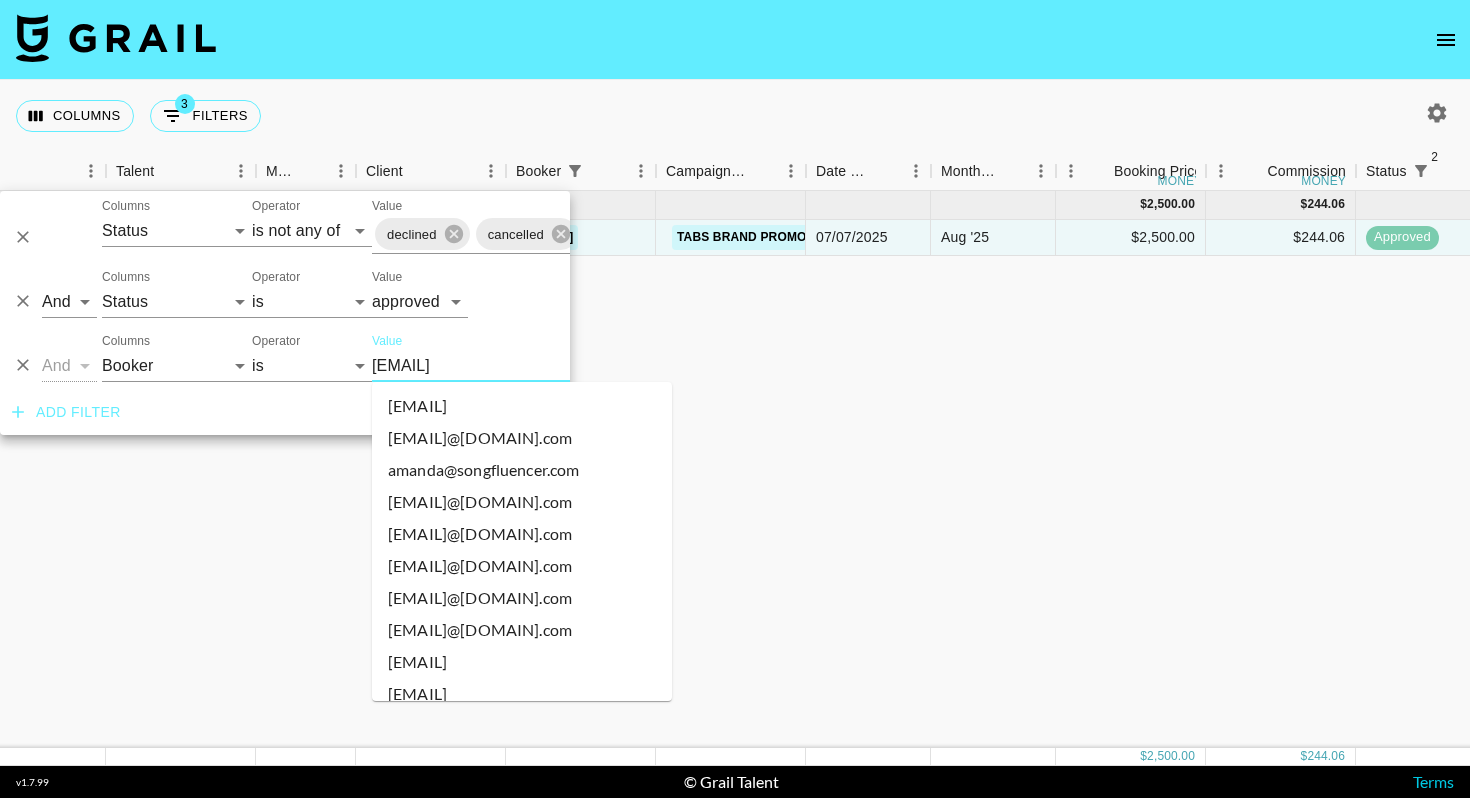 click on "[EMAIL]" at bounding box center [494, 365] 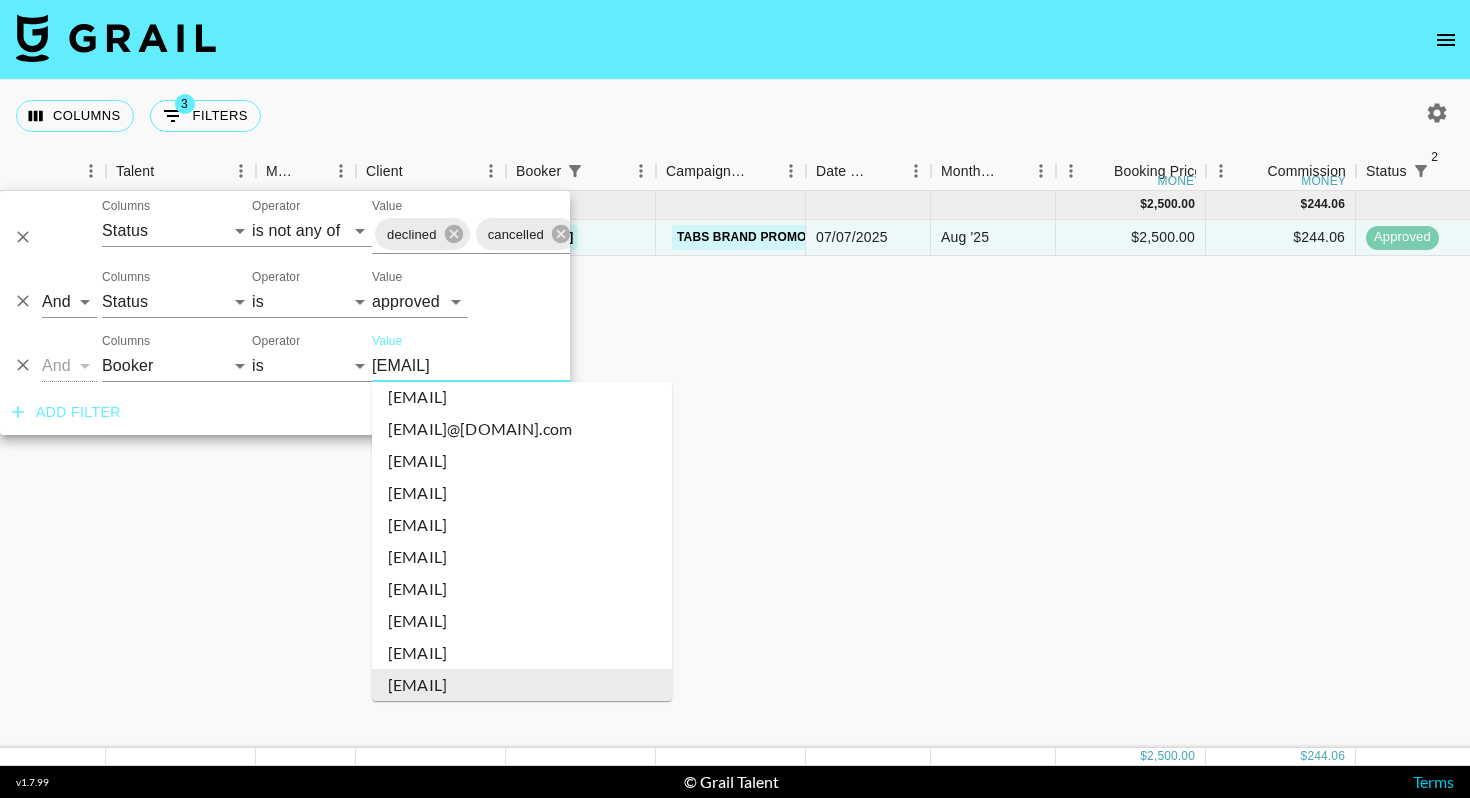 click on "[EMAIL]" at bounding box center [494, 365] 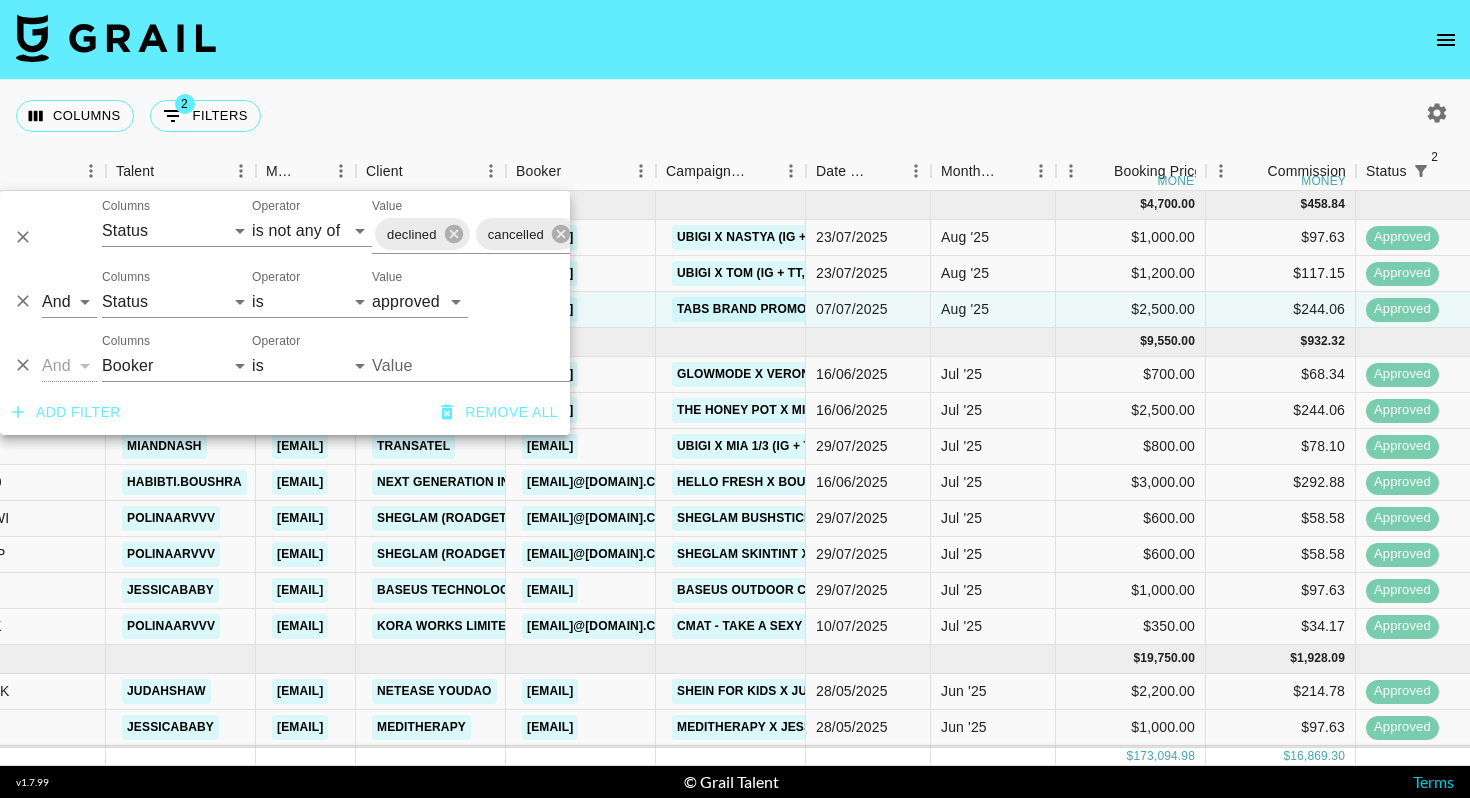 click on "Columns 2 Filters + Booking" at bounding box center [735, 116] 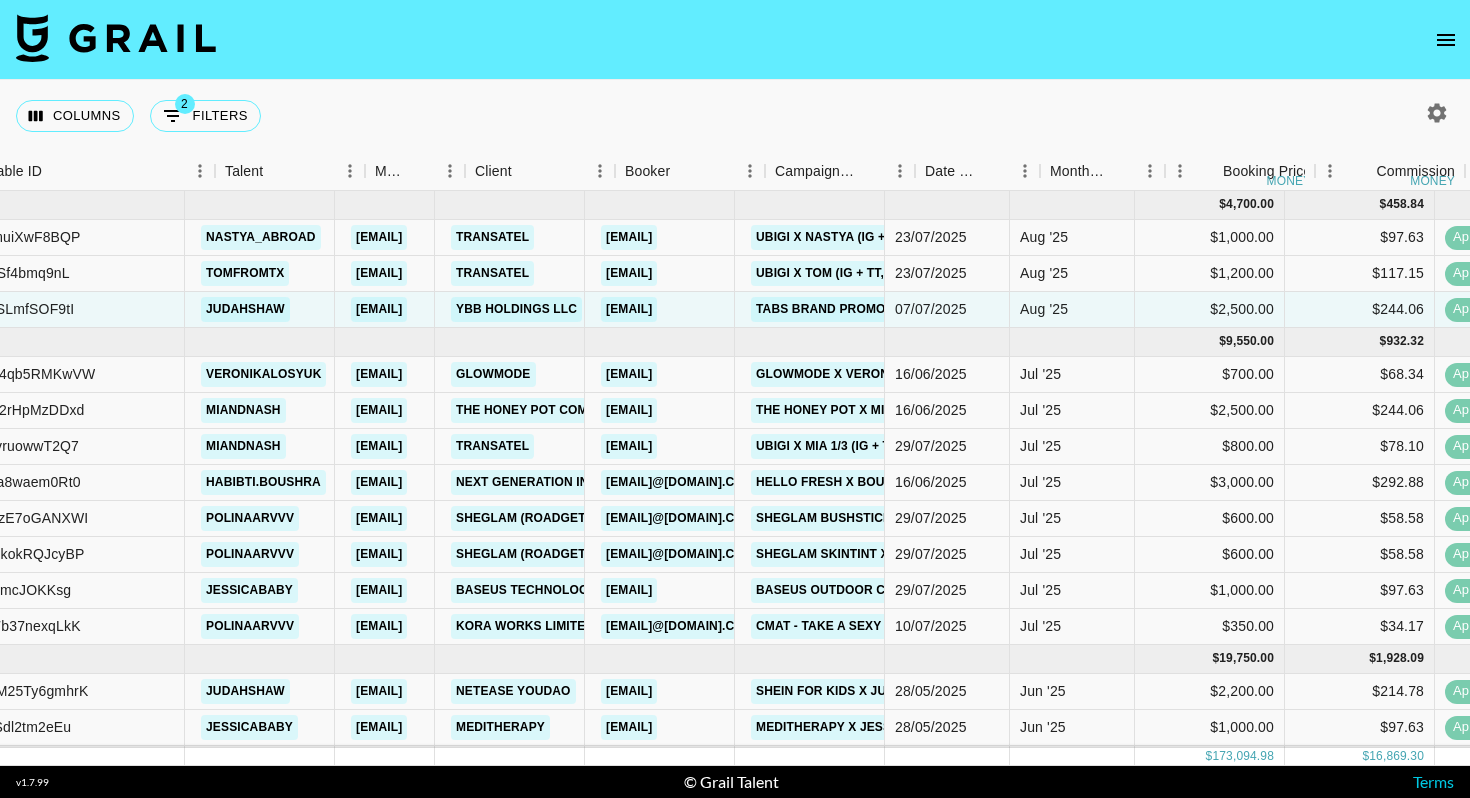 scroll, scrollTop: 0, scrollLeft: 200, axis: horizontal 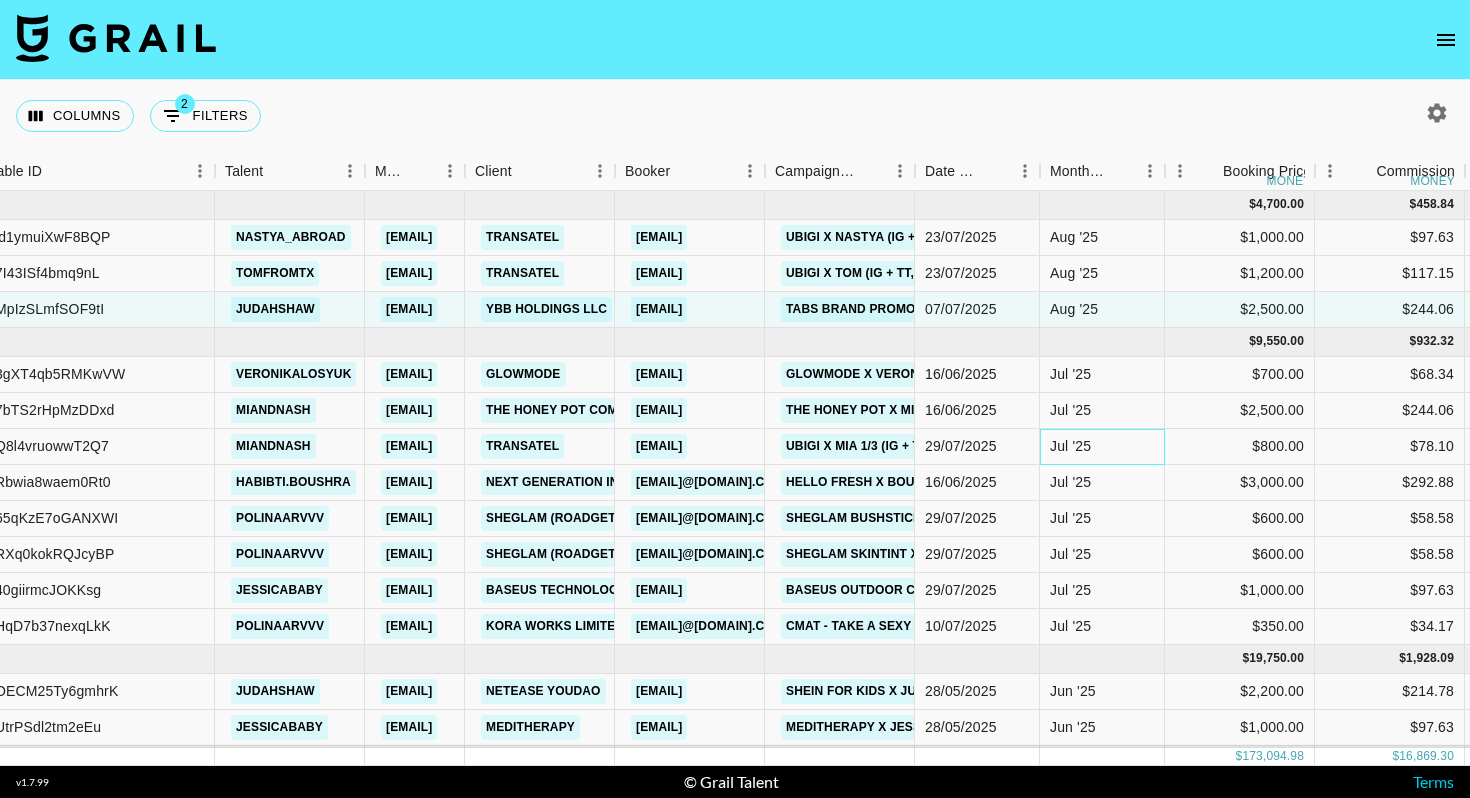 click on "Jul '25" at bounding box center [1070, 446] 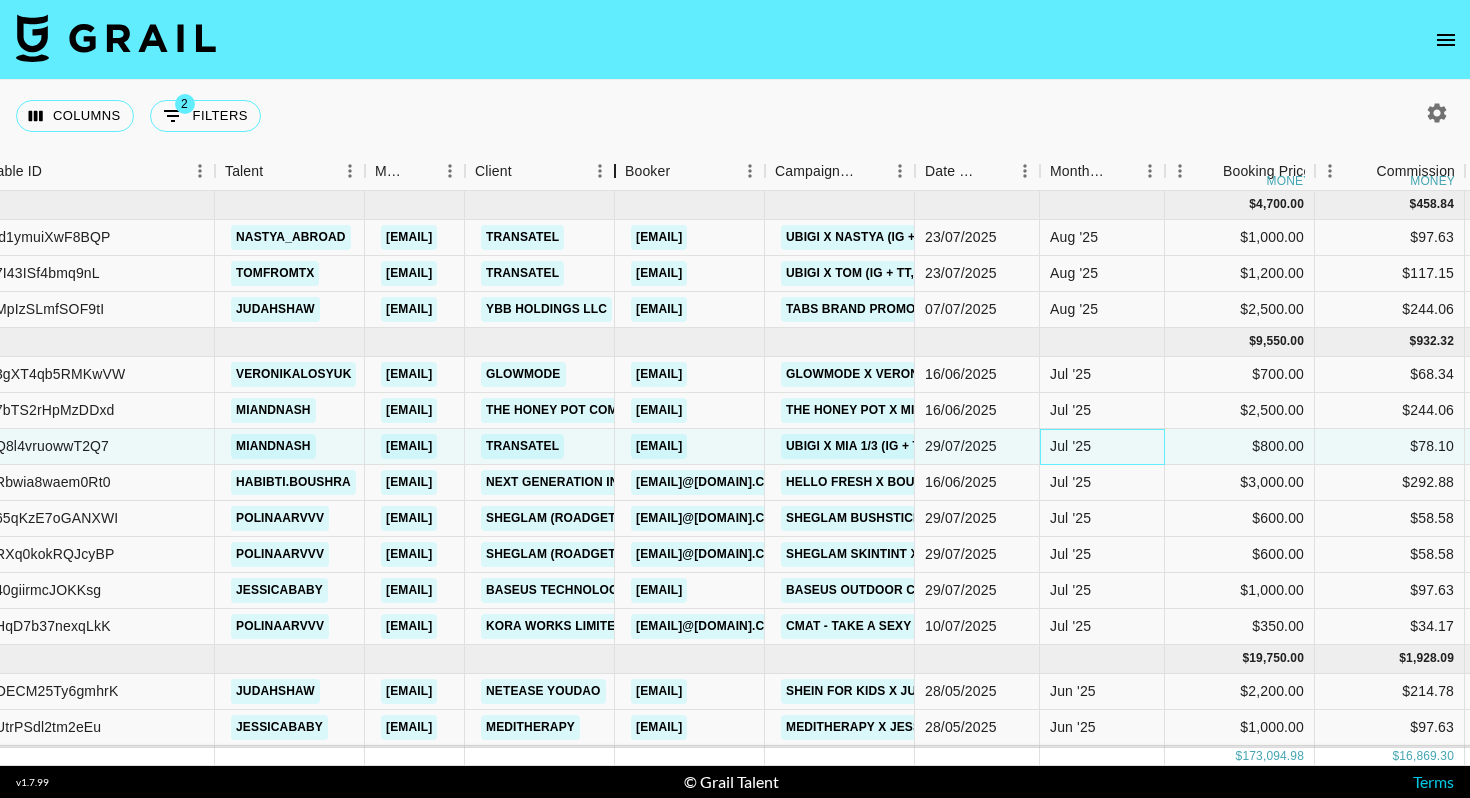 drag, startPoint x: 613, startPoint y: 178, endPoint x: 644, endPoint y: 178, distance: 31 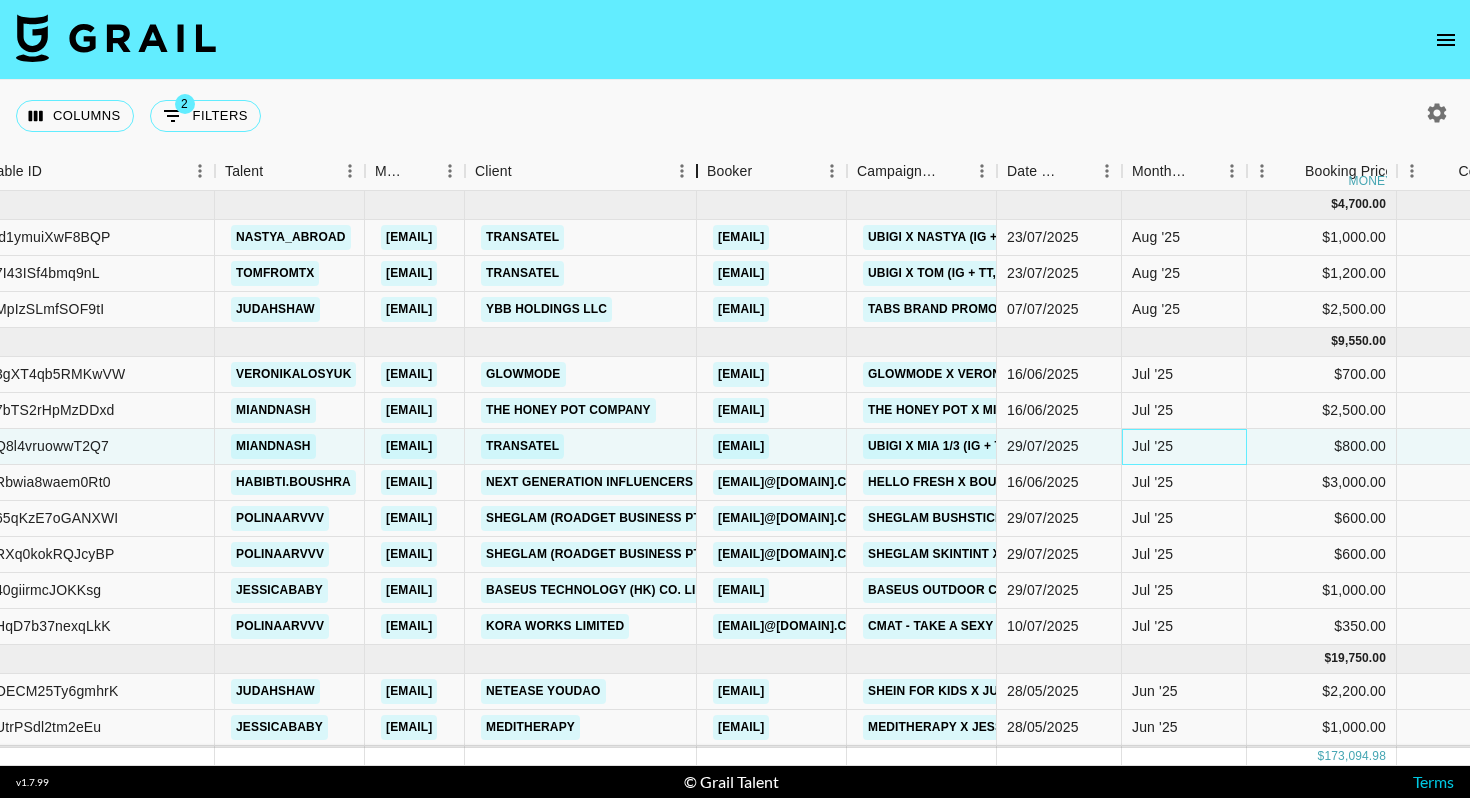 drag, startPoint x: 644, startPoint y: 178, endPoint x: 695, endPoint y: 178, distance: 51 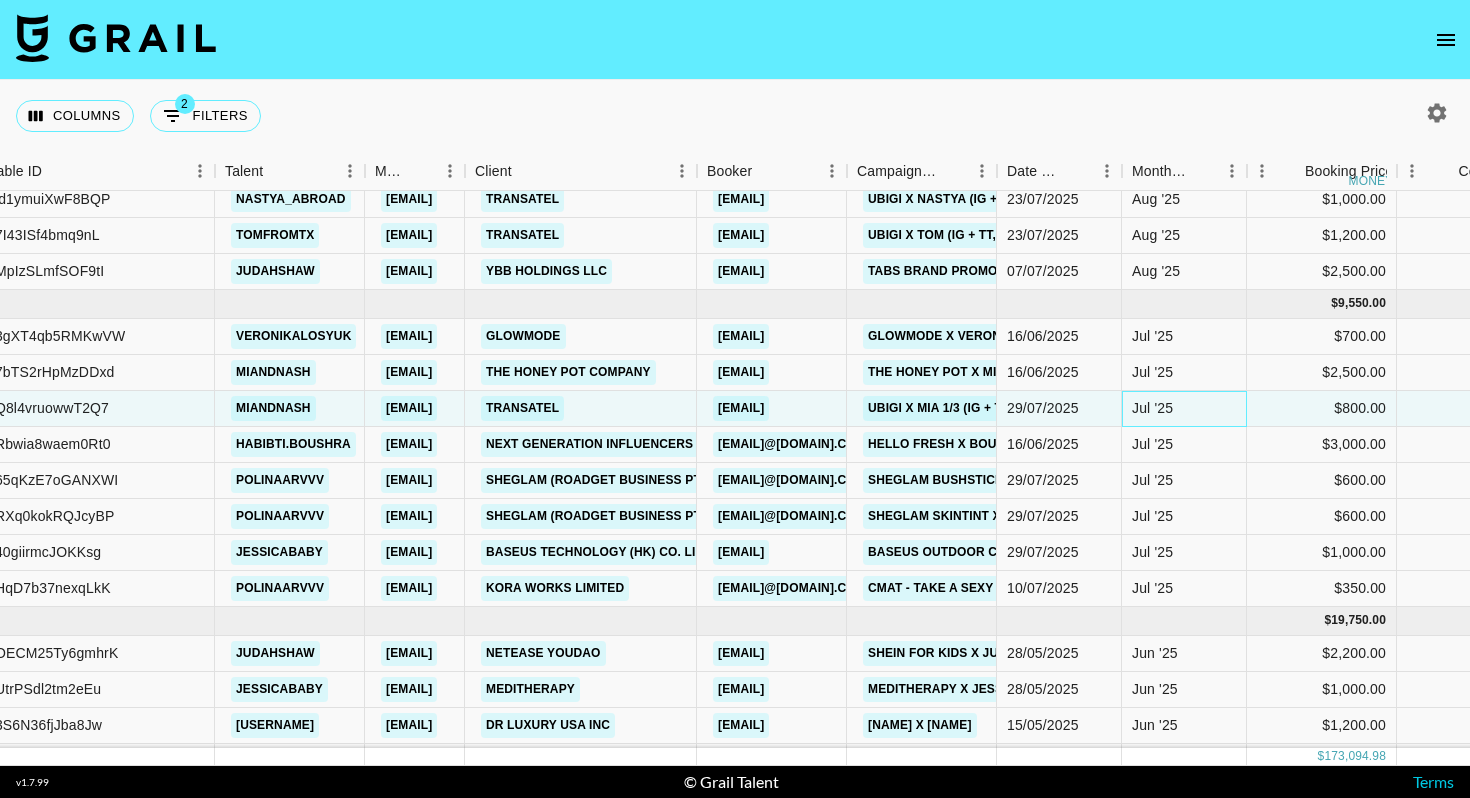 scroll, scrollTop: 55, scrollLeft: 200, axis: both 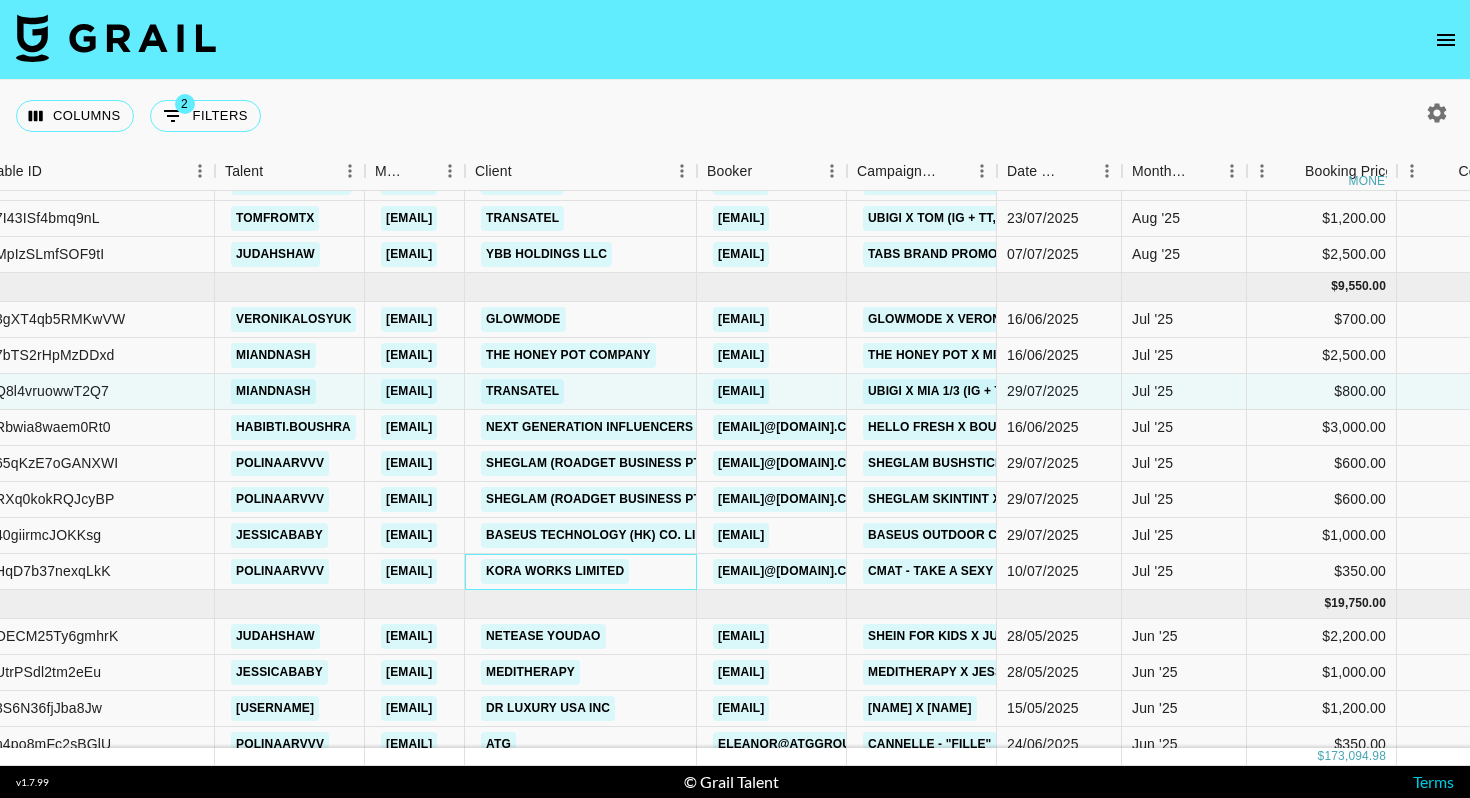 click on "KORA WORKS LIMITED" at bounding box center (581, 572) 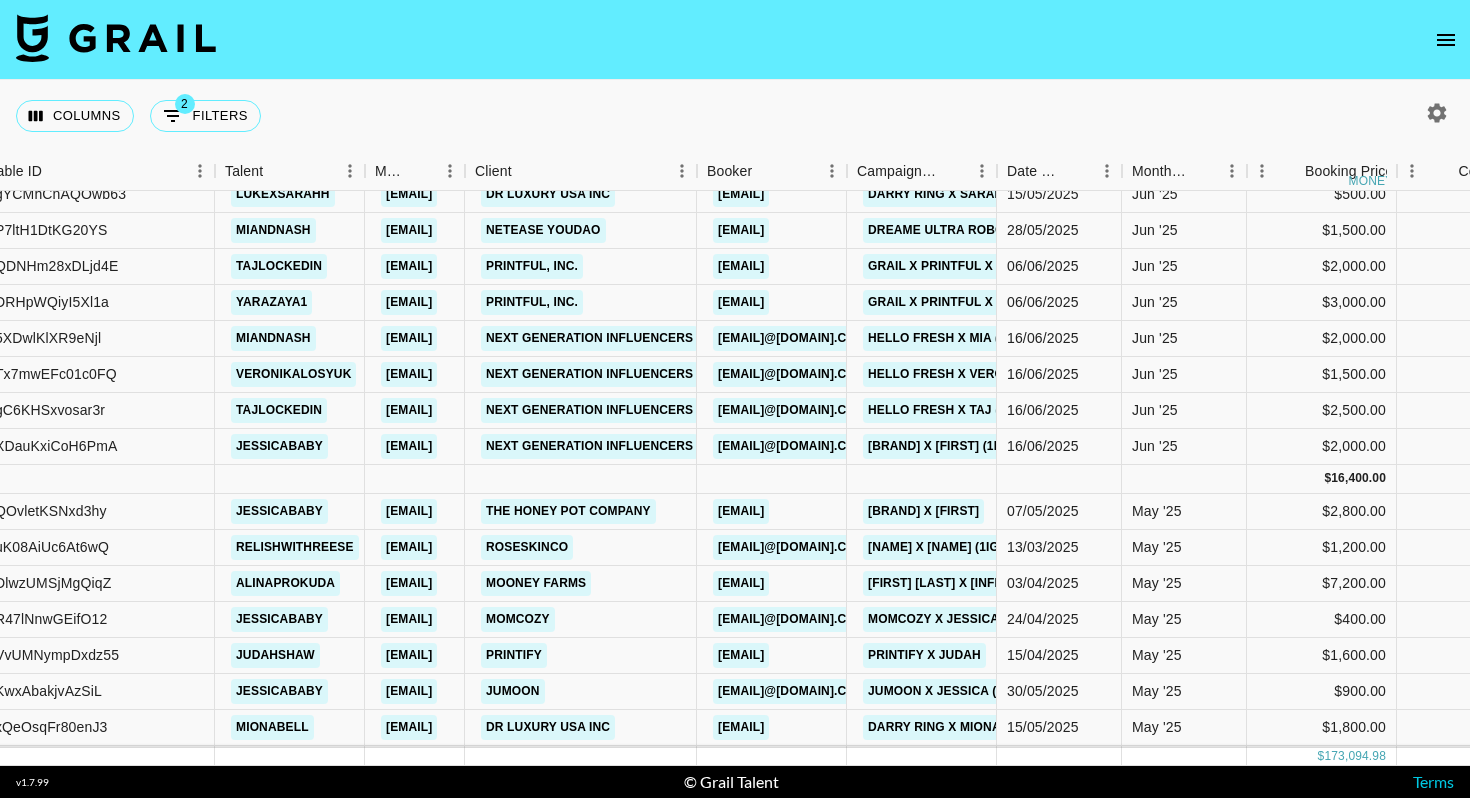 scroll, scrollTop: 0, scrollLeft: 200, axis: horizontal 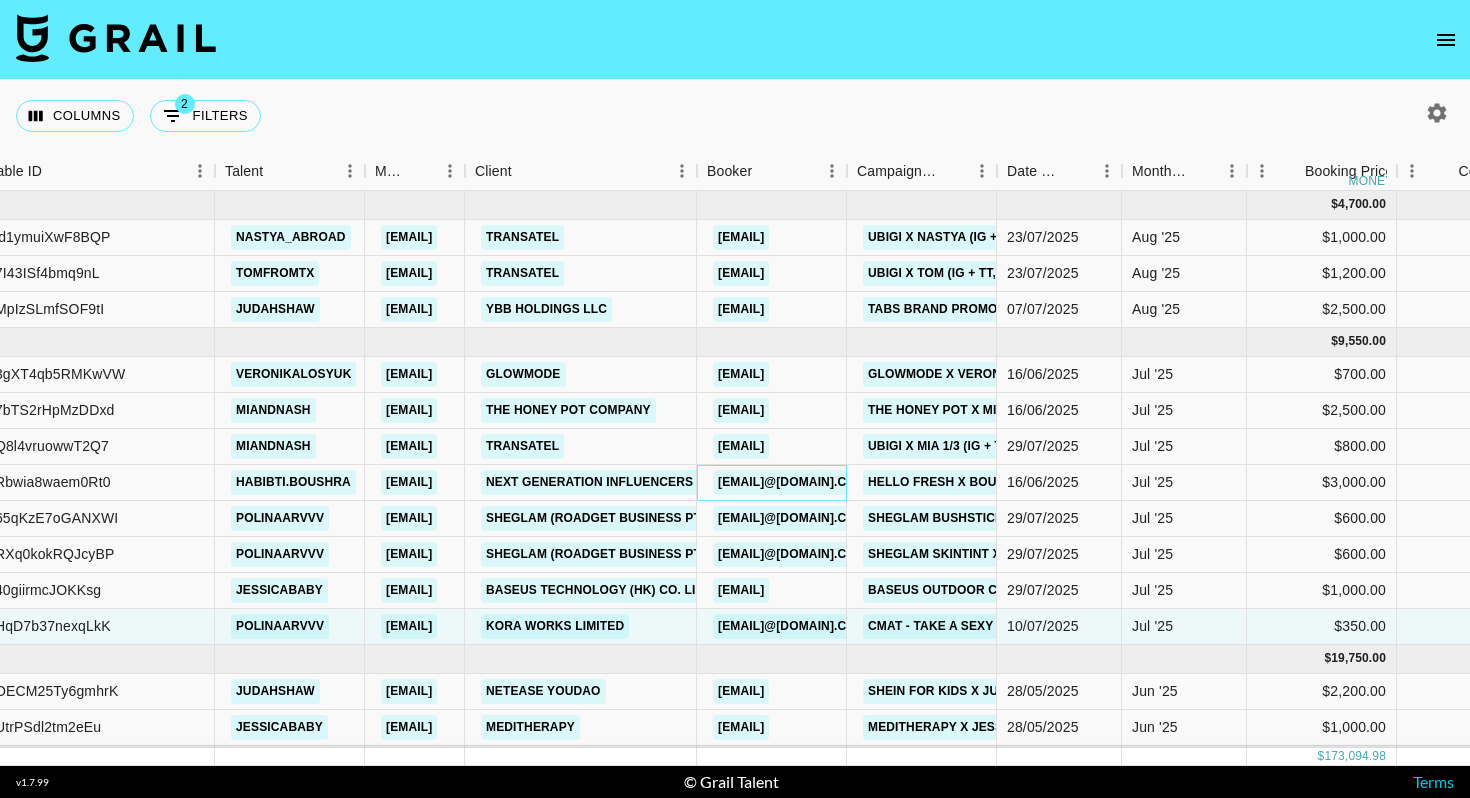 click on "[EMAIL]@[DOMAIN].com" at bounding box center (772, 483) 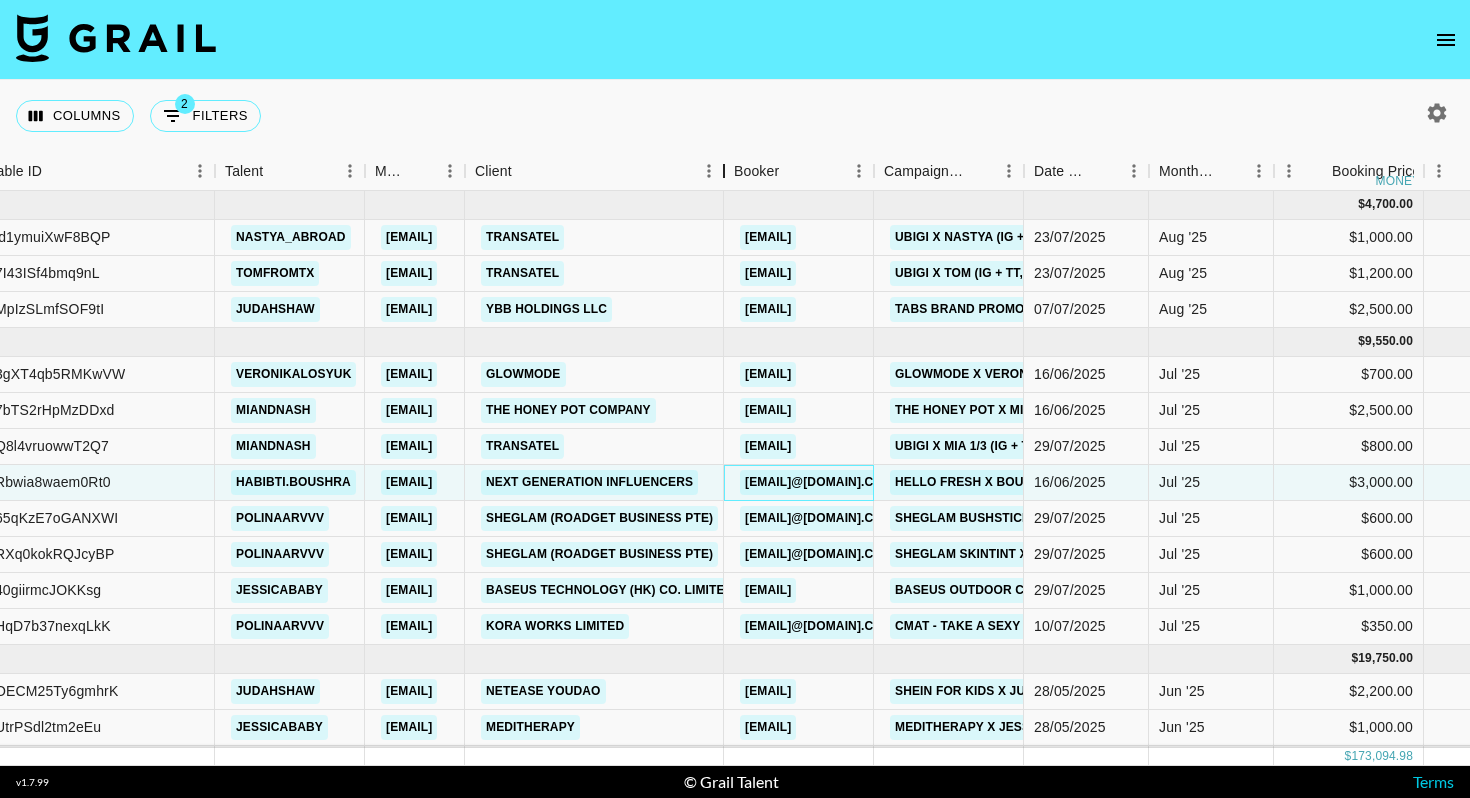 drag, startPoint x: 695, startPoint y: 174, endPoint x: 726, endPoint y: 174, distance: 31 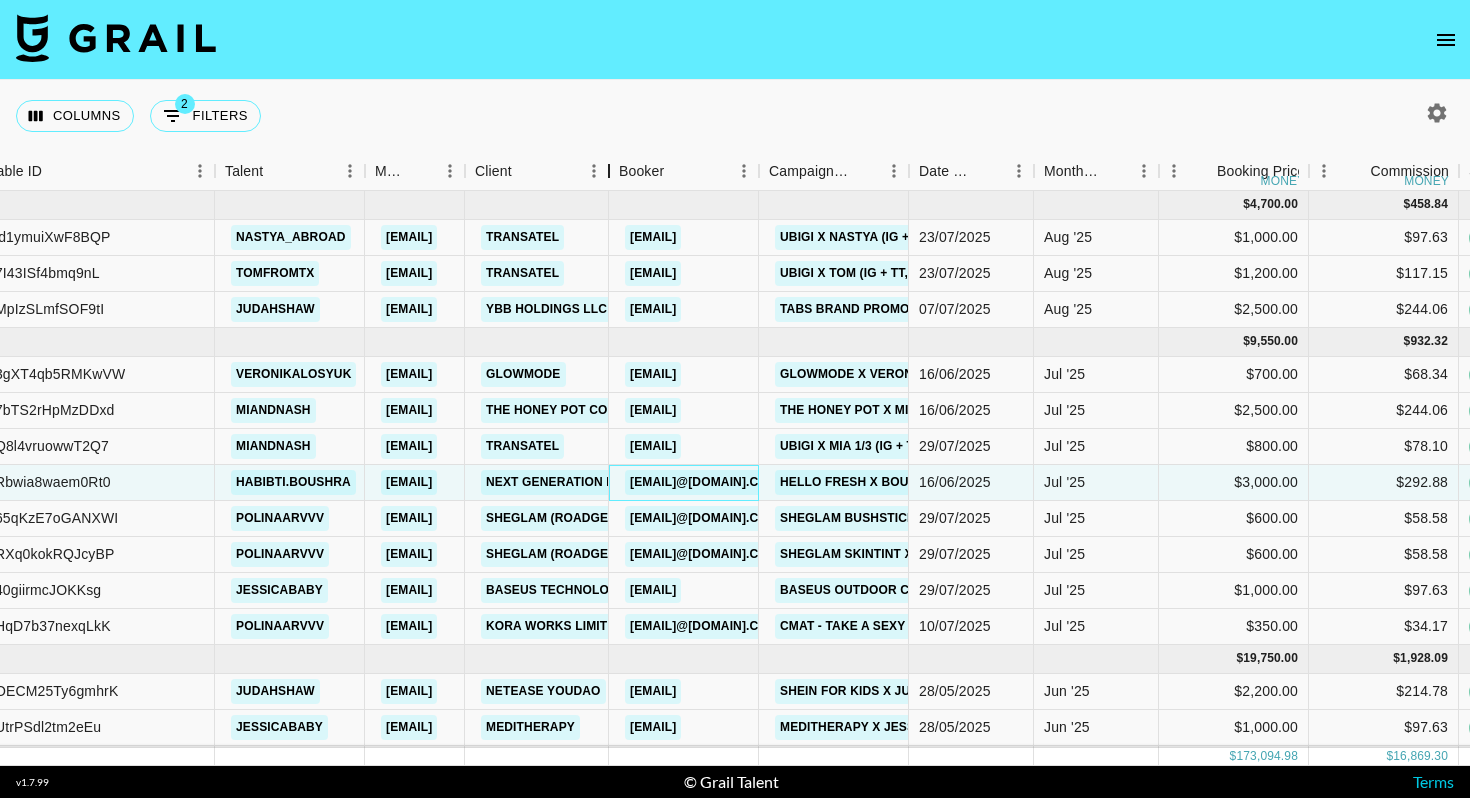 drag, startPoint x: 726, startPoint y: 169, endPoint x: 607, endPoint y: 169, distance: 119 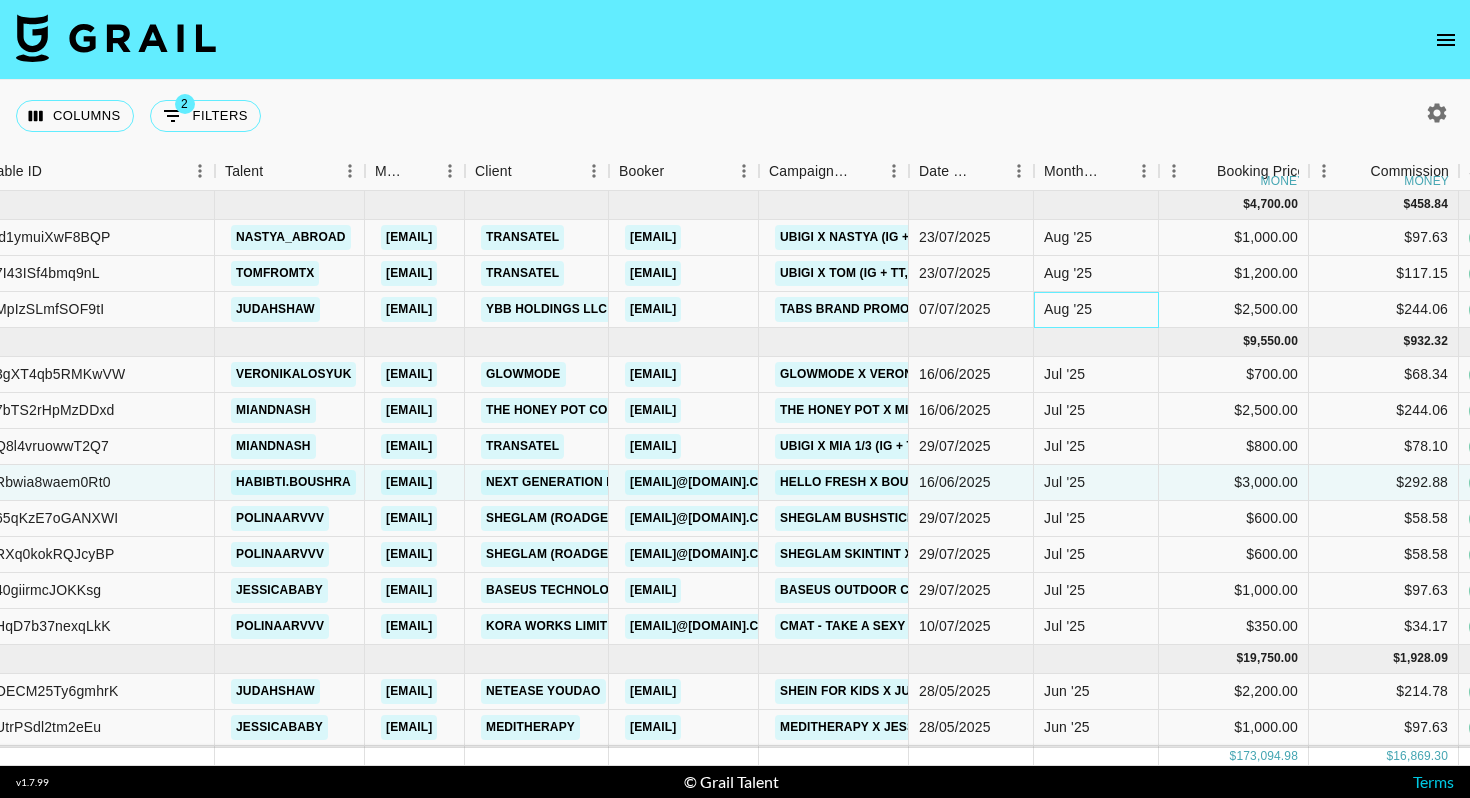 click on "Aug '25" at bounding box center [1096, 310] 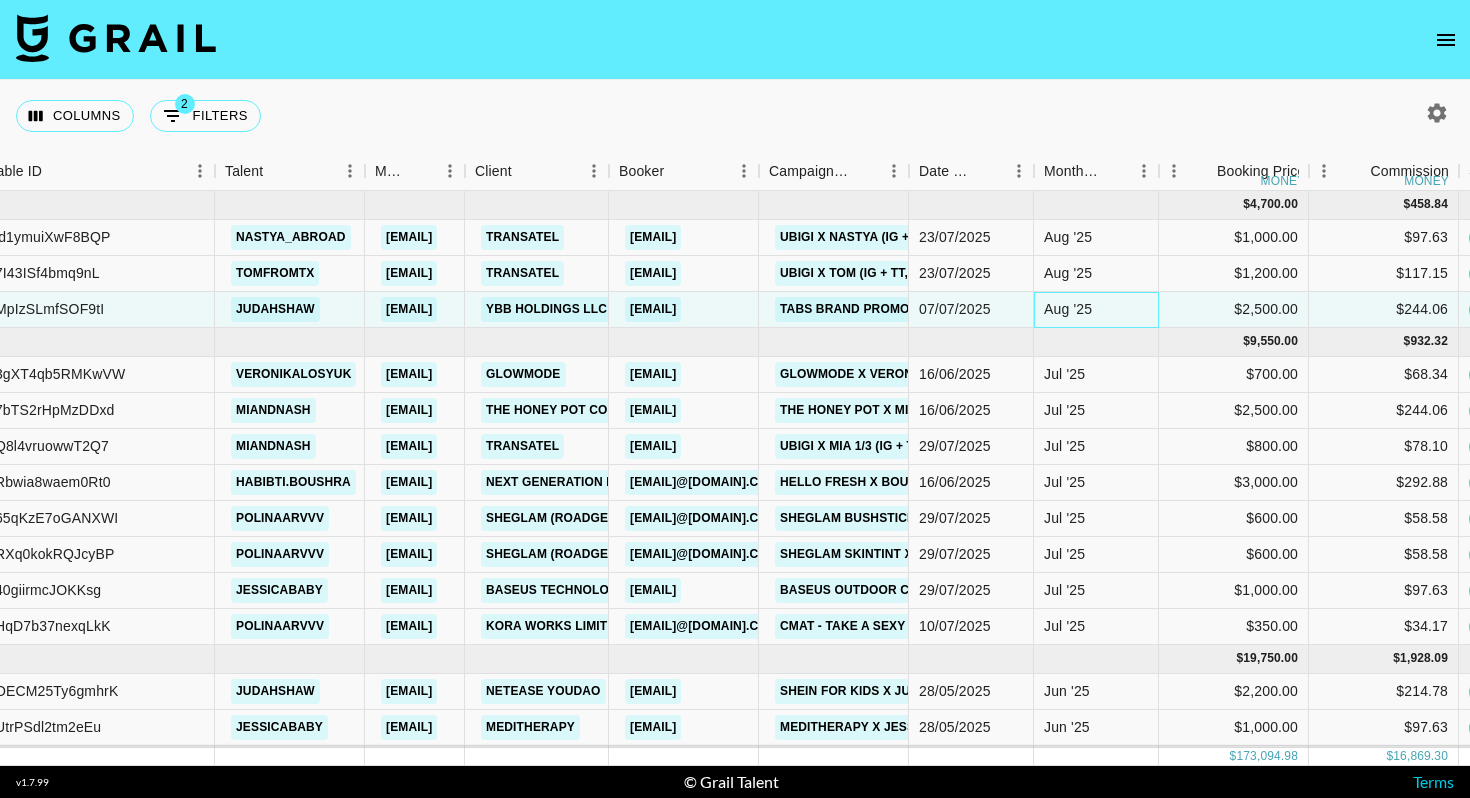 click on "Aug '25" at bounding box center (1096, 310) 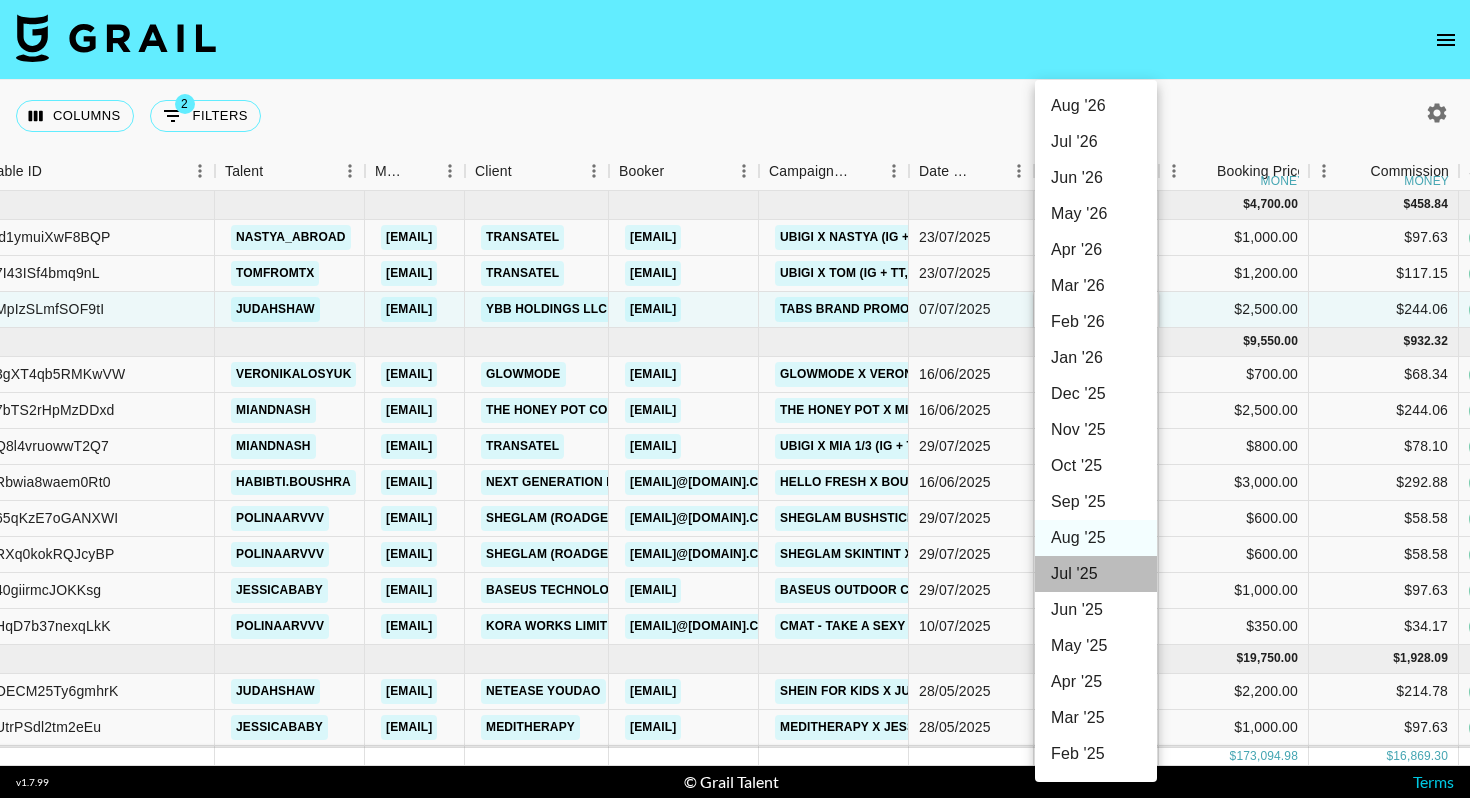 click on "Jul '25" at bounding box center (1096, 574) 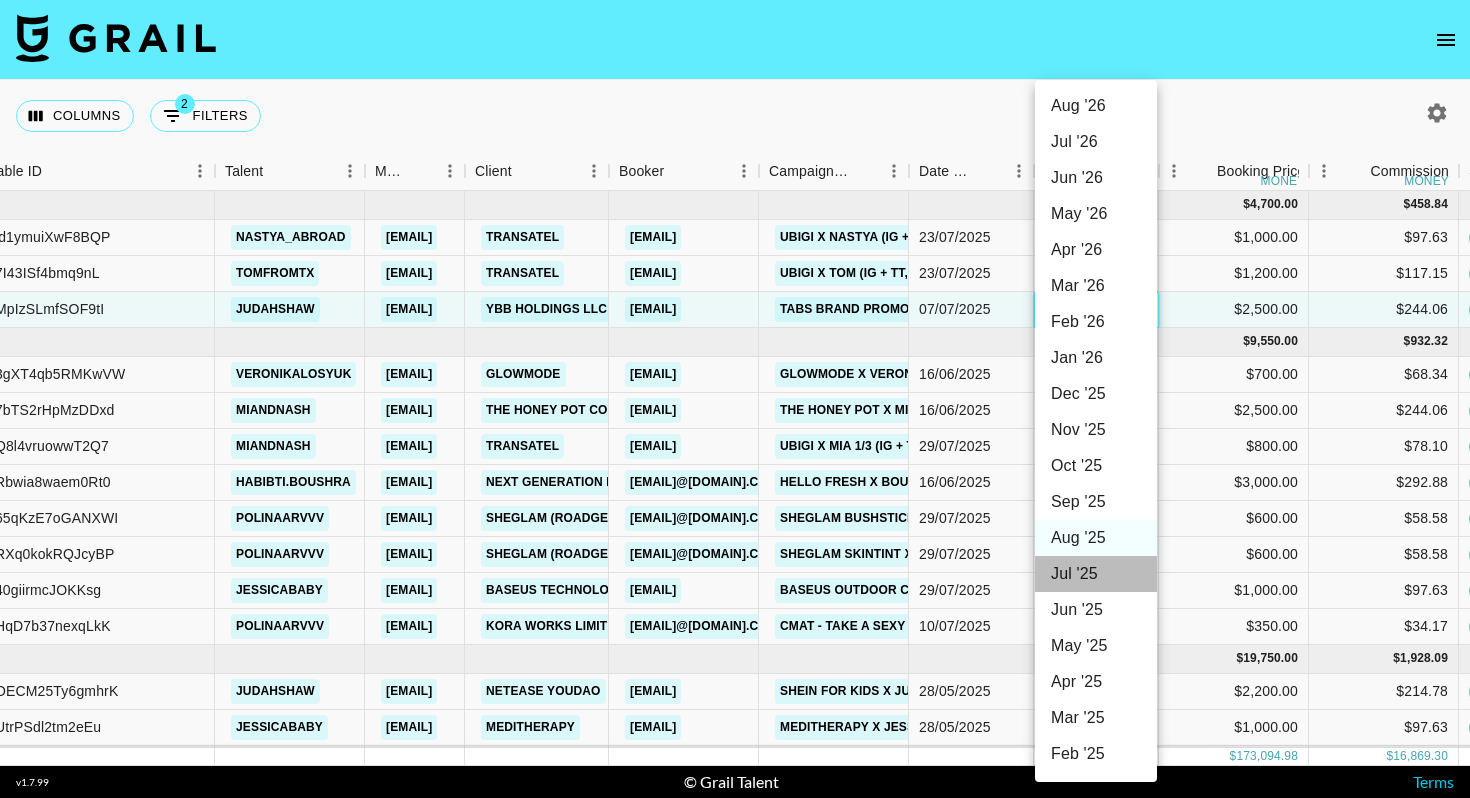 type on "Jul '25" 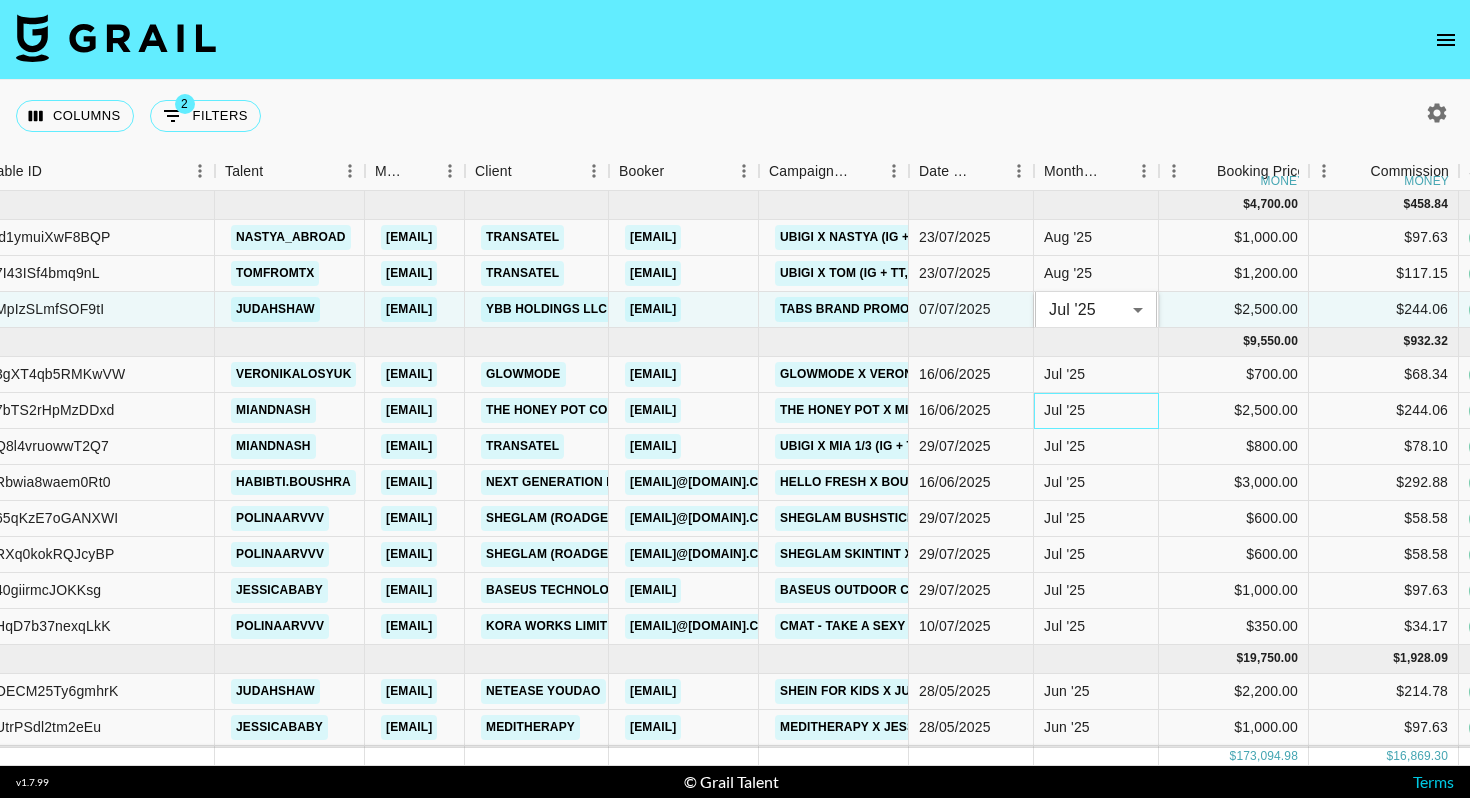 click on "Jul '25" at bounding box center (1096, 411) 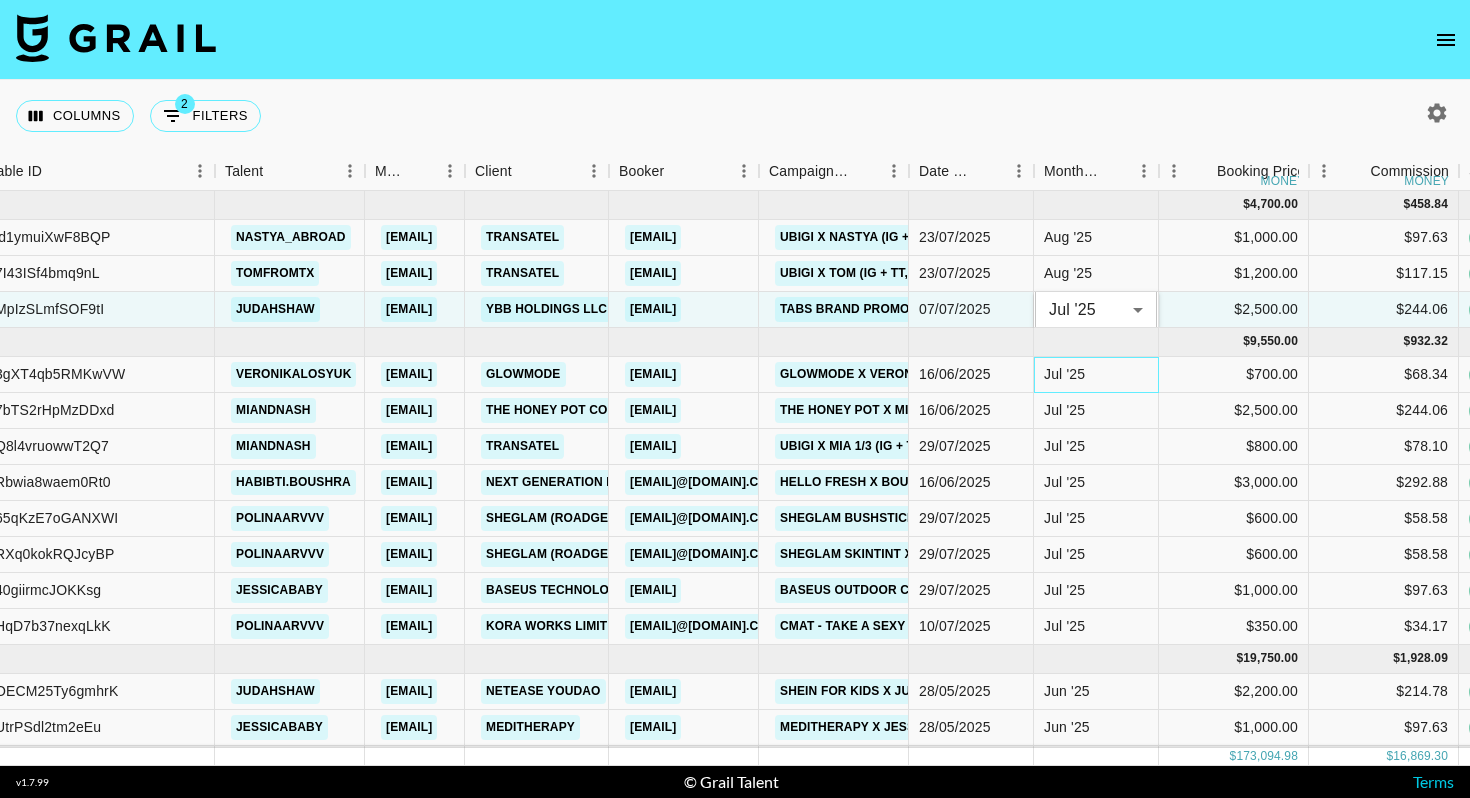 click on "Jul '25" at bounding box center [1096, 375] 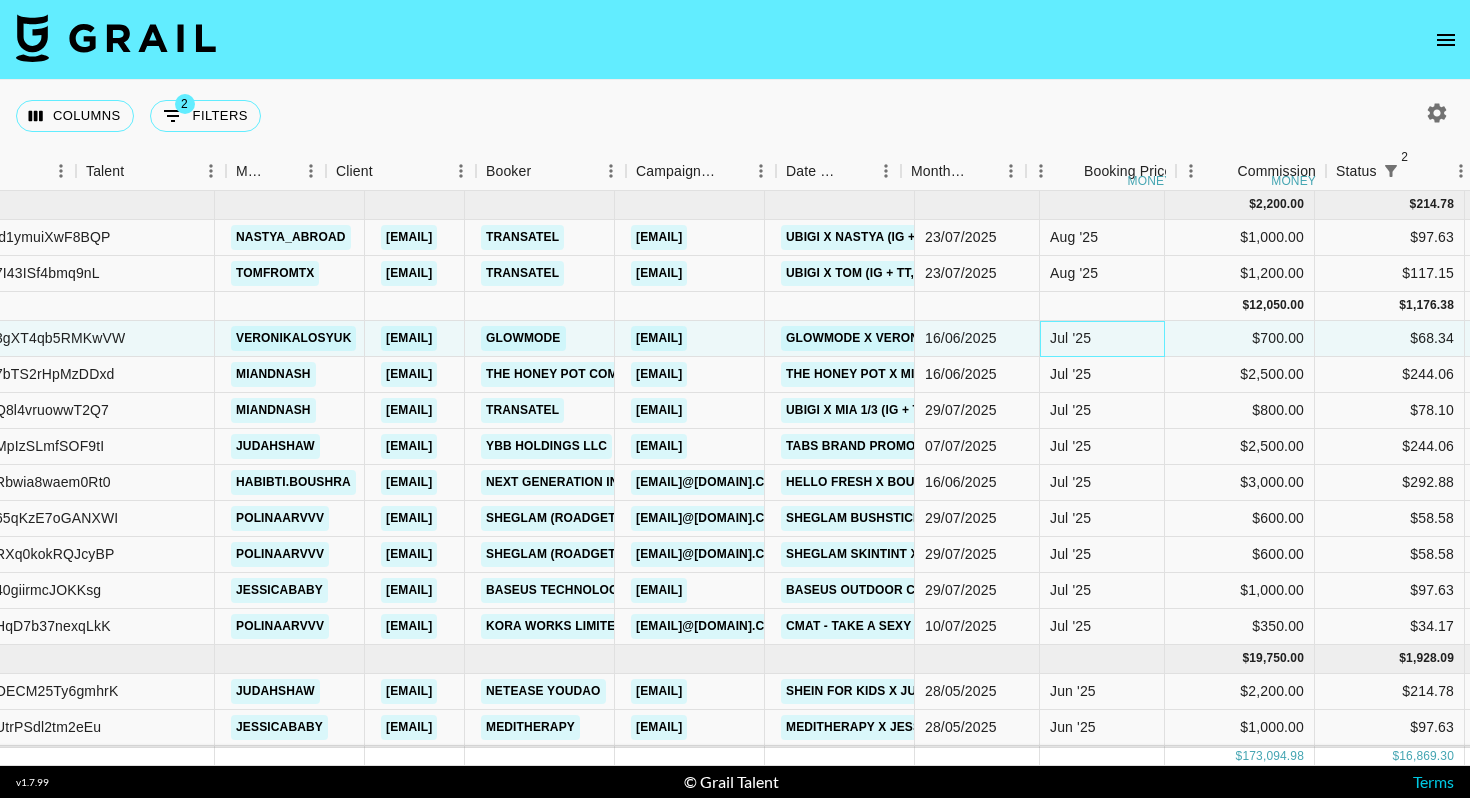 scroll, scrollTop: 0, scrollLeft: 339, axis: horizontal 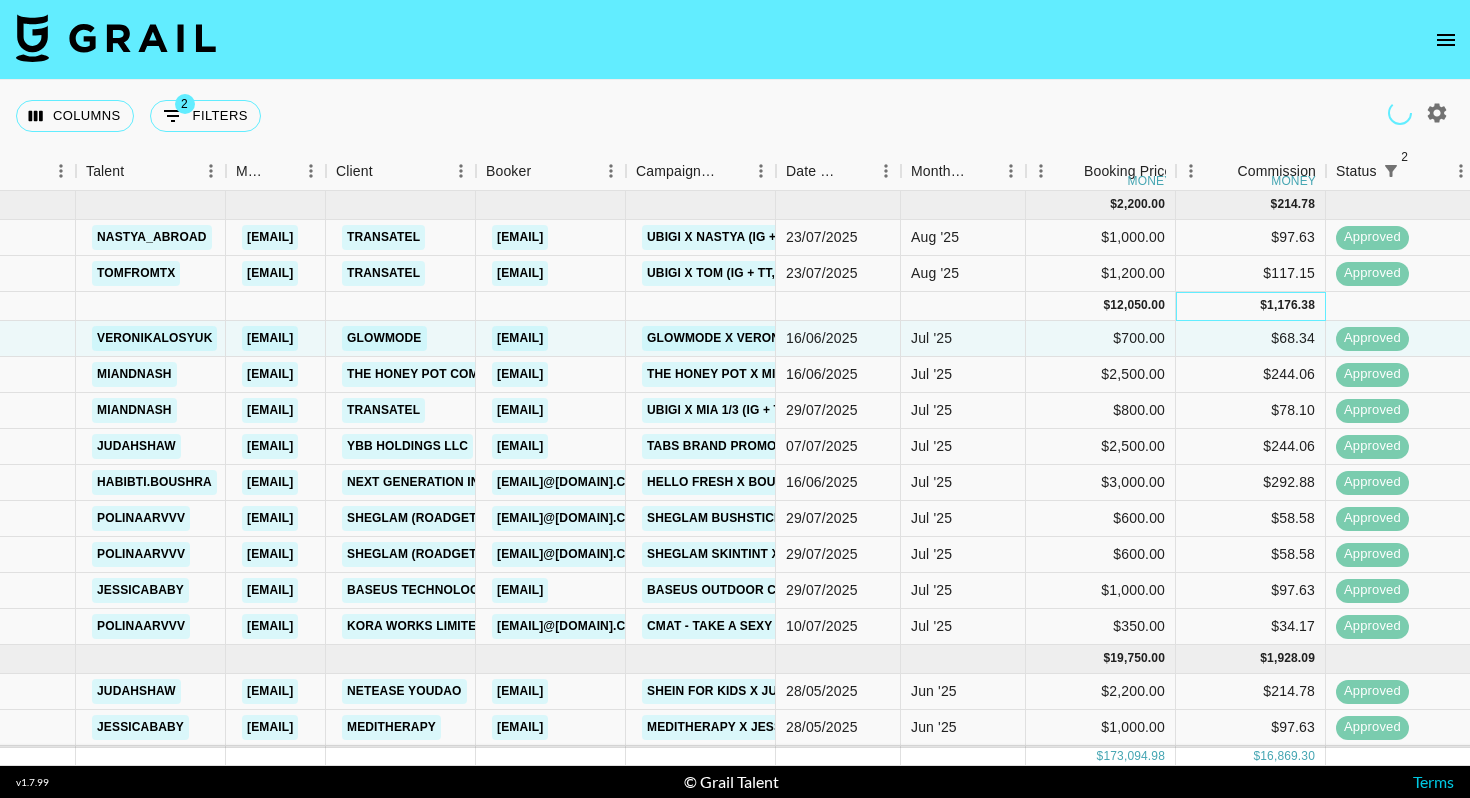 click on "$ 1,176.38" at bounding box center [1251, 306] 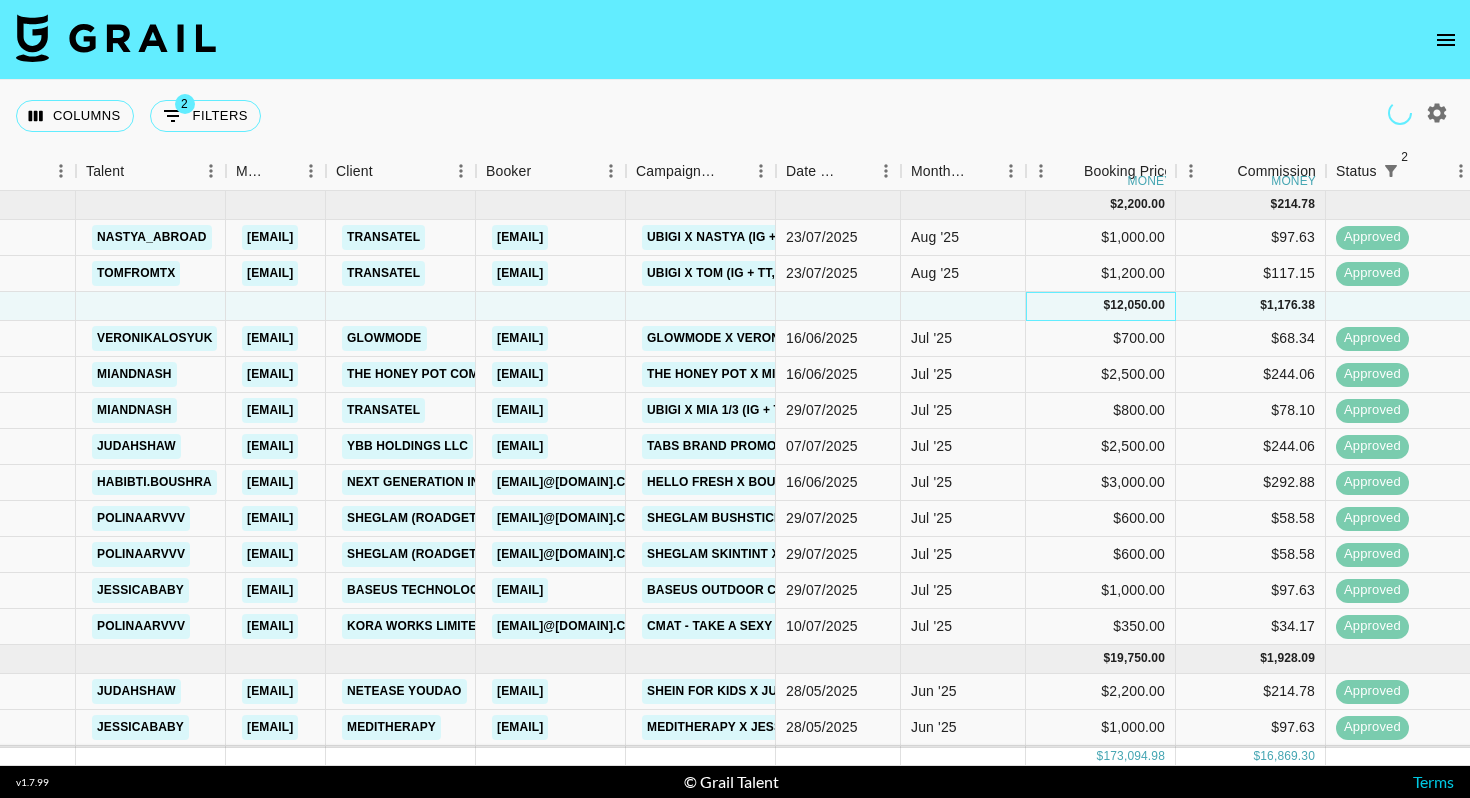 click on "$ 12,050.00" at bounding box center (1101, 306) 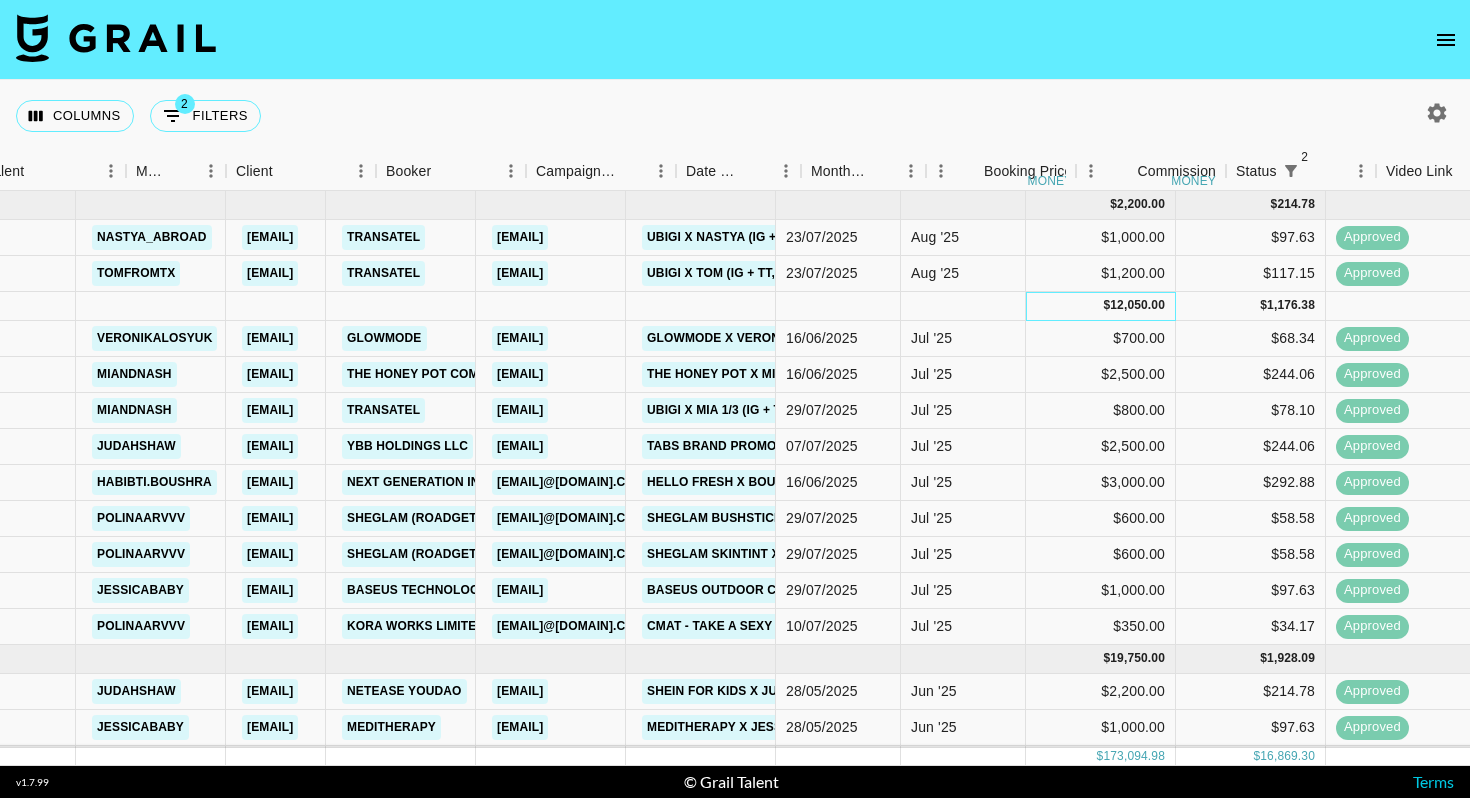 scroll, scrollTop: 0, scrollLeft: 477, axis: horizontal 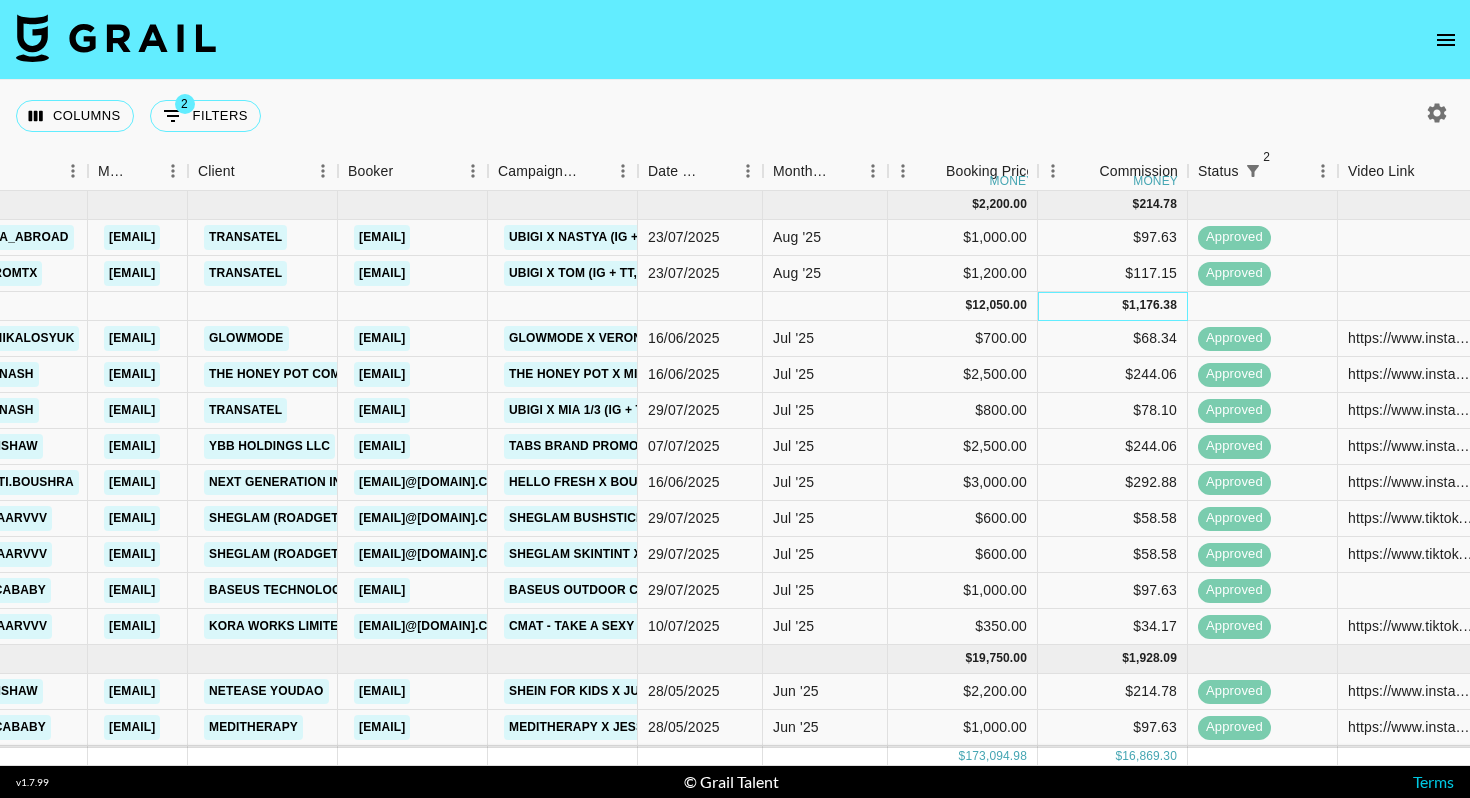click on "$ 1,176.38" at bounding box center [1113, 306] 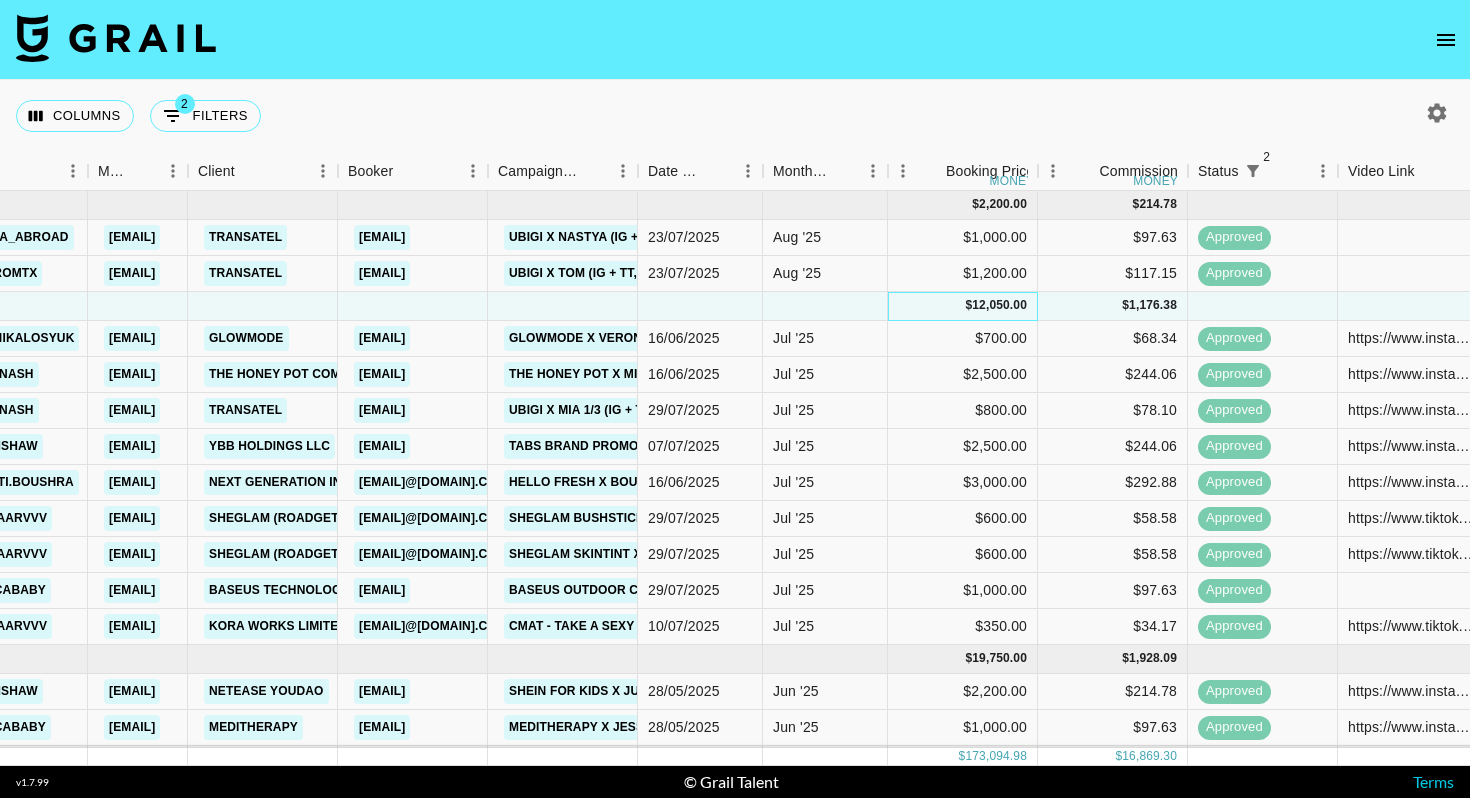 click on "12,050.00" at bounding box center [999, 305] 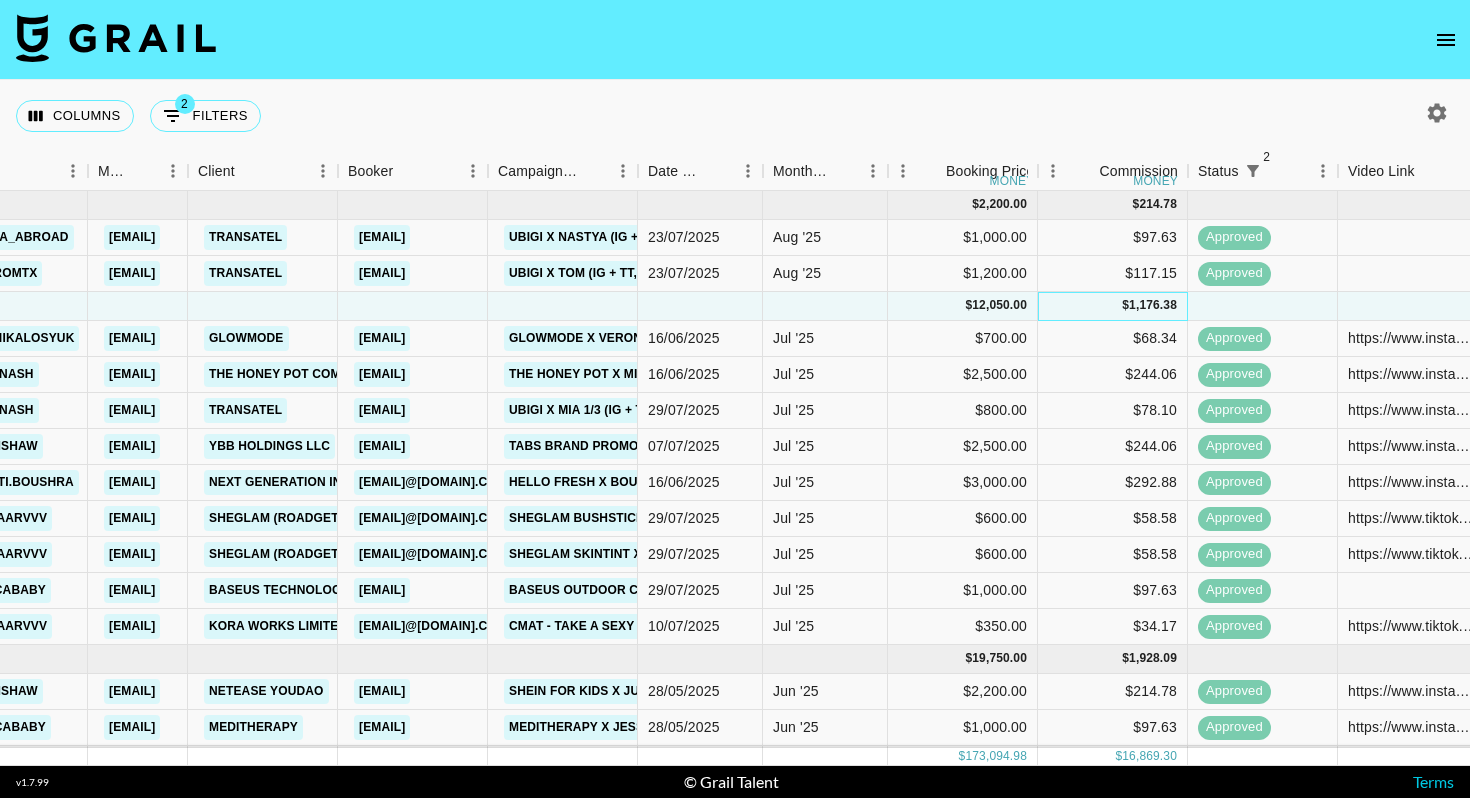 click on "$ 1,176.38" at bounding box center [1113, 306] 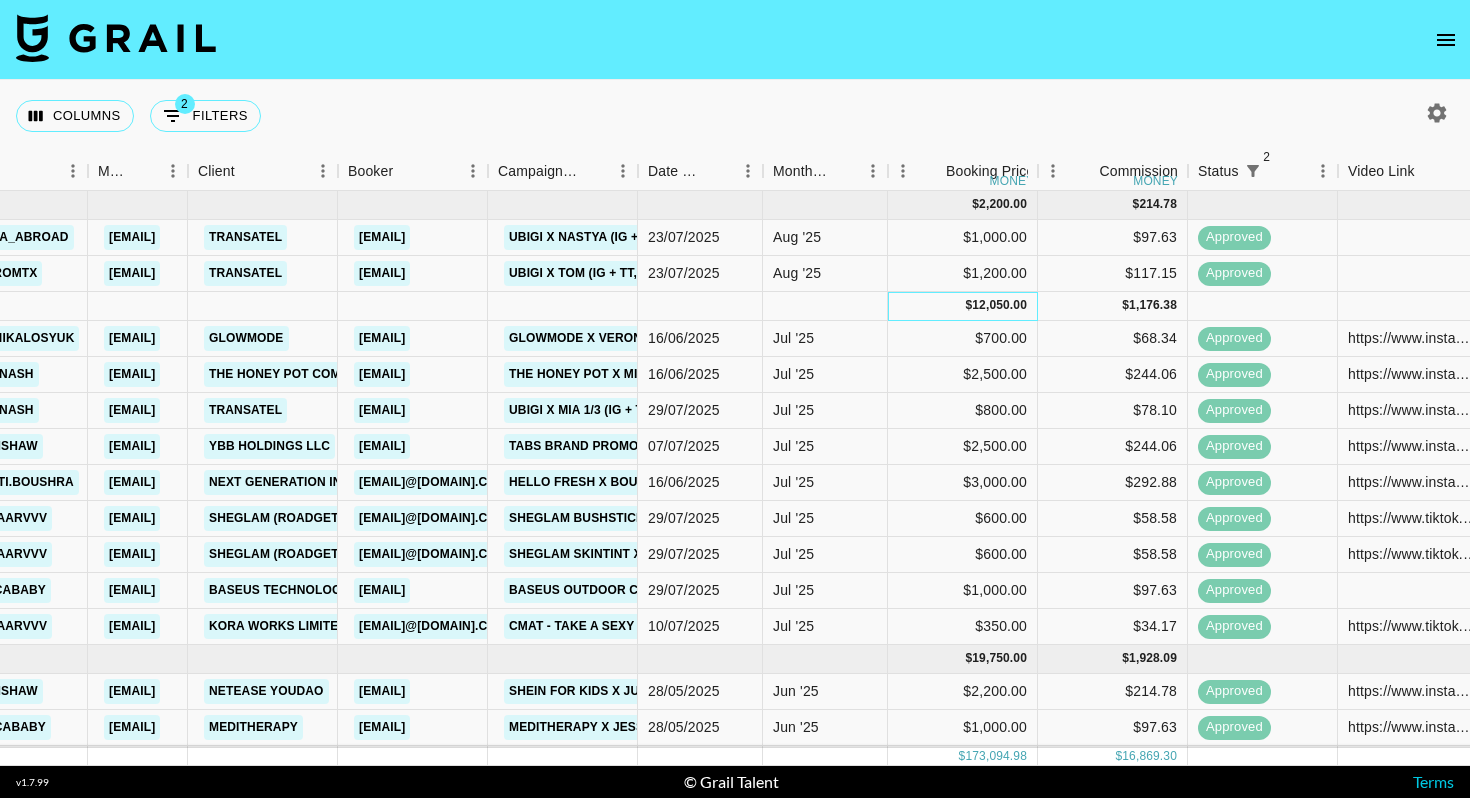 click on "$ 12,050.00" at bounding box center [963, 306] 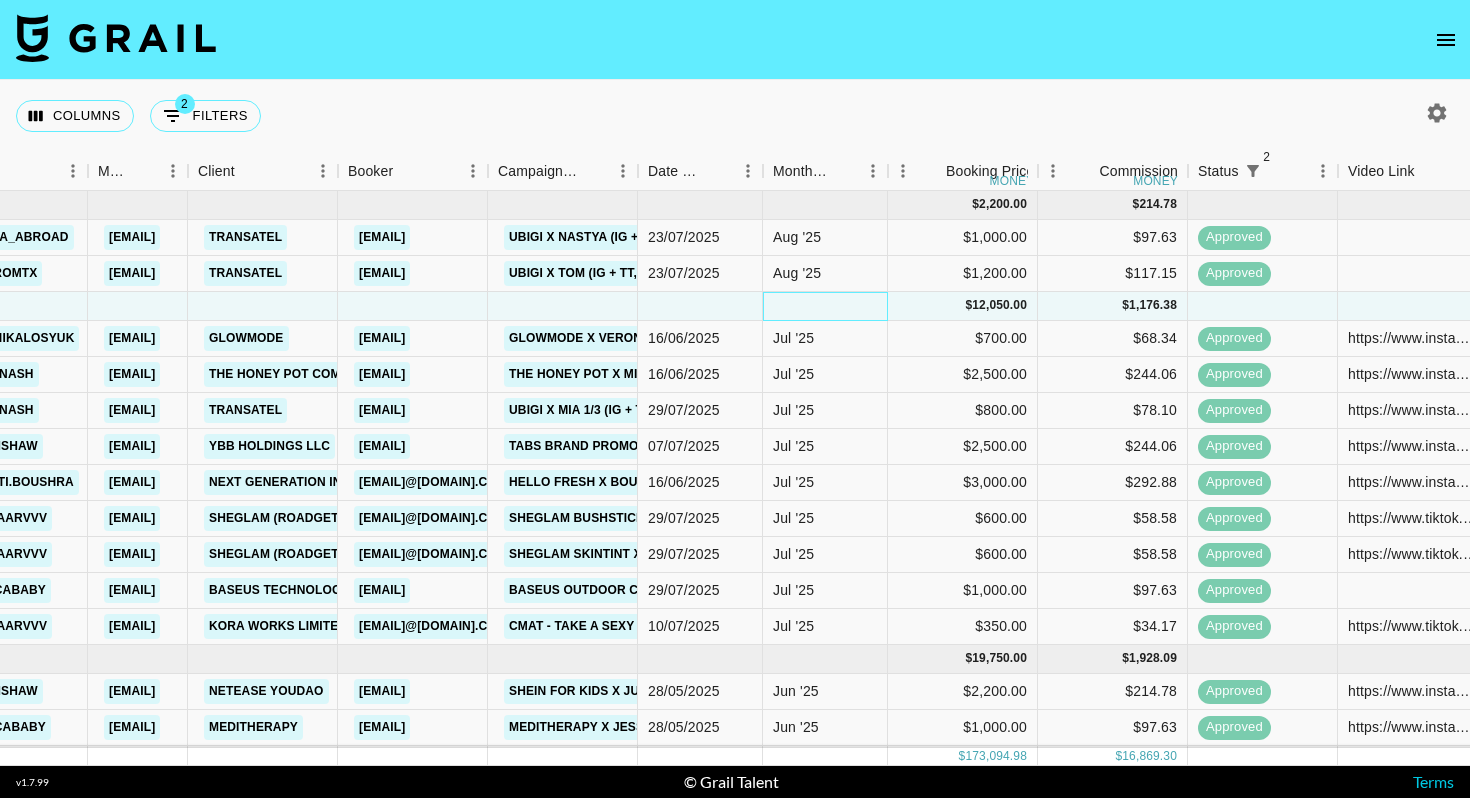 click at bounding box center [825, 306] 